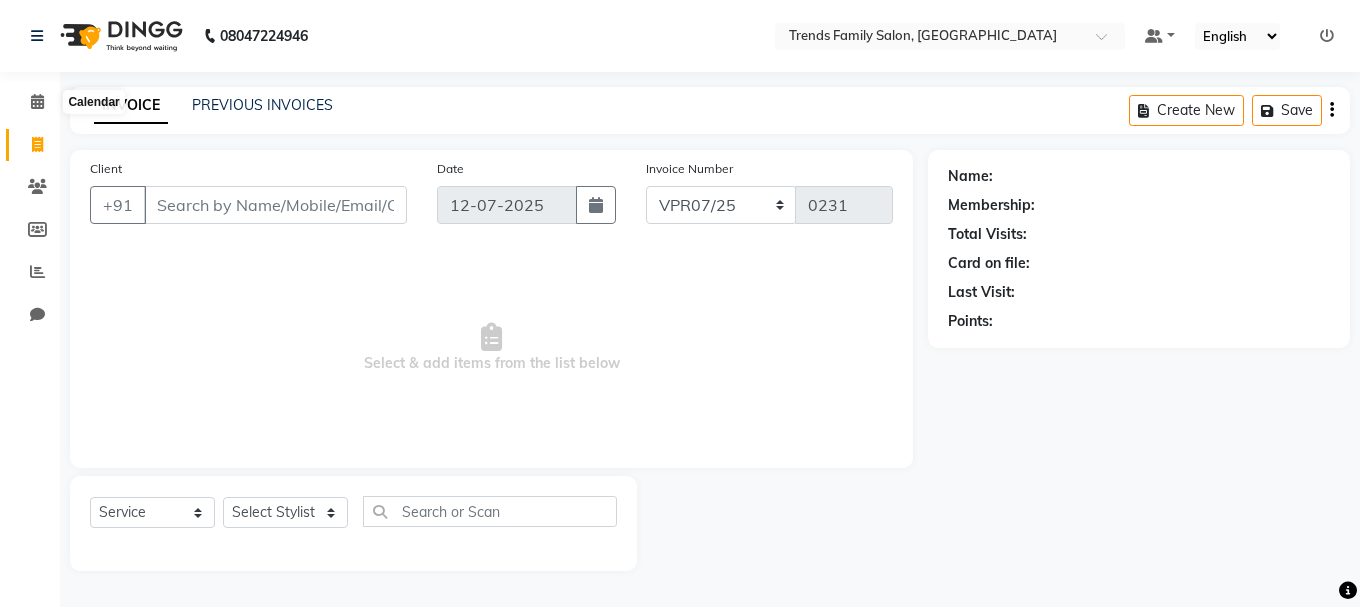 select on "service" 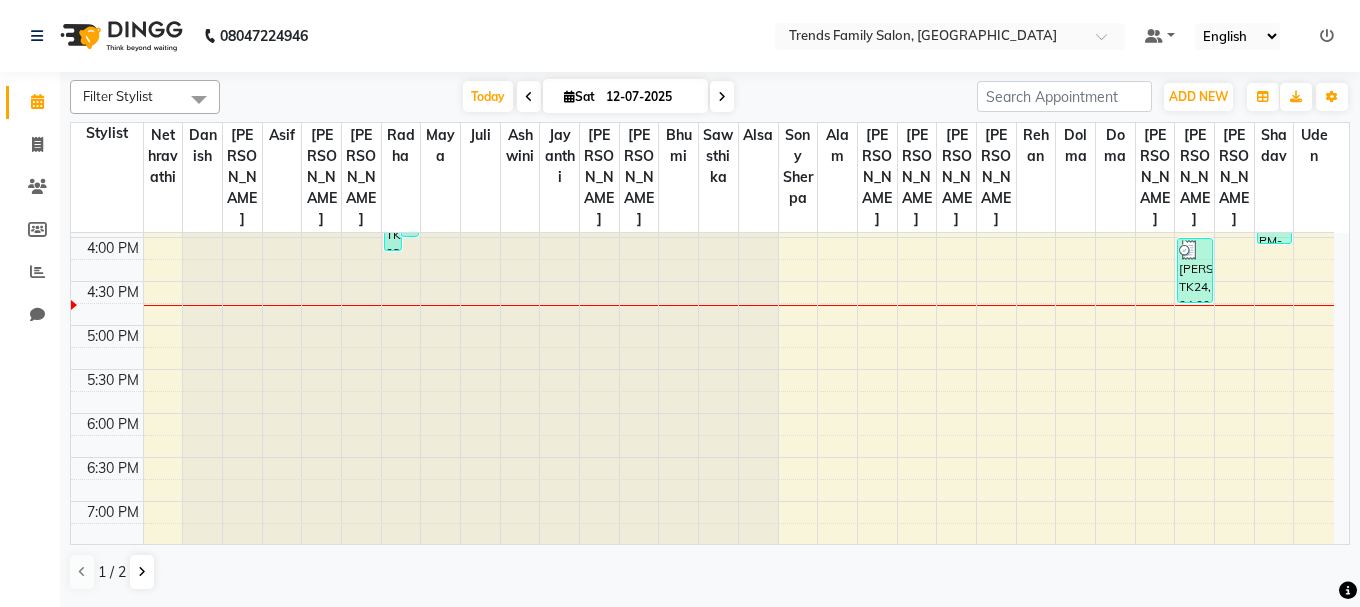 scroll, scrollTop: 700, scrollLeft: 0, axis: vertical 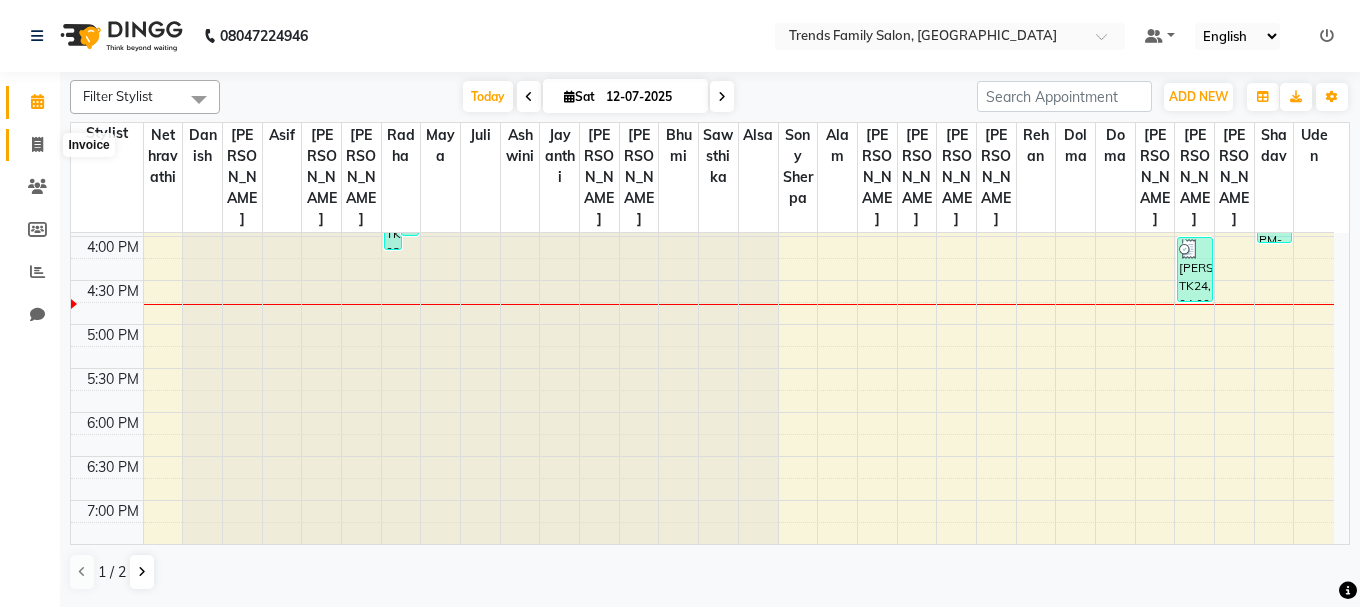 click 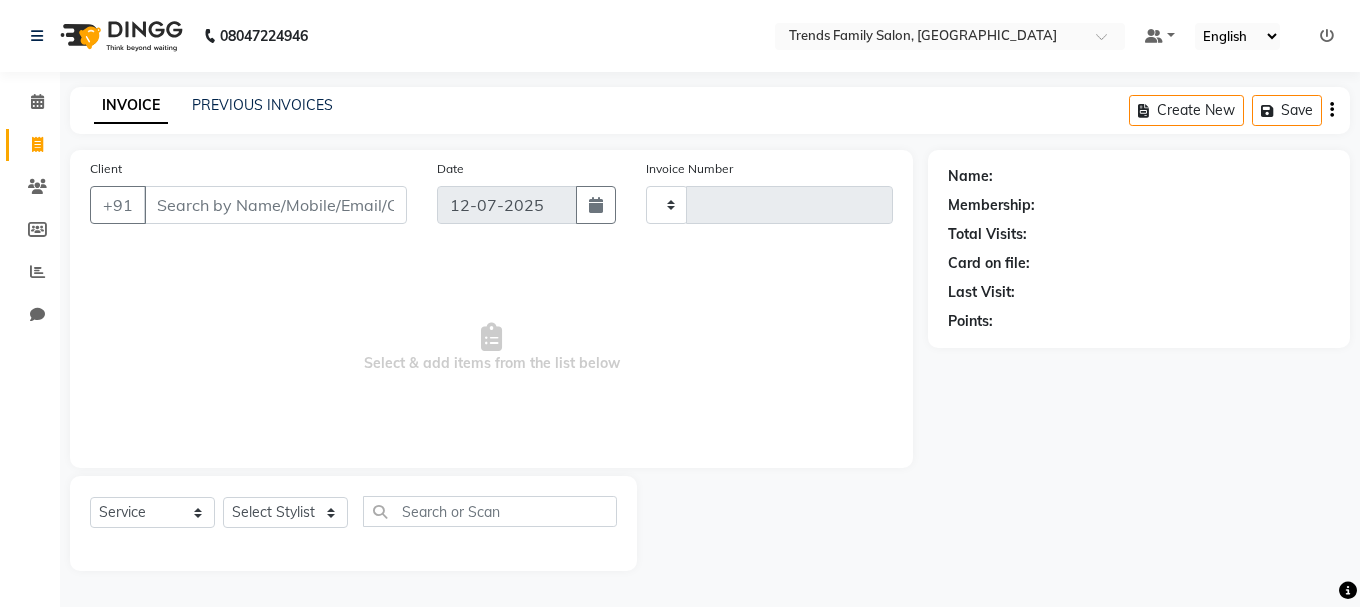 type on "0231" 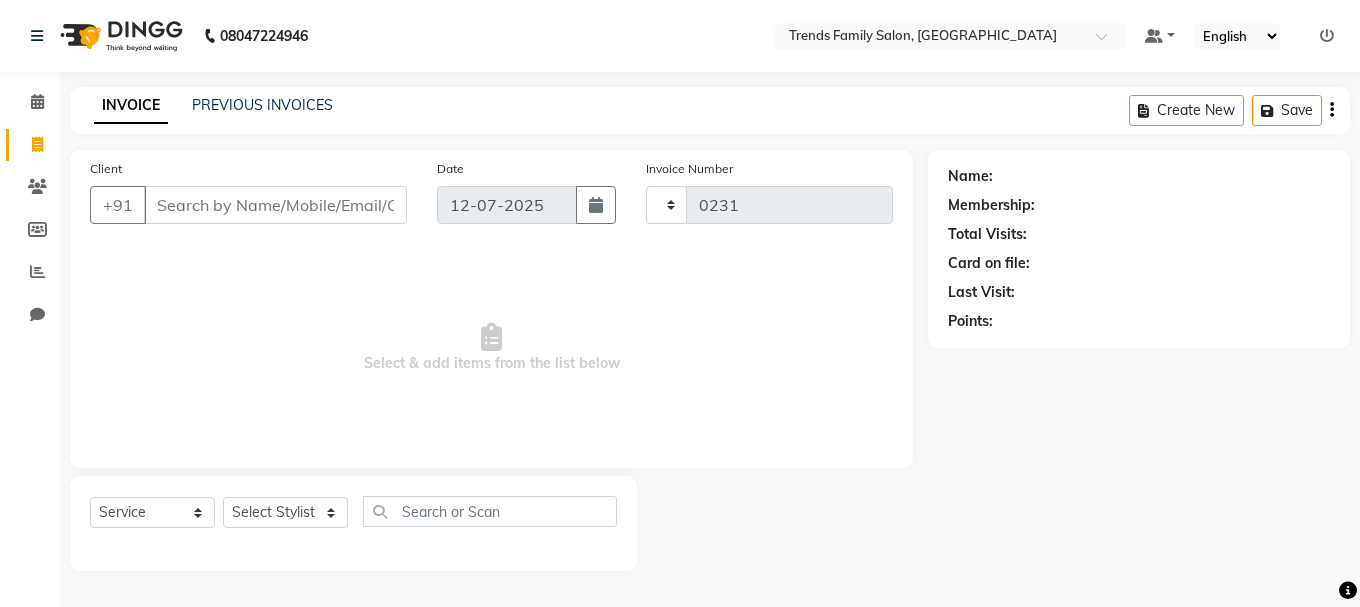 select on "8591" 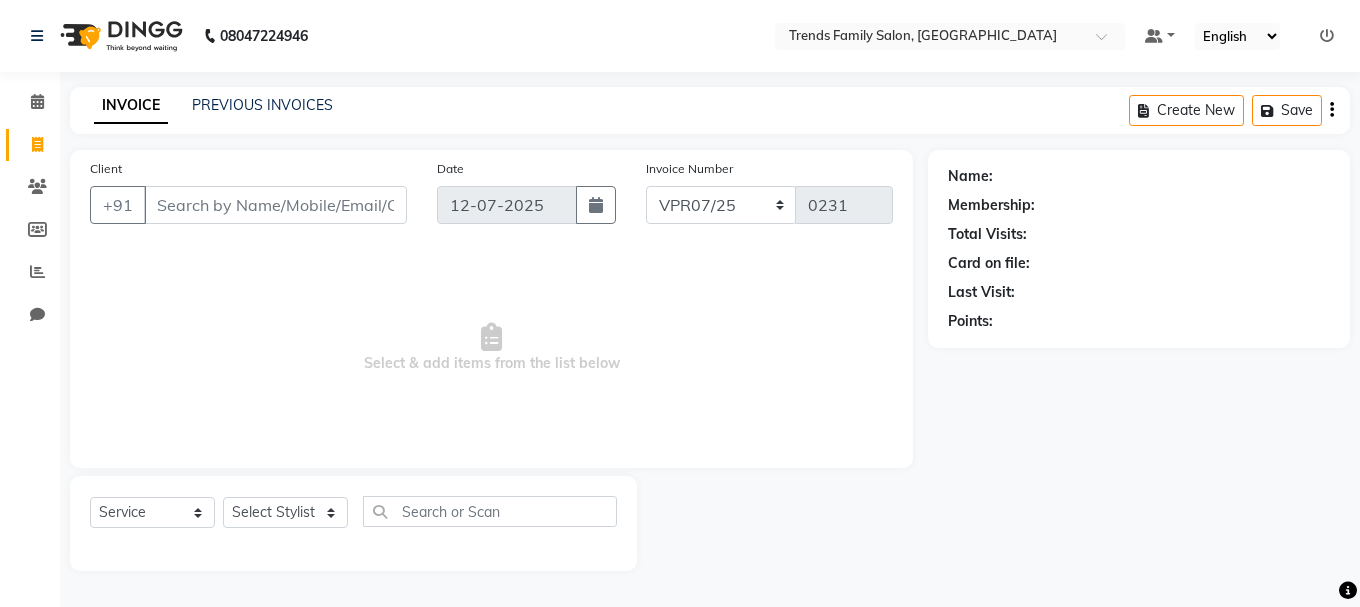 click on "Client" at bounding box center [275, 205] 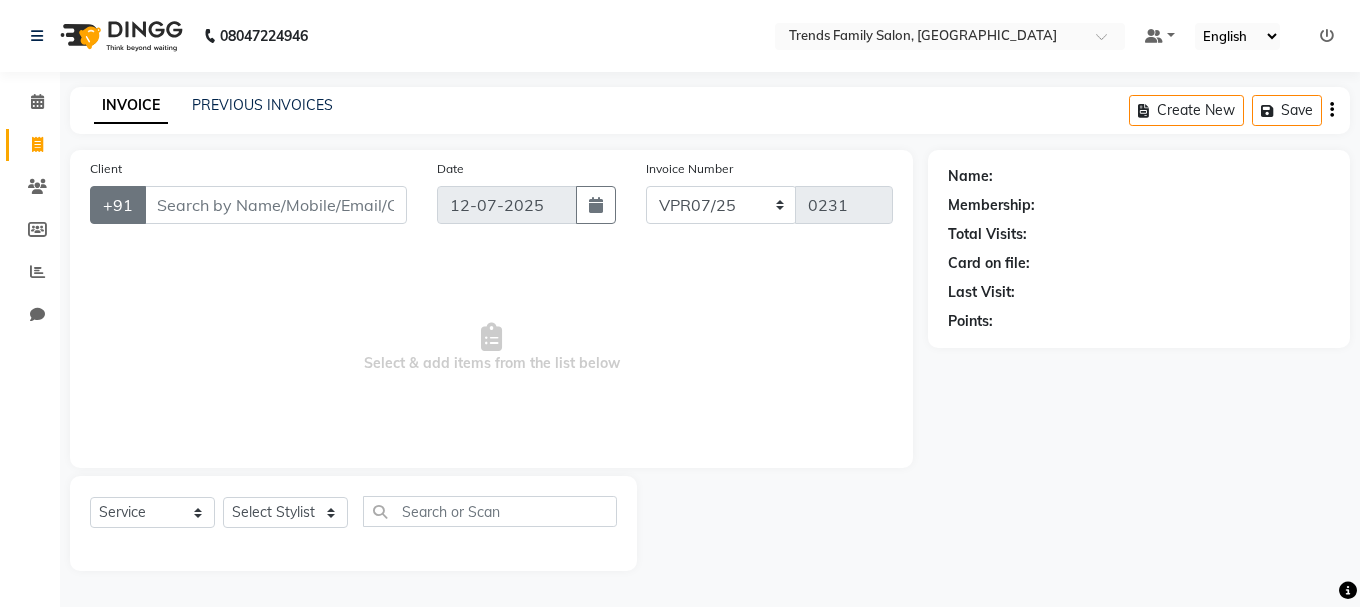 click on "+91" 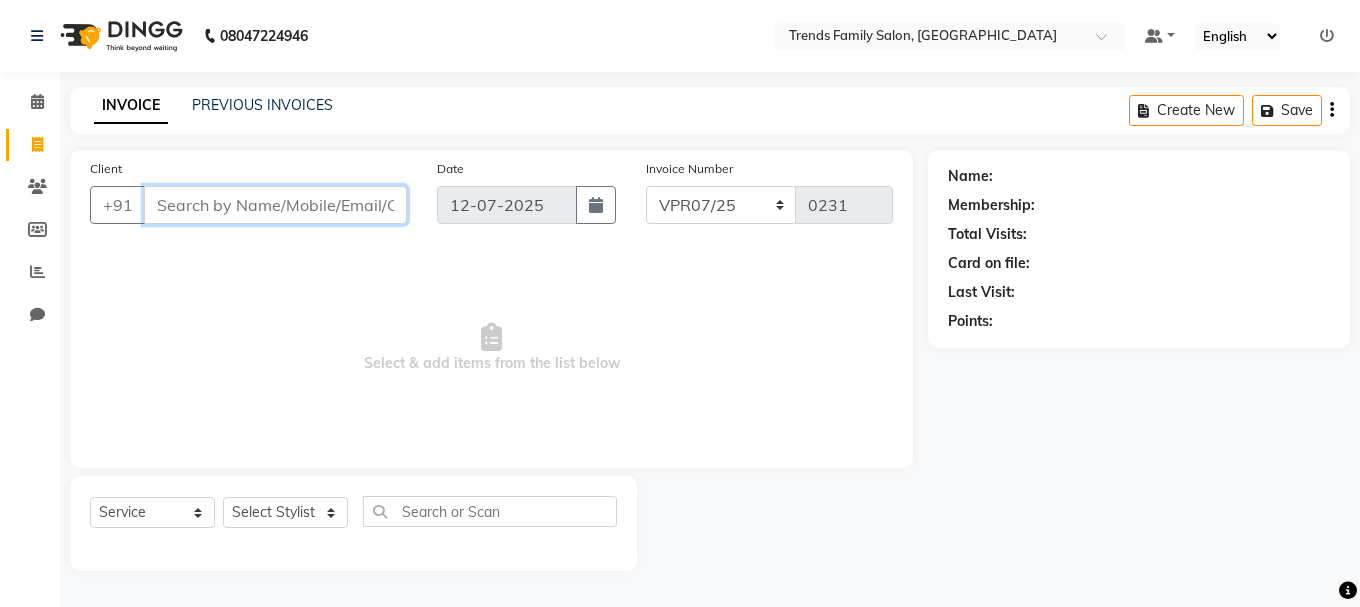click on "Client" at bounding box center [275, 205] 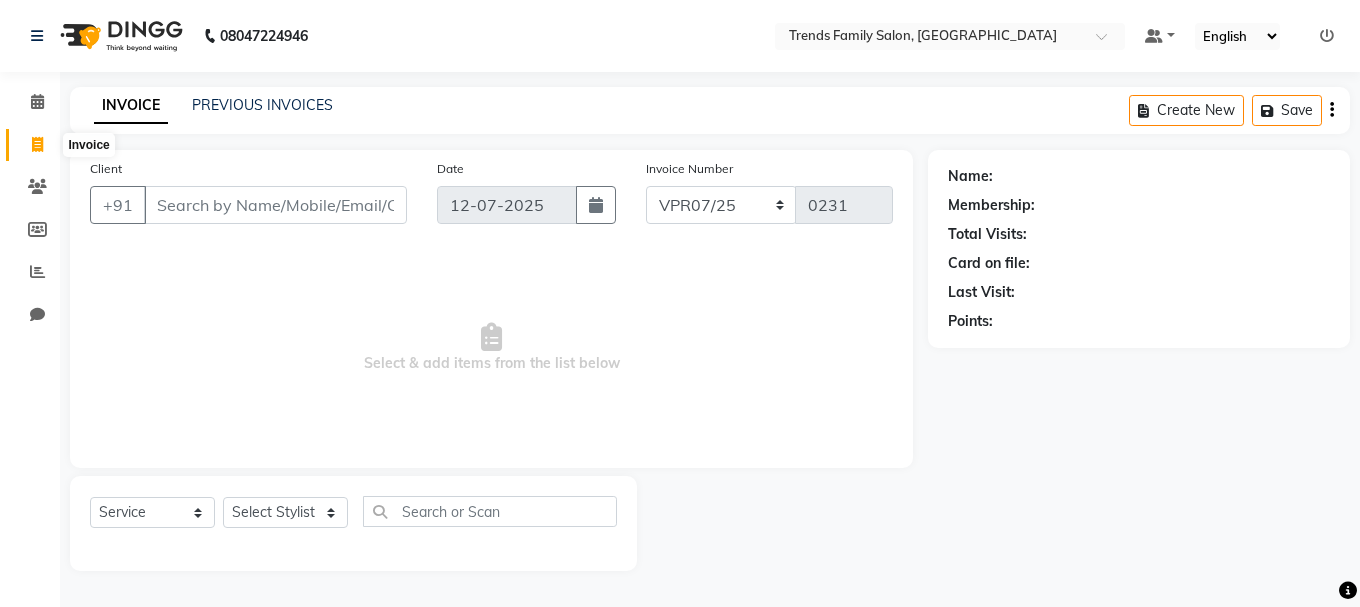 click 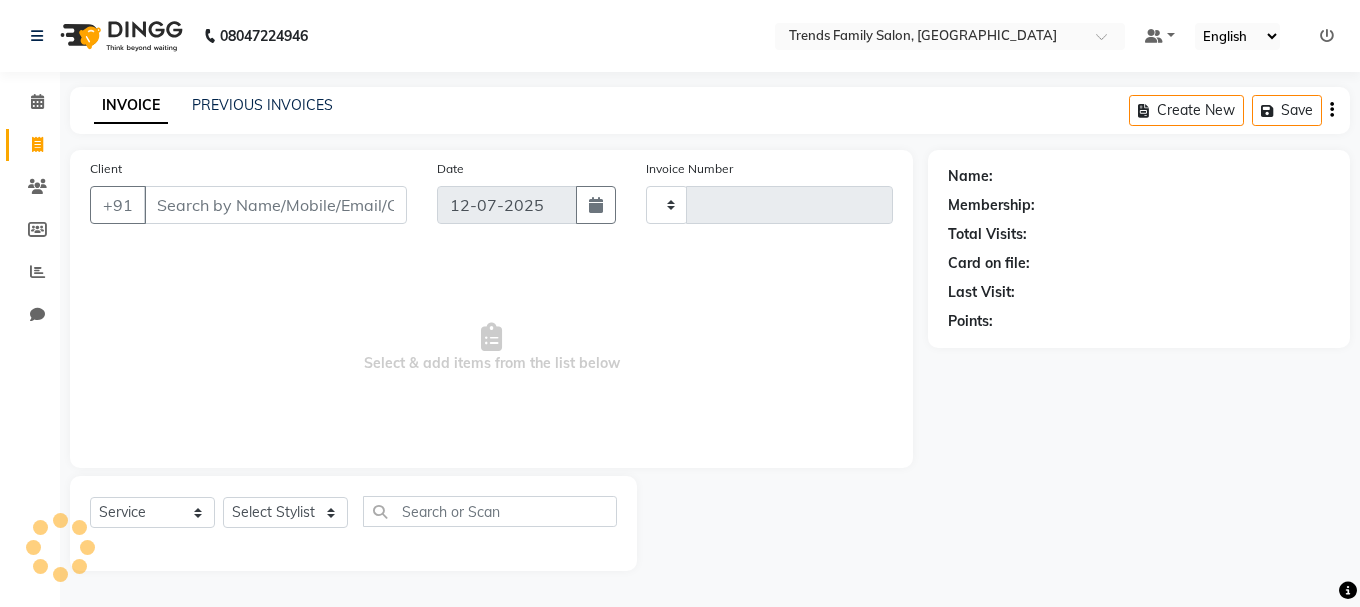 type on "0231" 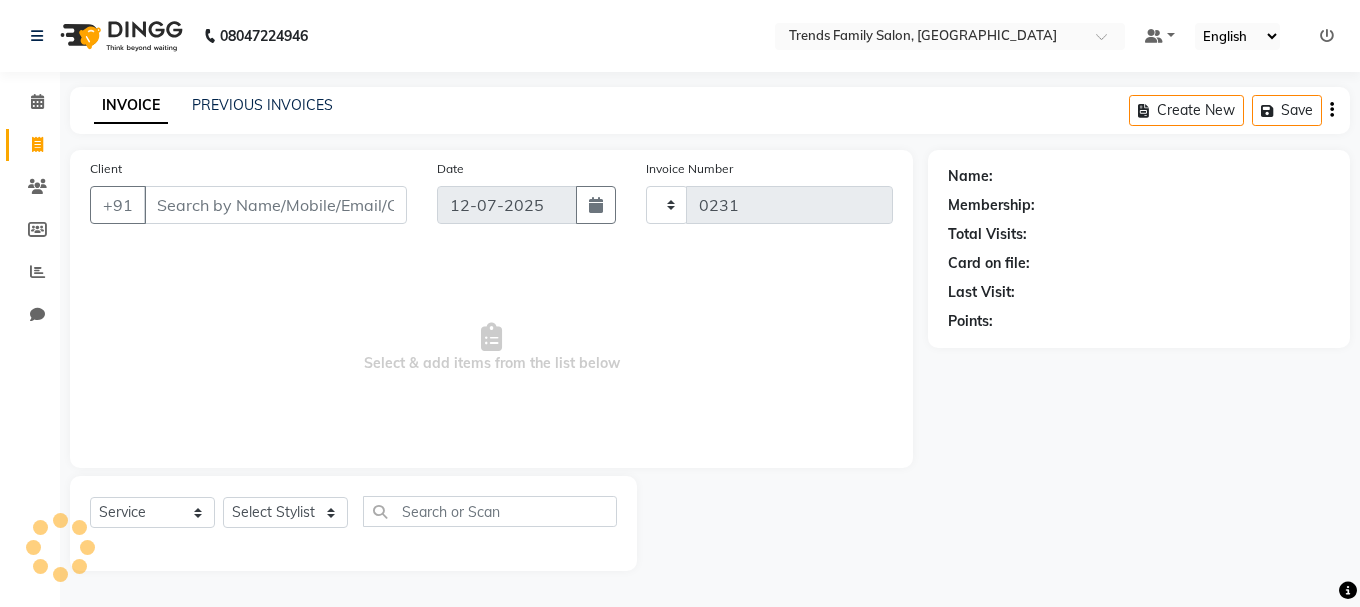 select on "8591" 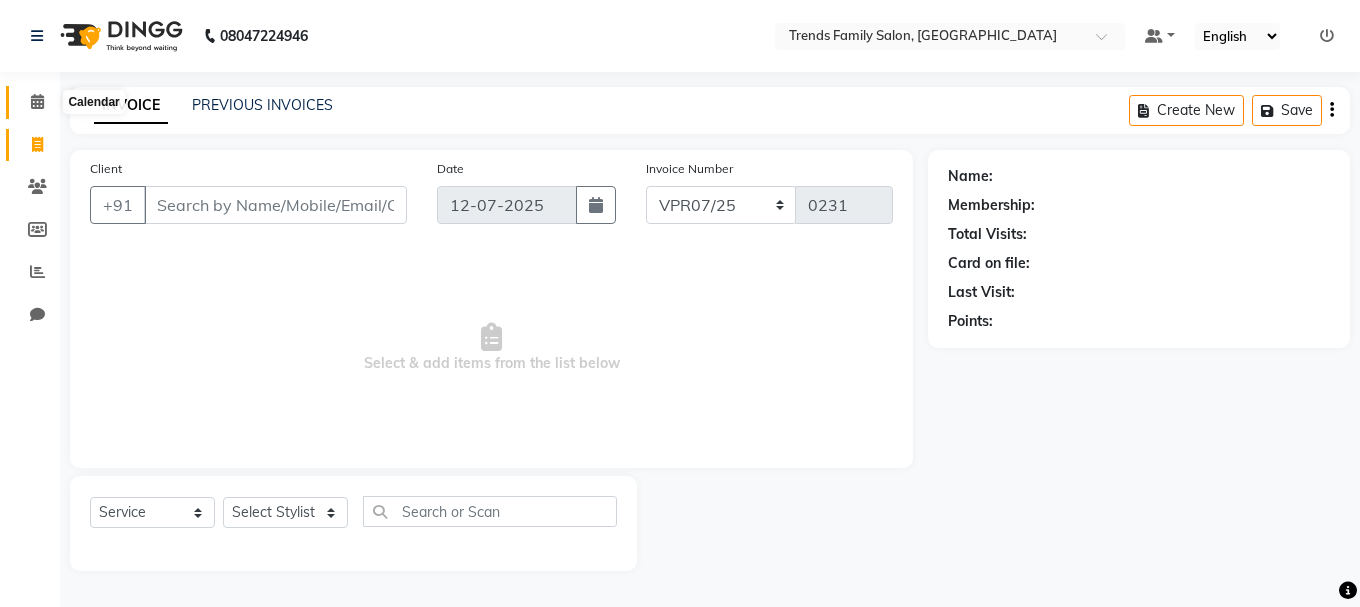 click 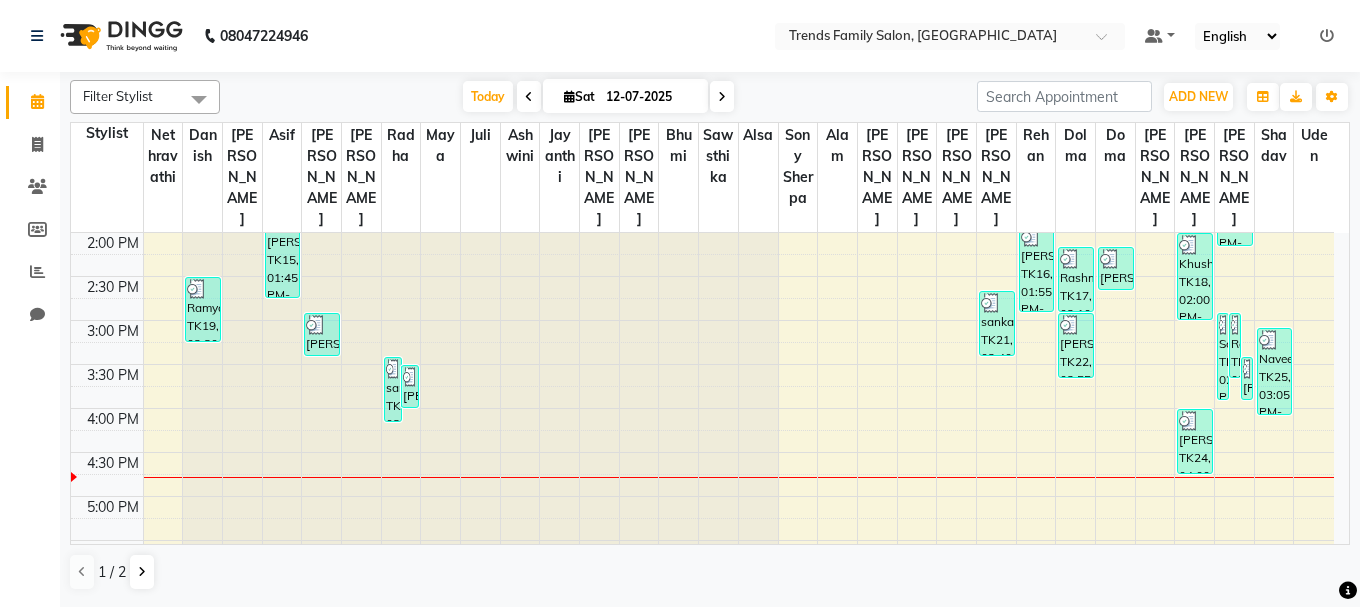 scroll, scrollTop: 500, scrollLeft: 0, axis: vertical 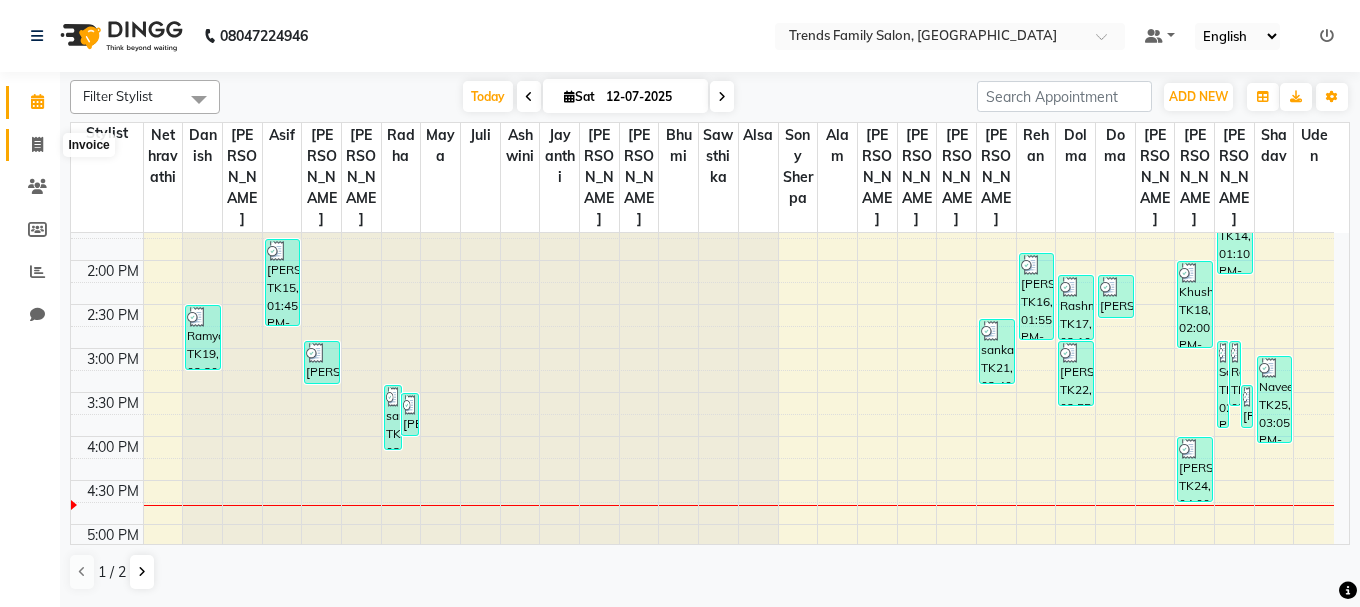 click 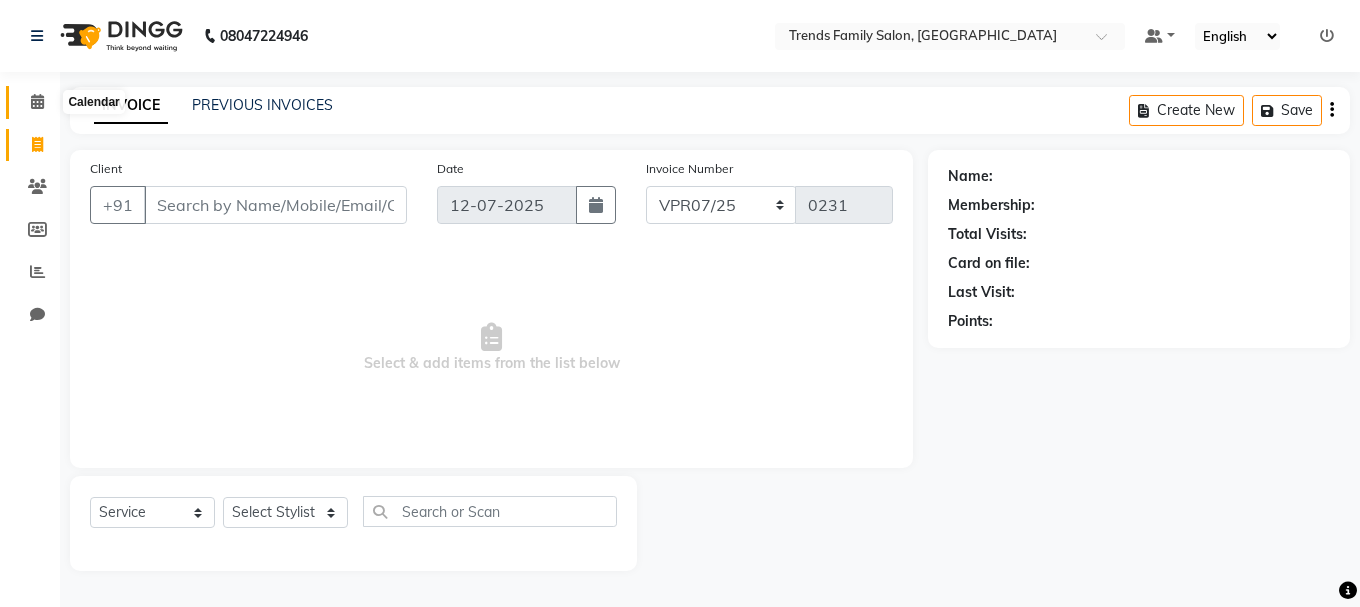click 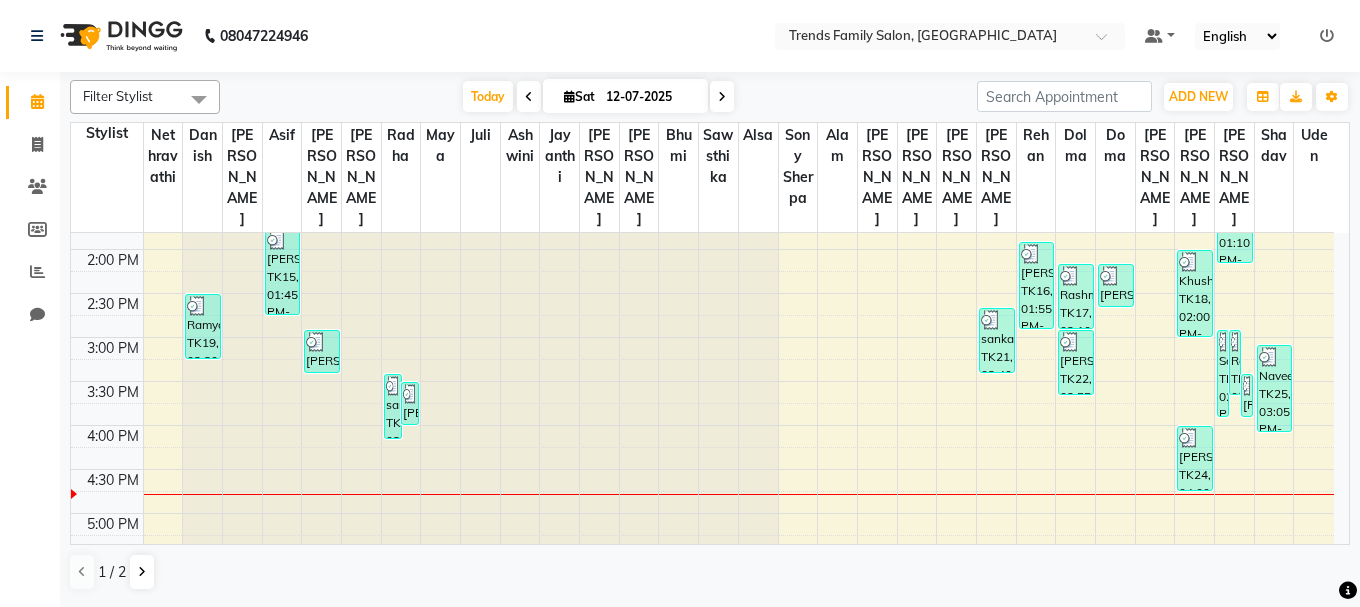 scroll, scrollTop: 600, scrollLeft: 0, axis: vertical 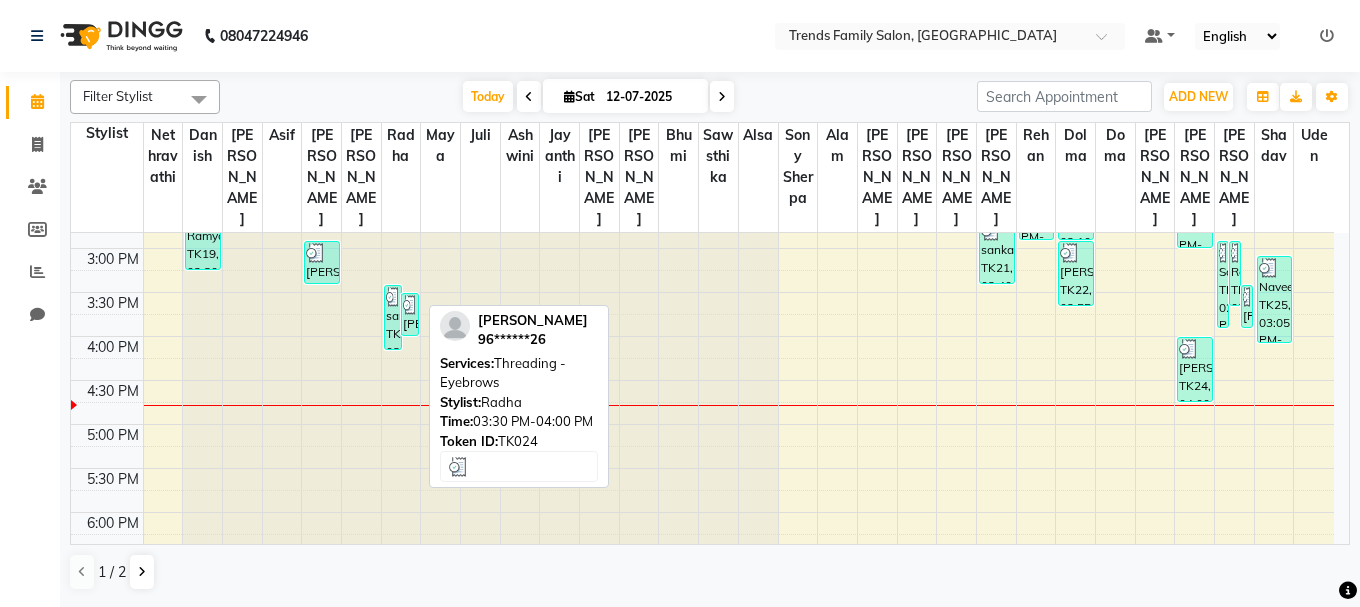 click at bounding box center [410, 305] 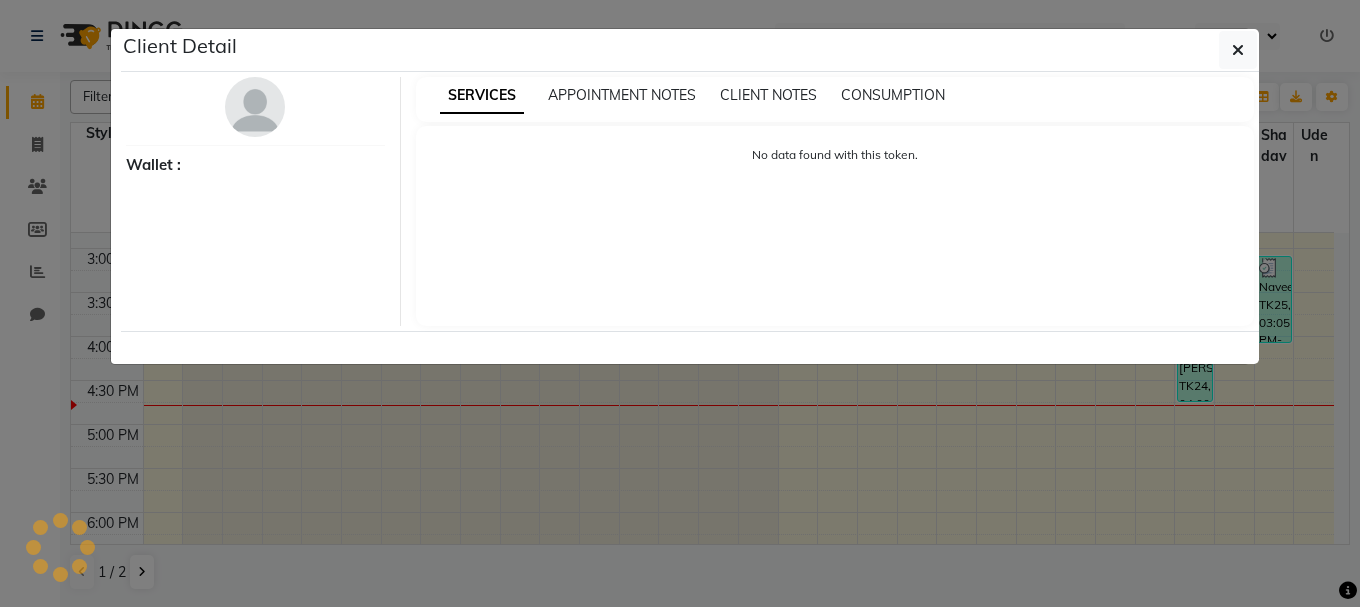 select on "3" 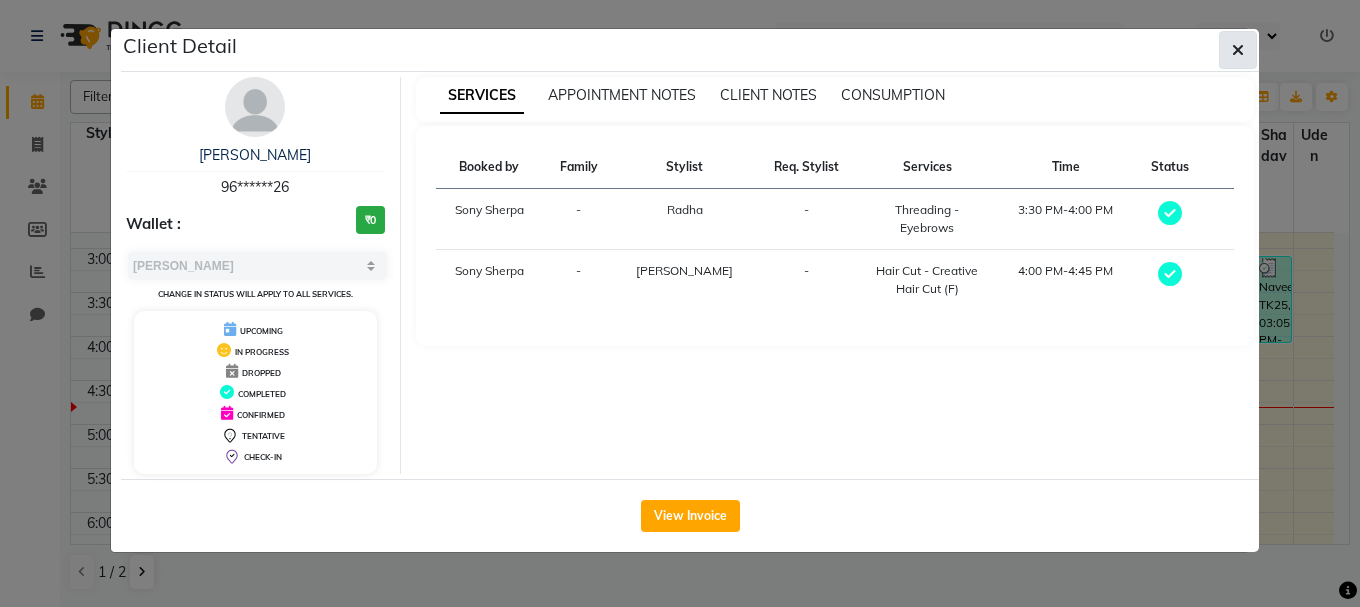 click 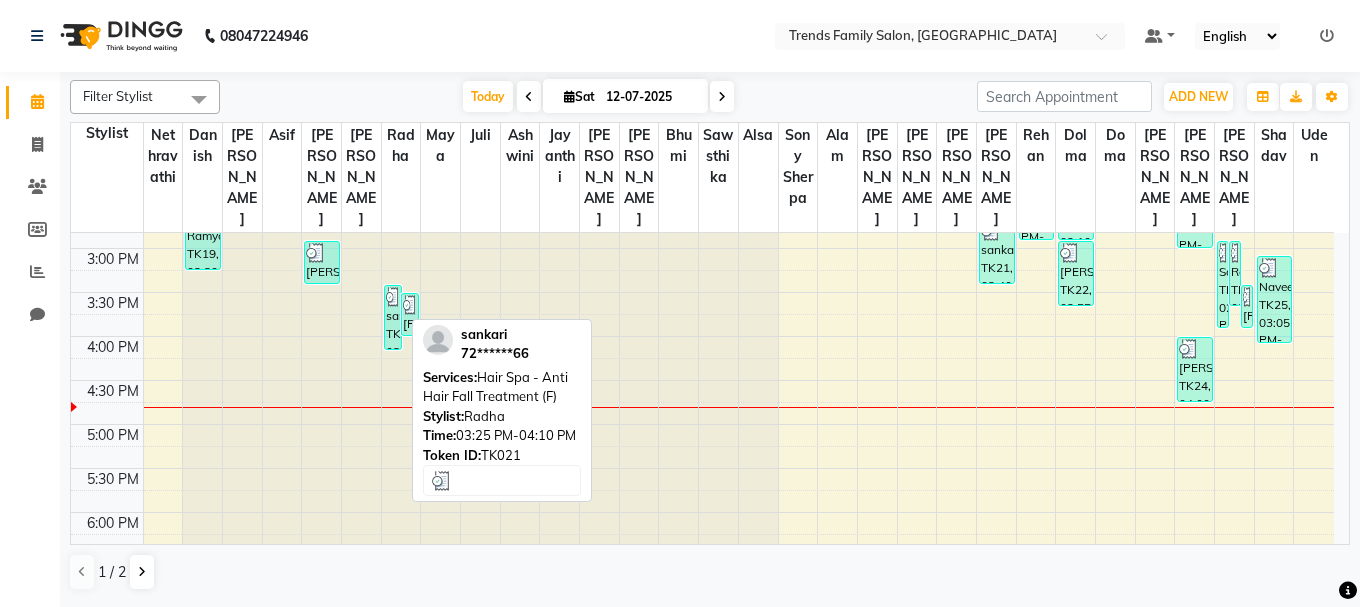 click on "sankari, TK21, 03:25 PM-04:10 PM, Hair Spa - Anti Hair Fall Treatment (F)" at bounding box center (393, 317) 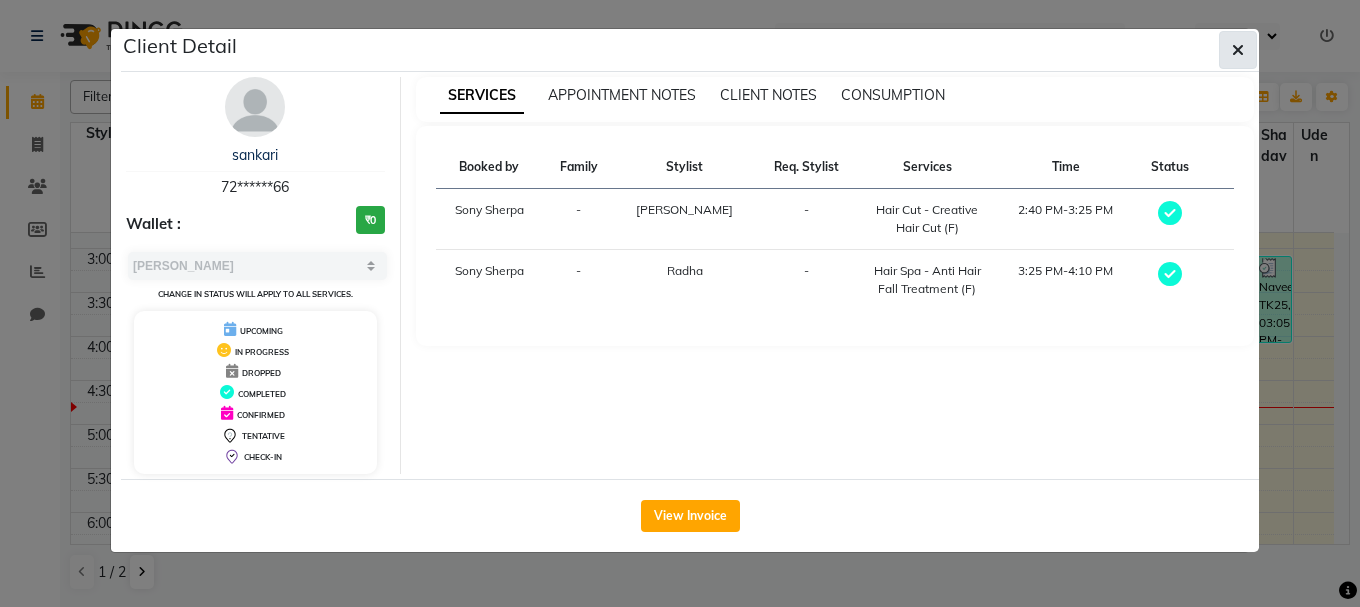 click 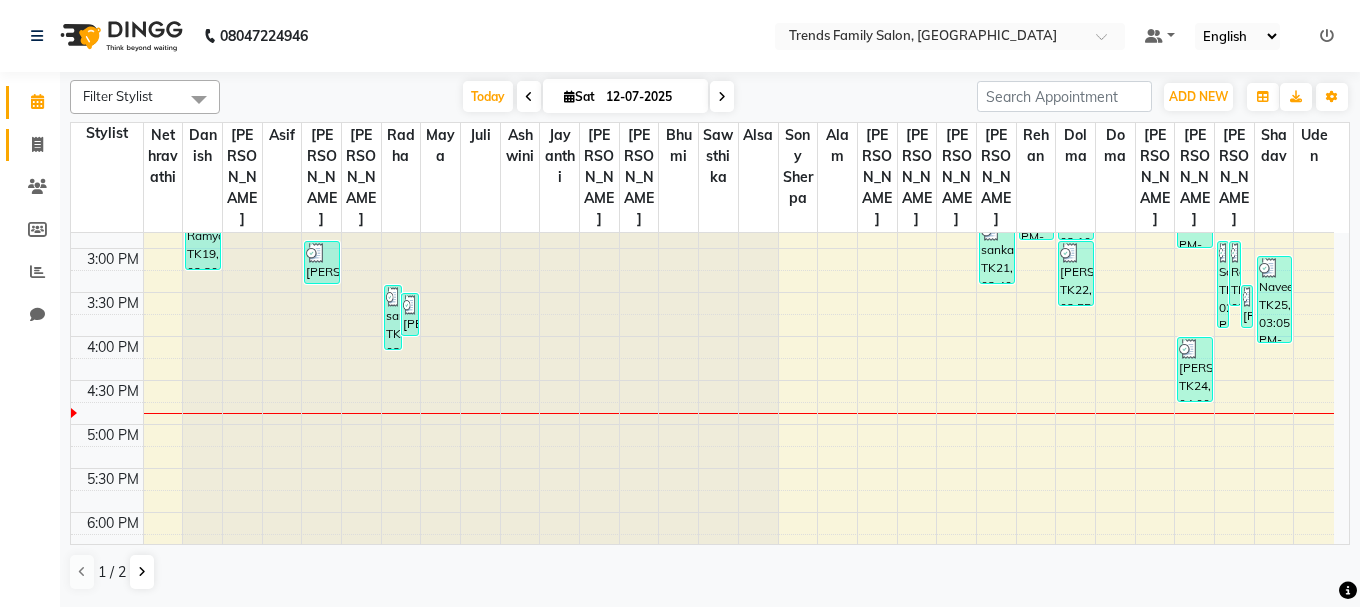 click 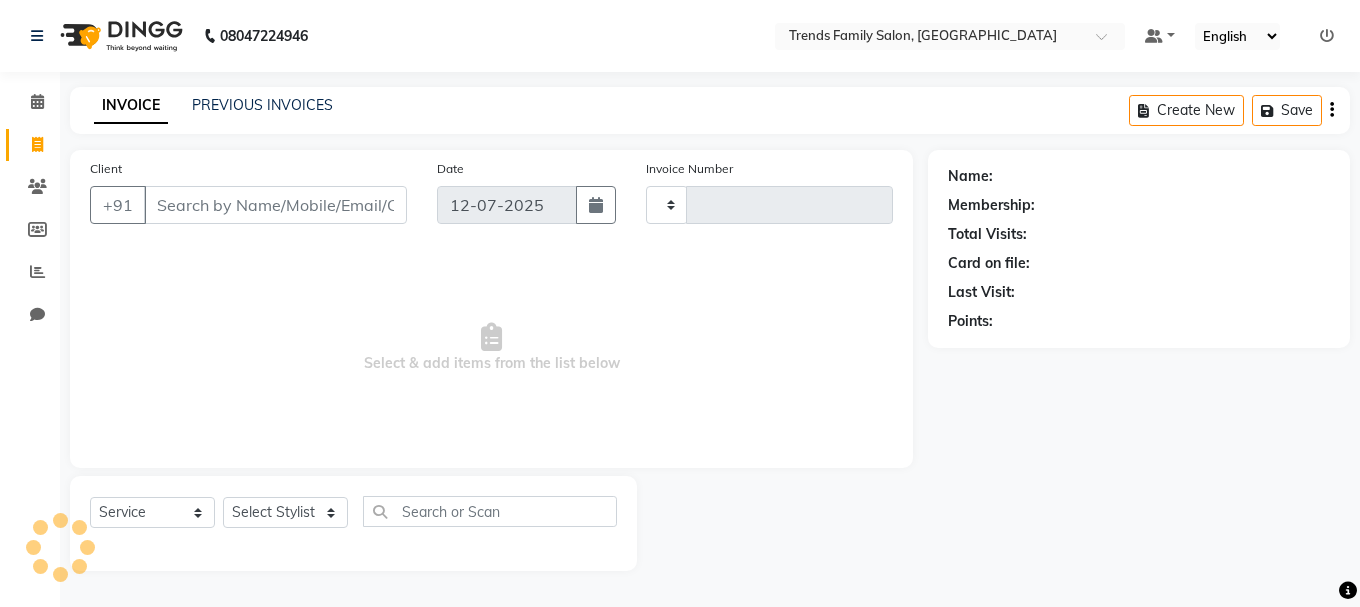 type on "0231" 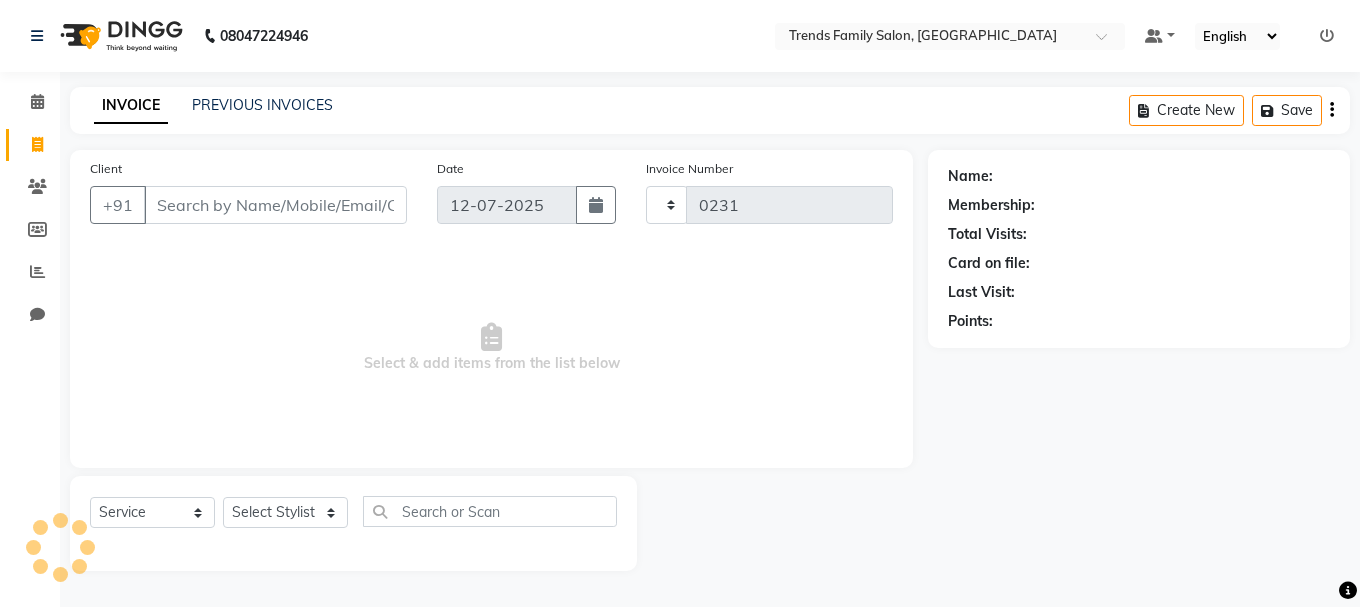 select on "8591" 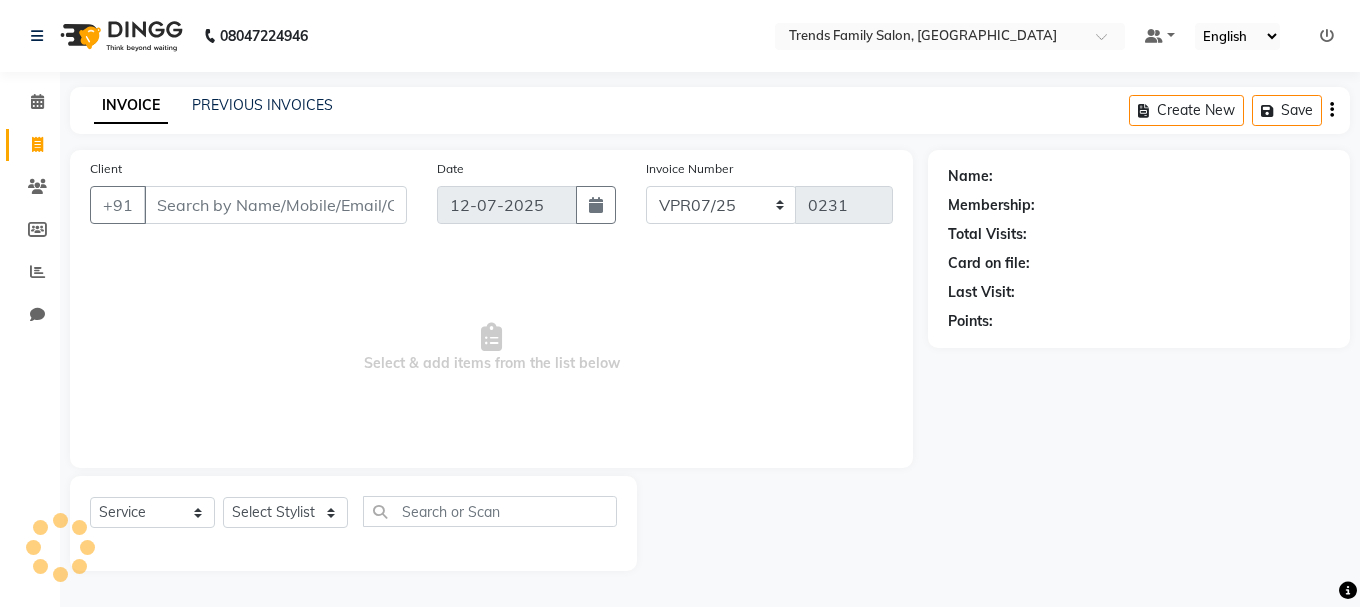 click 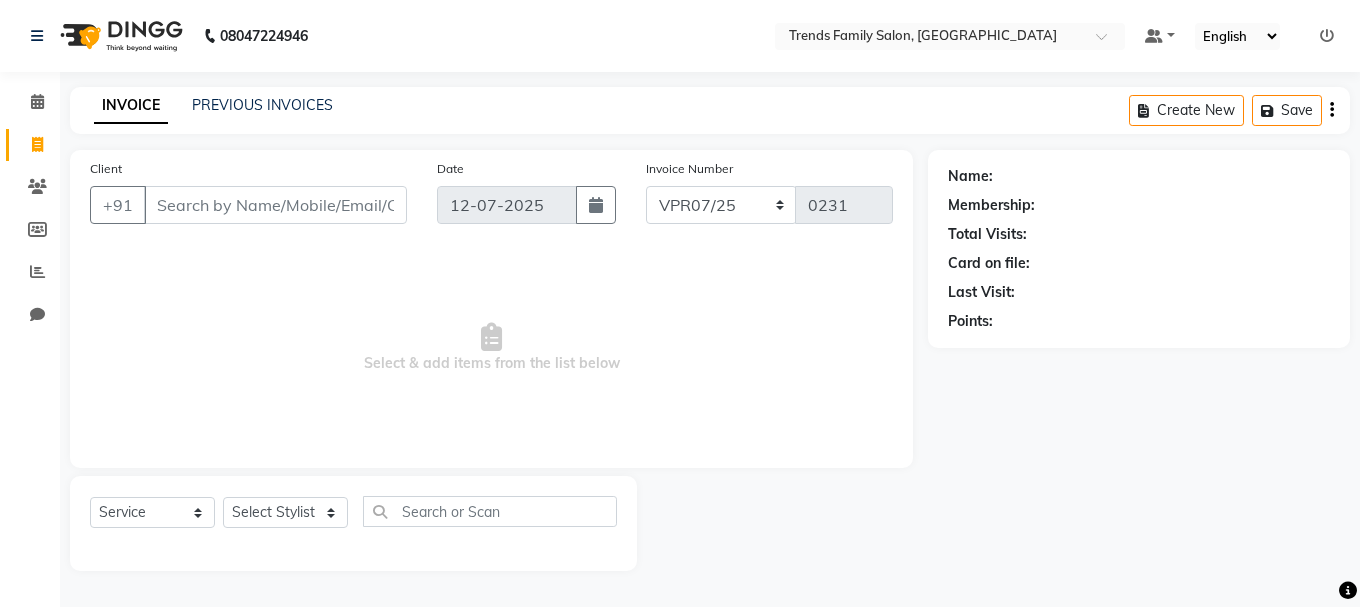 click on "Client" at bounding box center (275, 205) 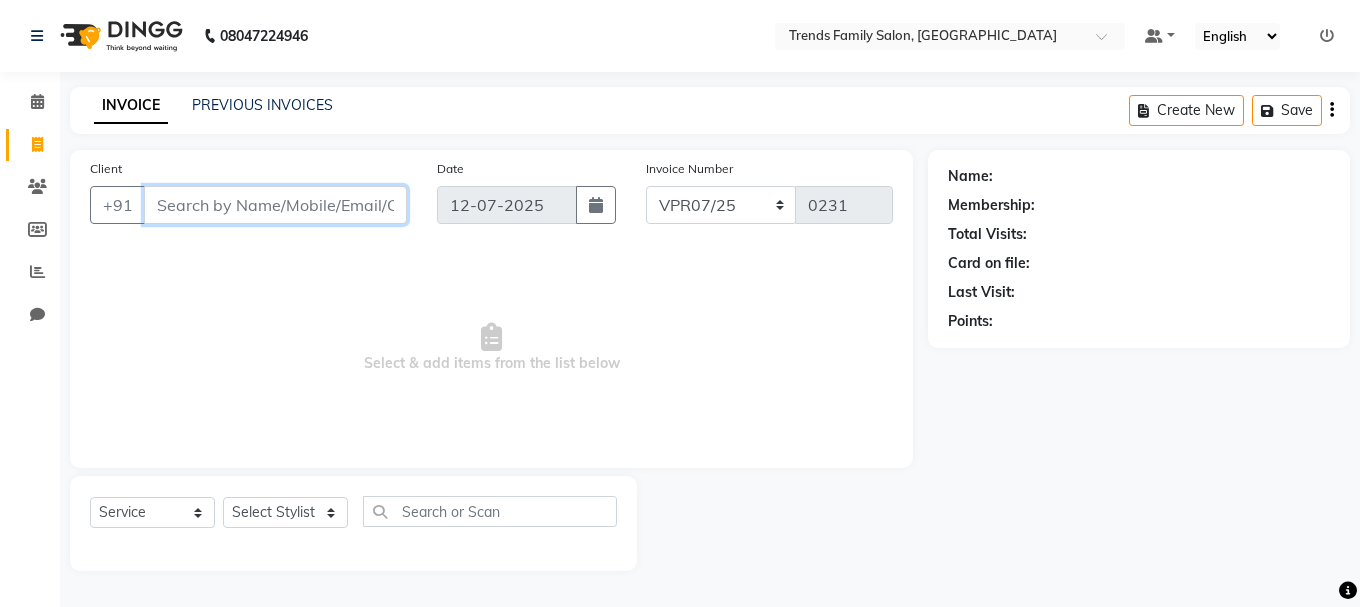 click on "Client" at bounding box center [275, 205] 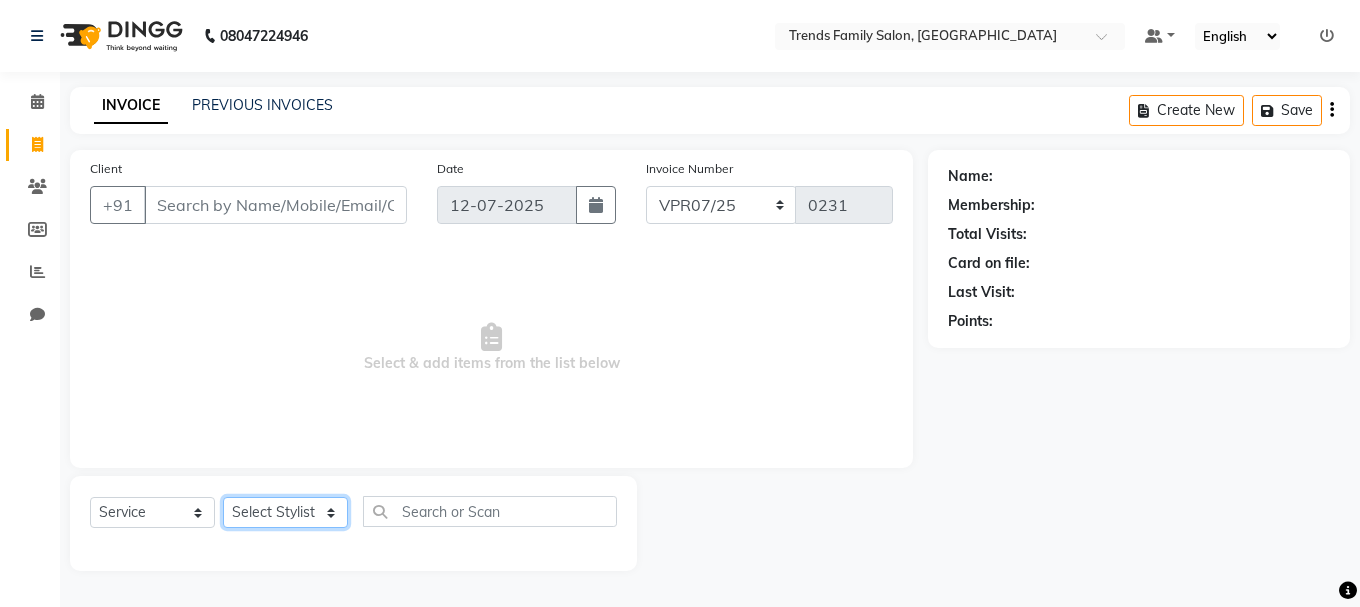 click on "Select Stylist [PERSON_NAME] Alsa Amaritha Ashwini [PERSON_NAME] Bhaktha Bhumi Danish Dolma Doma [PERSON_NAME] [PERSON_NAME] Lakshmi  Maya [PERSON_NAME] [PERSON_NAME] [PERSON_NAME] [PERSON_NAME] [PERSON_NAME] [PERSON_NAME] Sawsthika Shadav [PERSON_NAME] Sony Sherpa  [PERSON_NAME] [PERSON_NAME]" 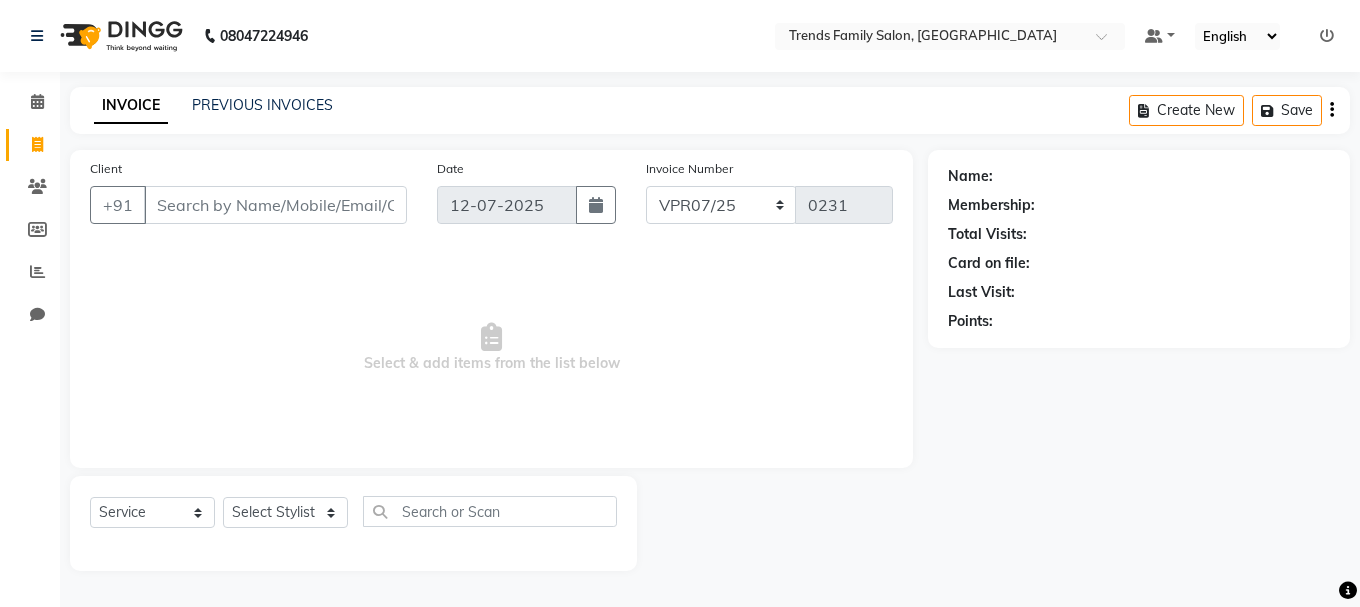drag, startPoint x: 1205, startPoint y: 531, endPoint x: 1170, endPoint y: 523, distance: 35.902645 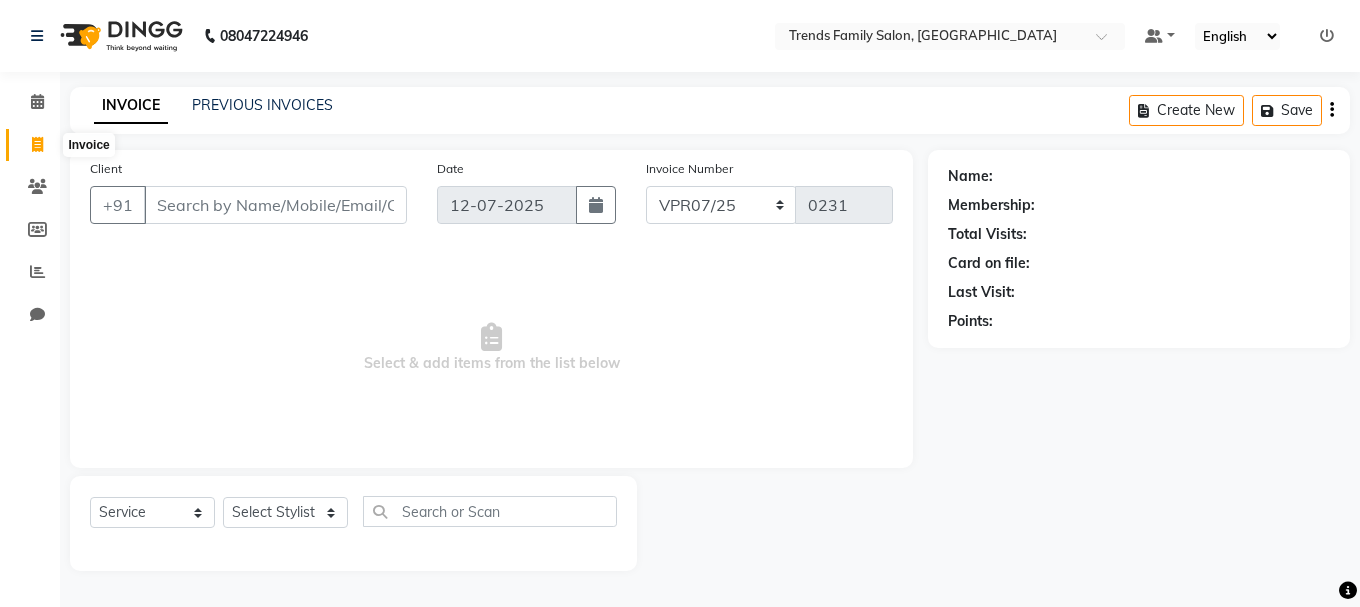 click 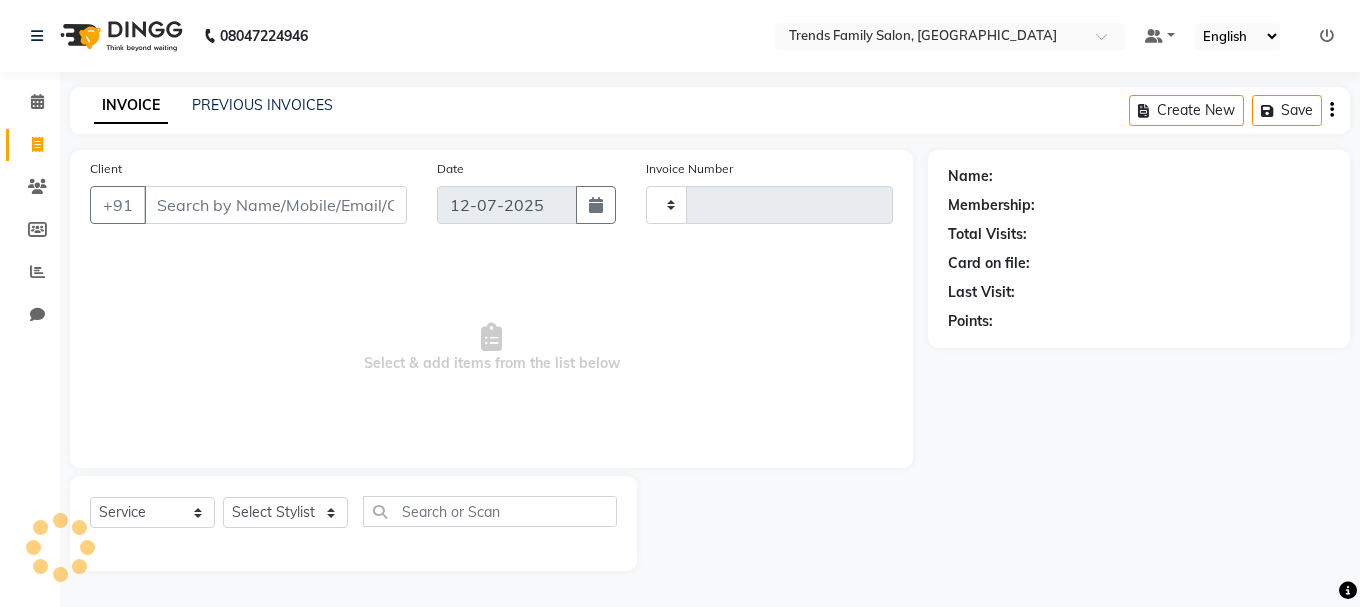type on "0231" 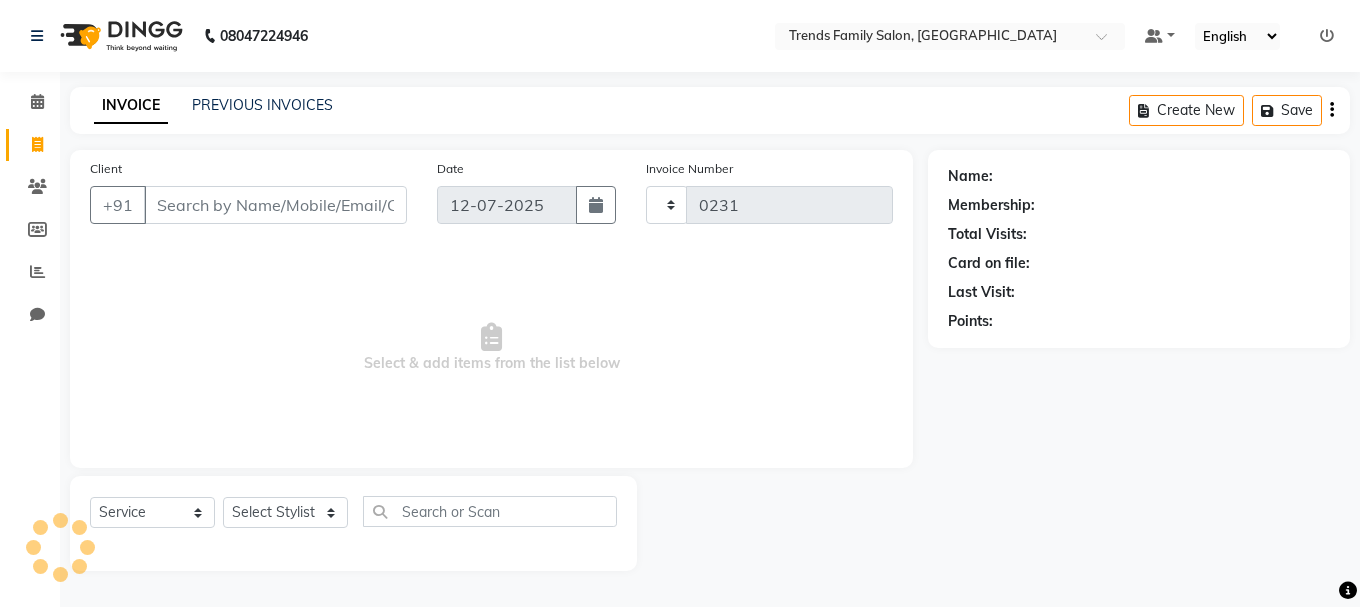 select on "8591" 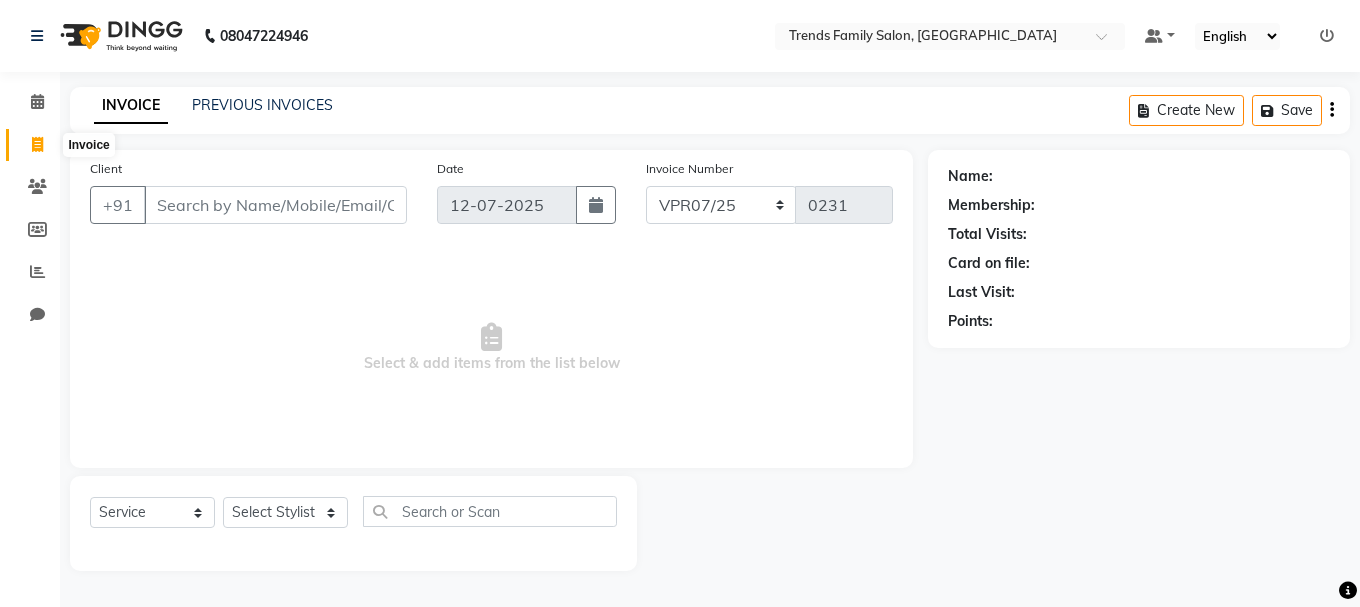 click 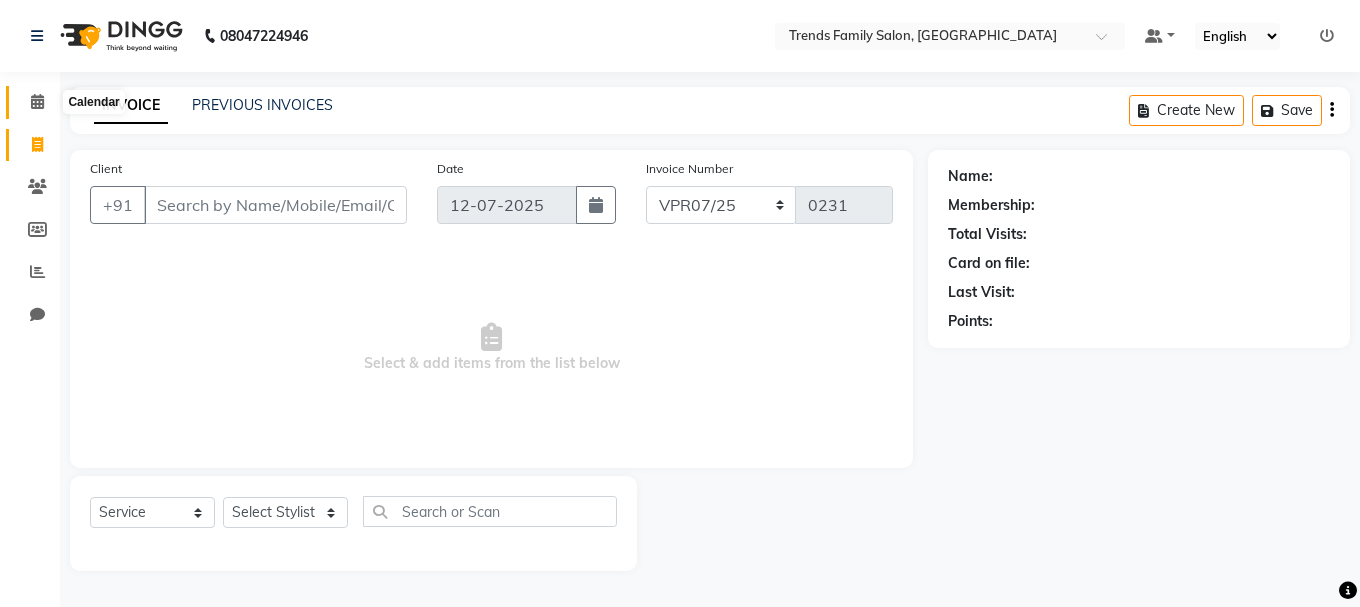 click 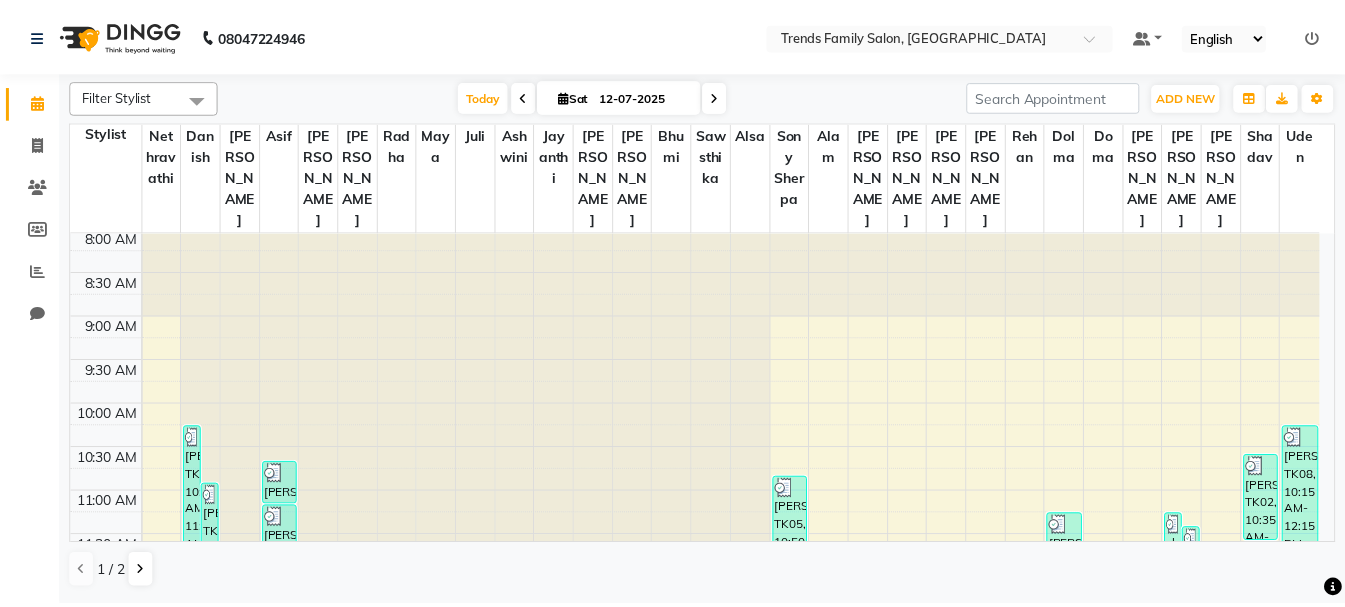 scroll, scrollTop: 0, scrollLeft: 0, axis: both 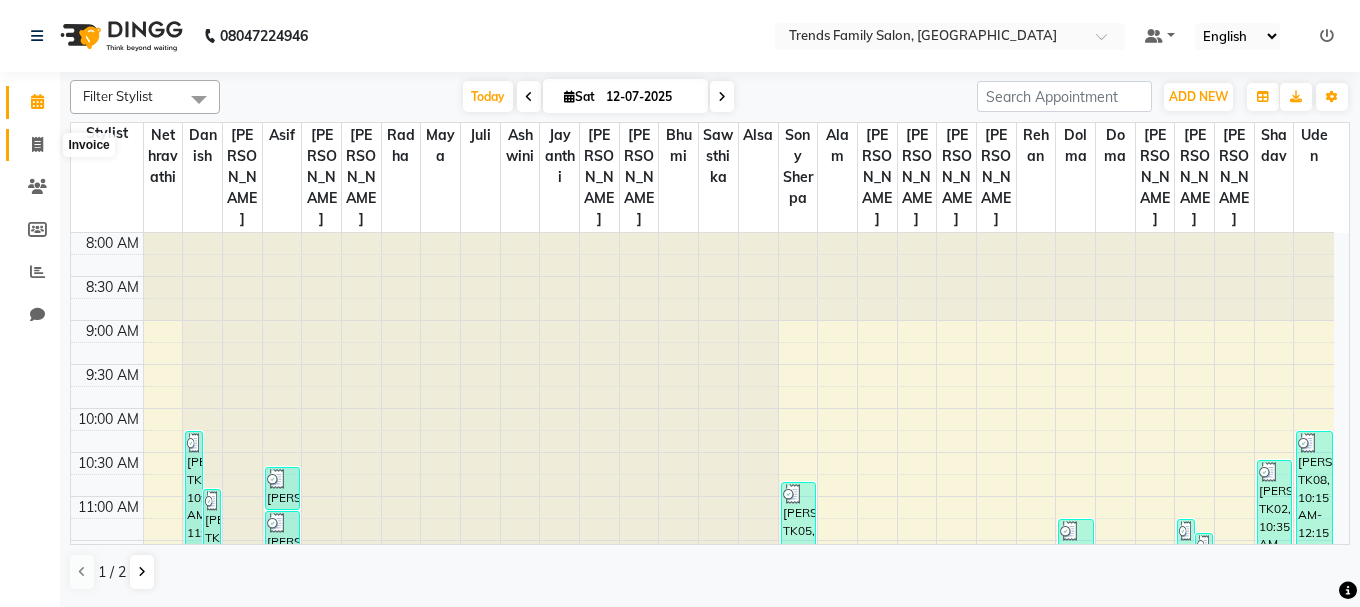 click 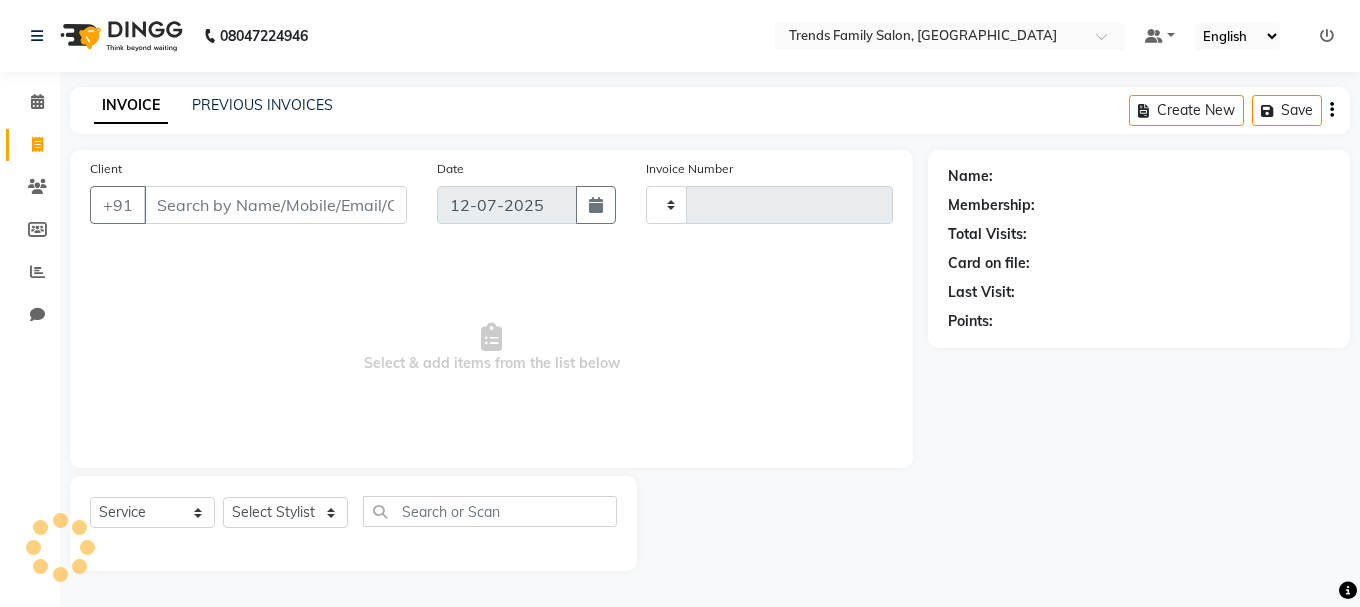 type on "0231" 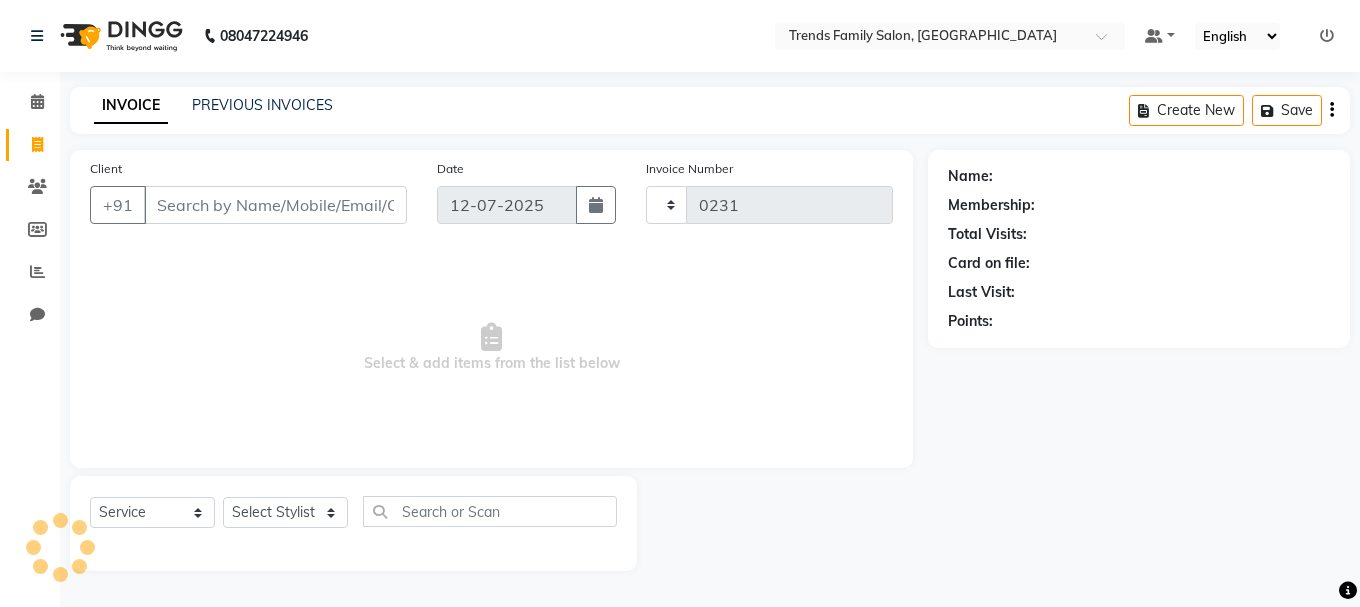 select on "8591" 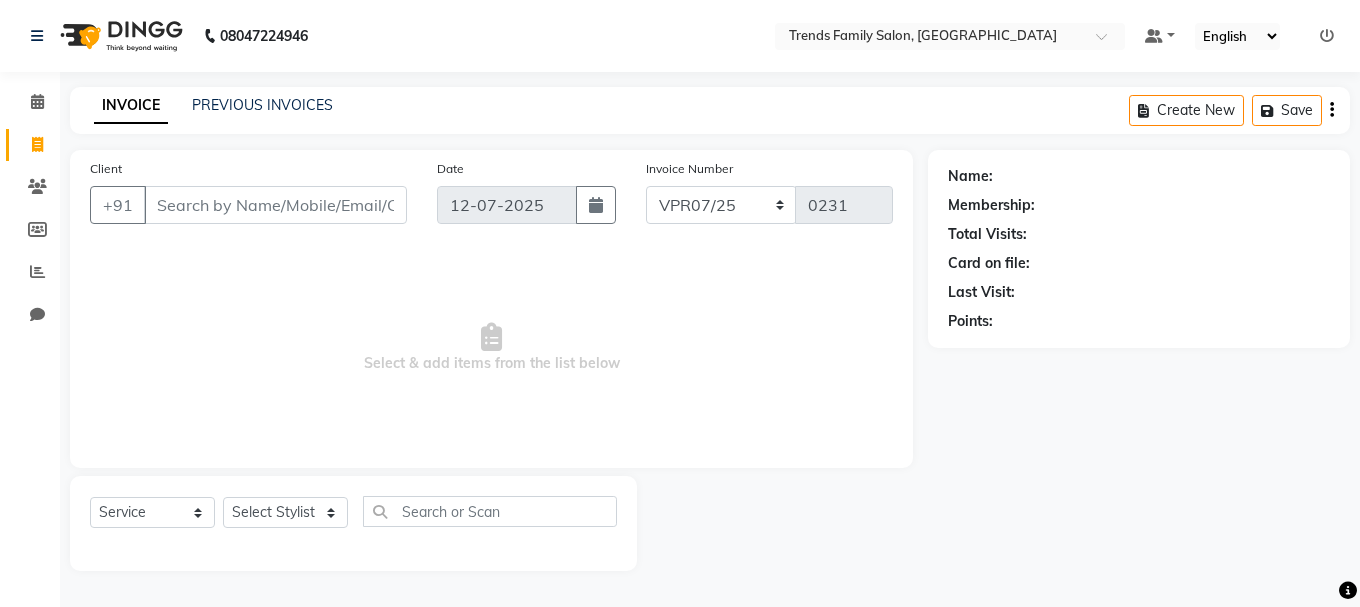 click on "Client +91 Date [DATE] Invoice Number VPR07/25 MEM/[PHONE_NUMBER]  Select & add items from the list below" 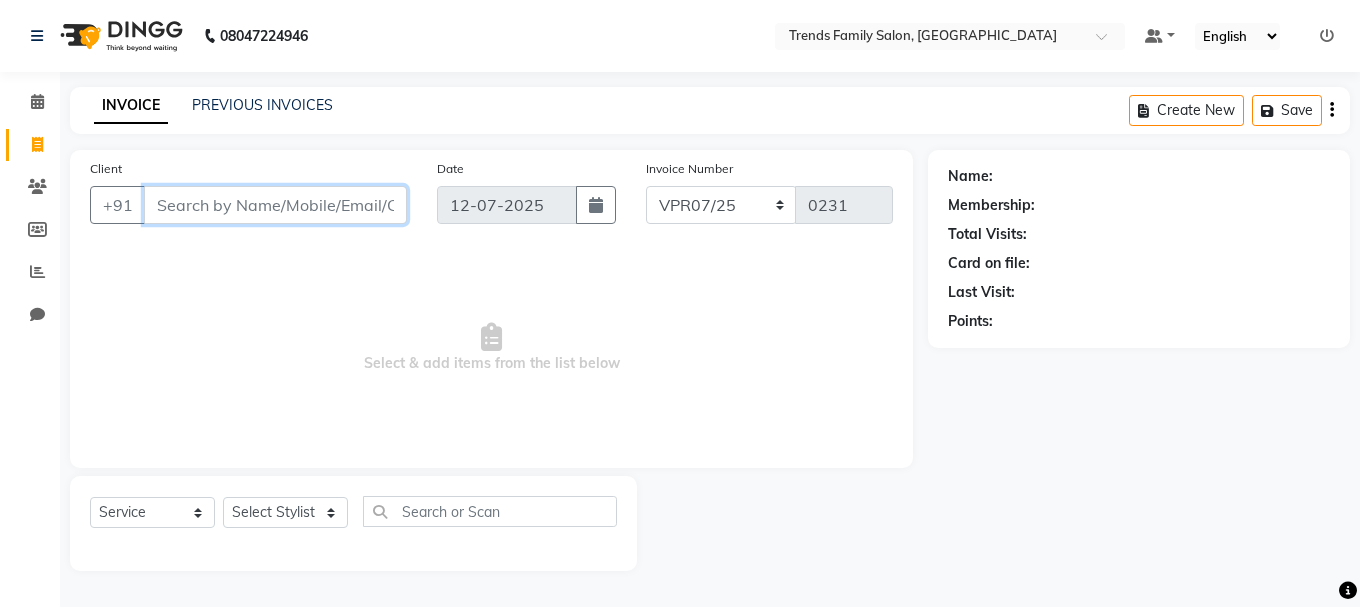click on "Client" at bounding box center [275, 205] 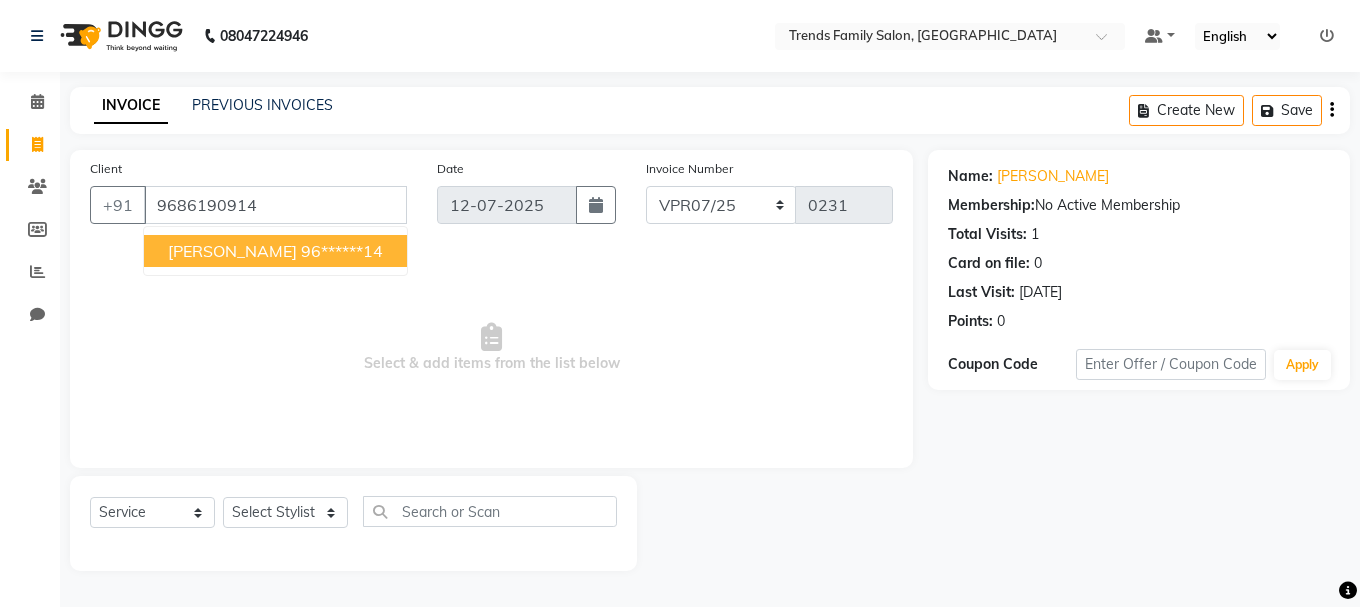 click on "96******14" at bounding box center [342, 251] 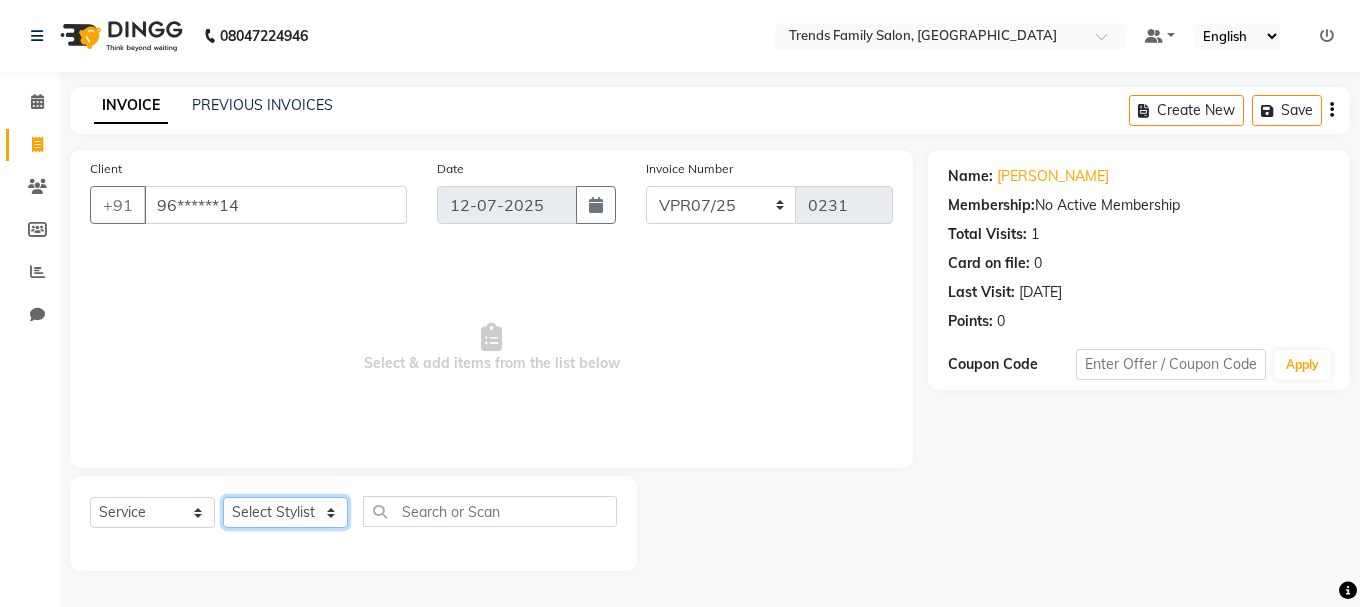 click on "Select Stylist [PERSON_NAME] Alsa Amaritha Ashwini [PERSON_NAME] Bhaktha Bhumi Danish Dolma Doma [PERSON_NAME] [PERSON_NAME] Lakshmi  Maya [PERSON_NAME] [PERSON_NAME] [PERSON_NAME] [PERSON_NAME] [PERSON_NAME] [PERSON_NAME] Sawsthika Shadav [PERSON_NAME] Sony Sherpa  [PERSON_NAME] [PERSON_NAME]" 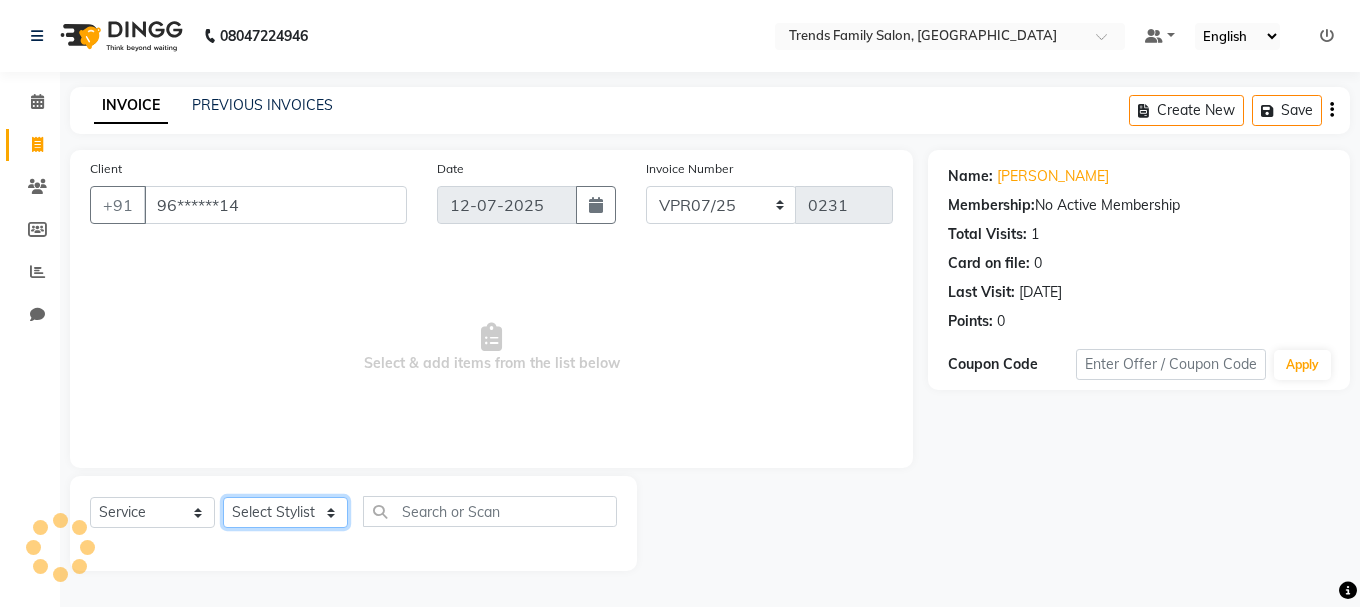 select on "74905" 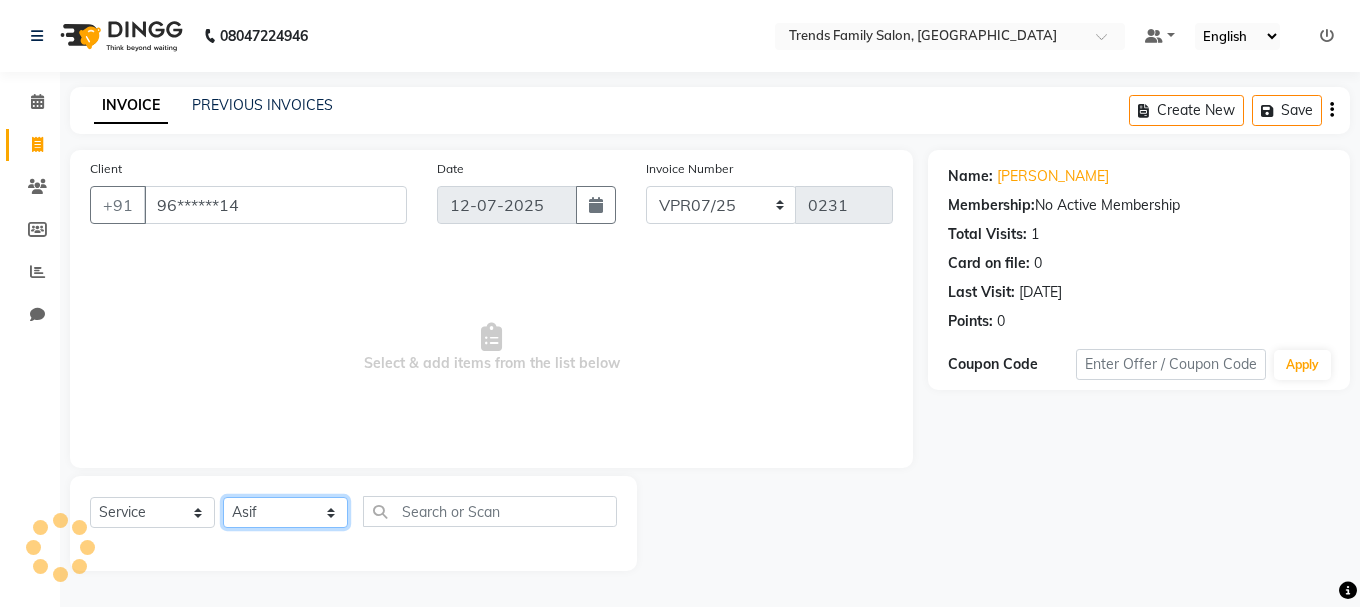 click on "Select Stylist [PERSON_NAME] Alsa Amaritha Ashwini [PERSON_NAME] Bhaktha Bhumi Danish Dolma Doma [PERSON_NAME] [PERSON_NAME] Lakshmi  Maya [PERSON_NAME] [PERSON_NAME] [PERSON_NAME] [PERSON_NAME] [PERSON_NAME] [PERSON_NAME] Sawsthika Shadav [PERSON_NAME] Sony Sherpa  [PERSON_NAME] [PERSON_NAME]" 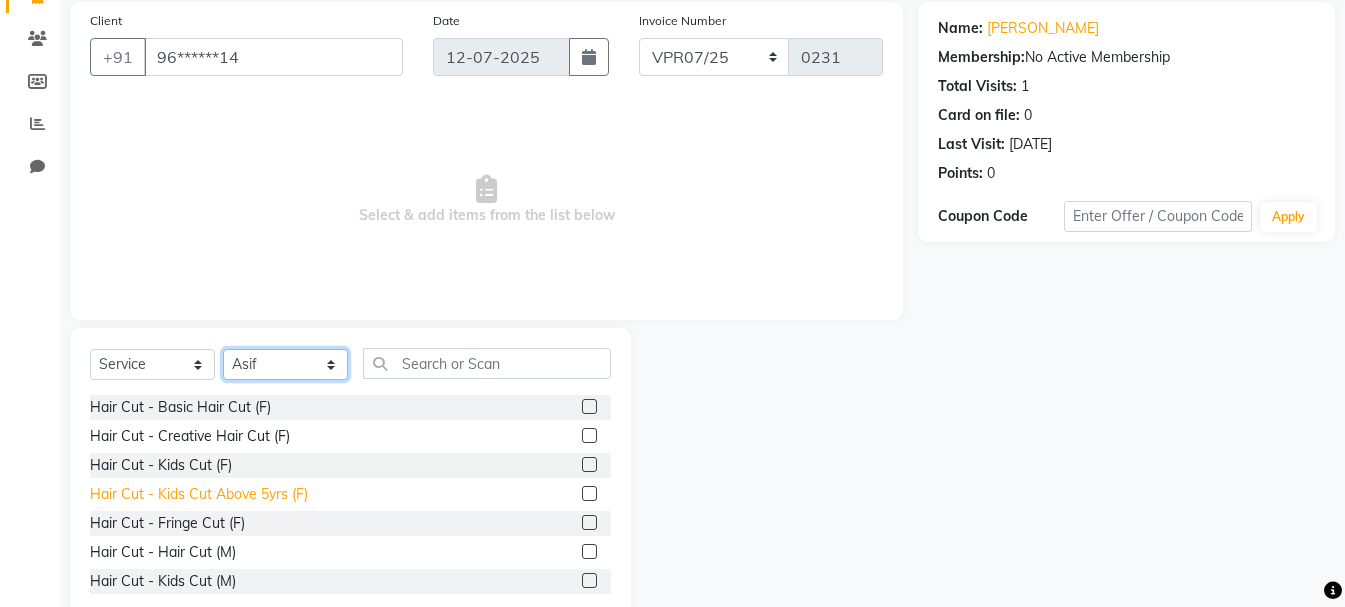 scroll, scrollTop: 194, scrollLeft: 0, axis: vertical 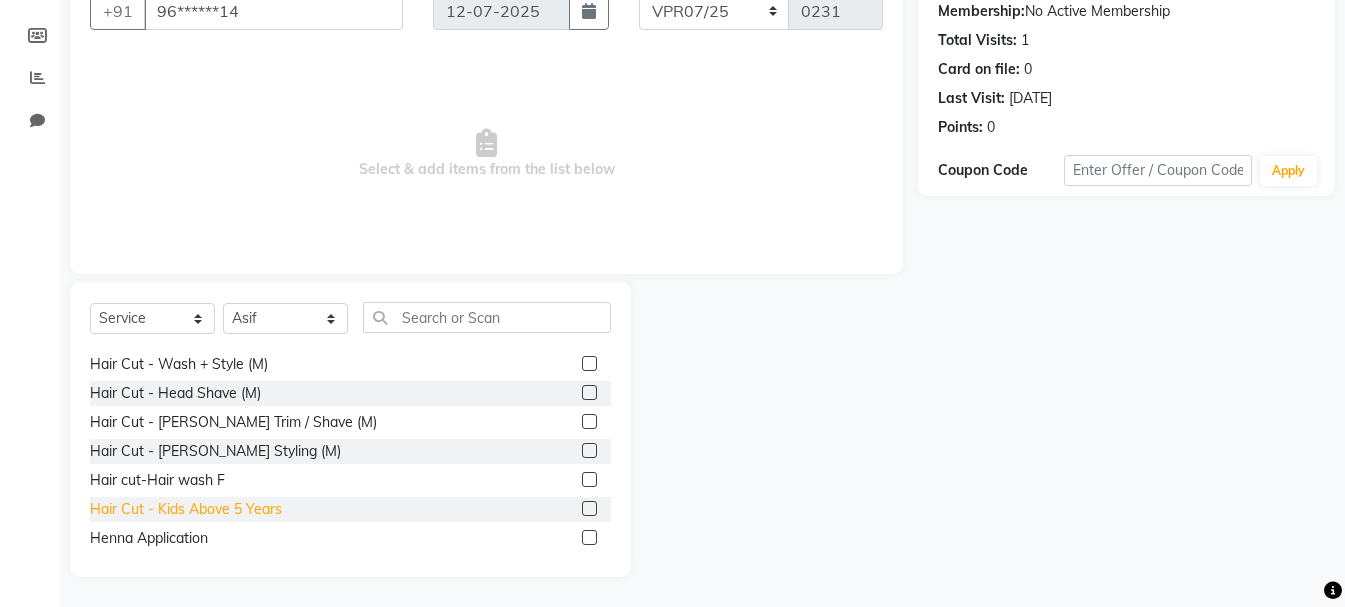 click on "Hair Cut - Kids Above 5 Years" 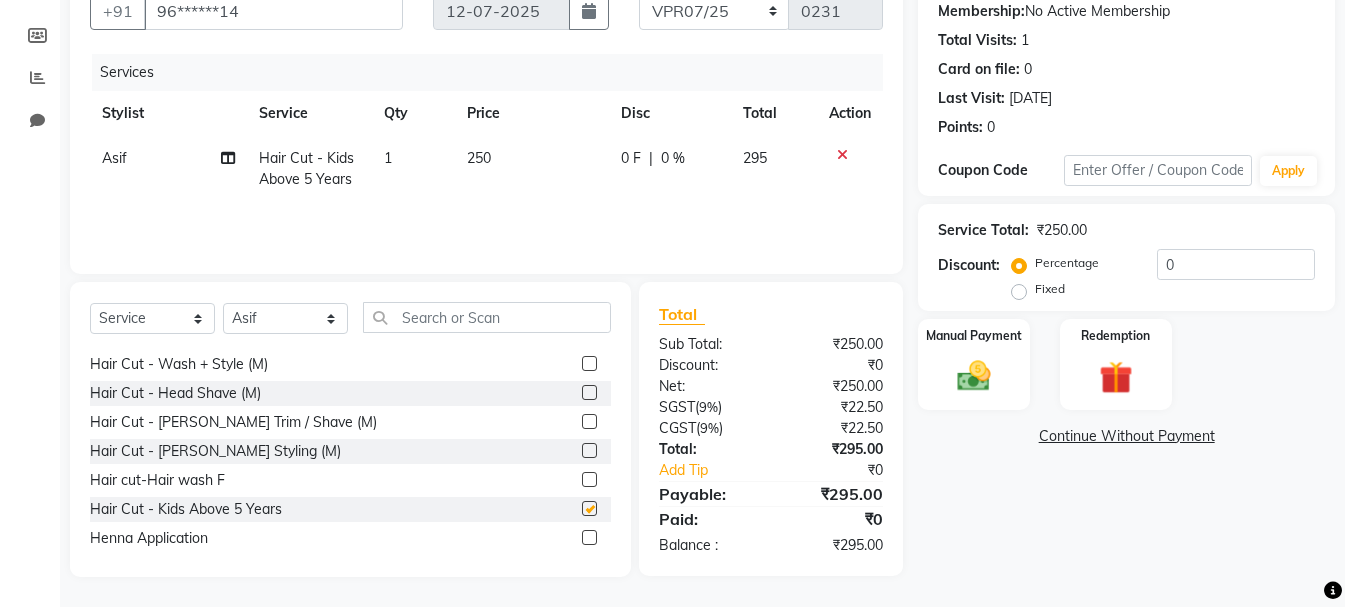 checkbox on "false" 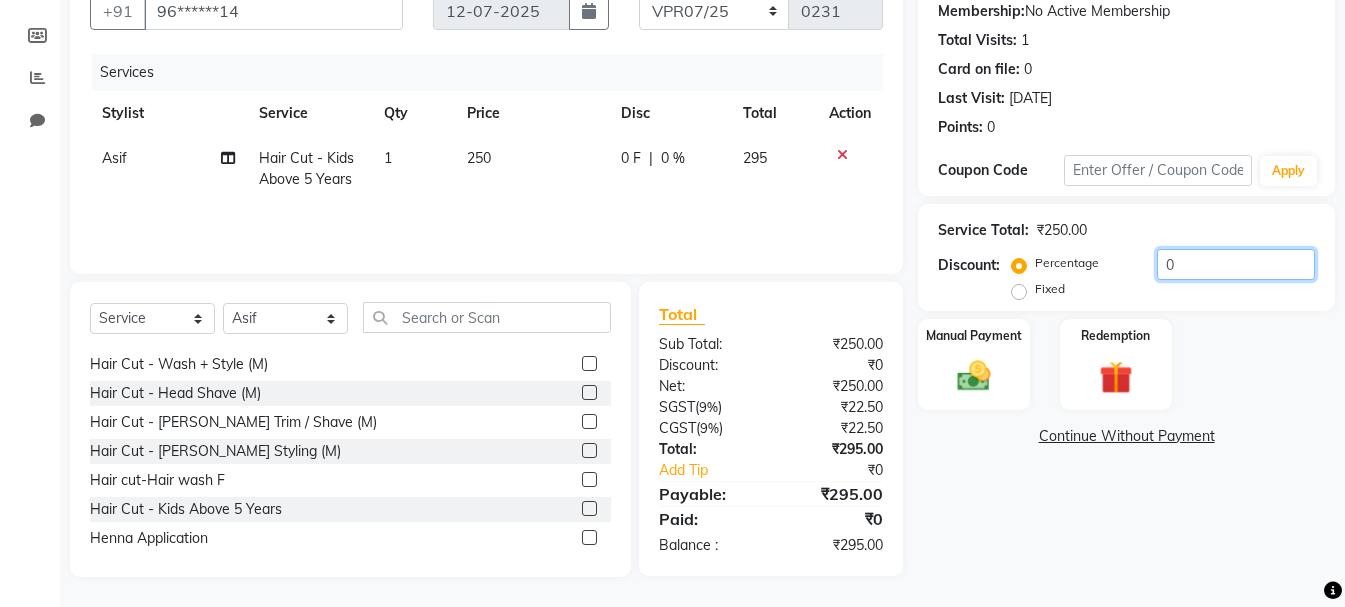 click on "0" 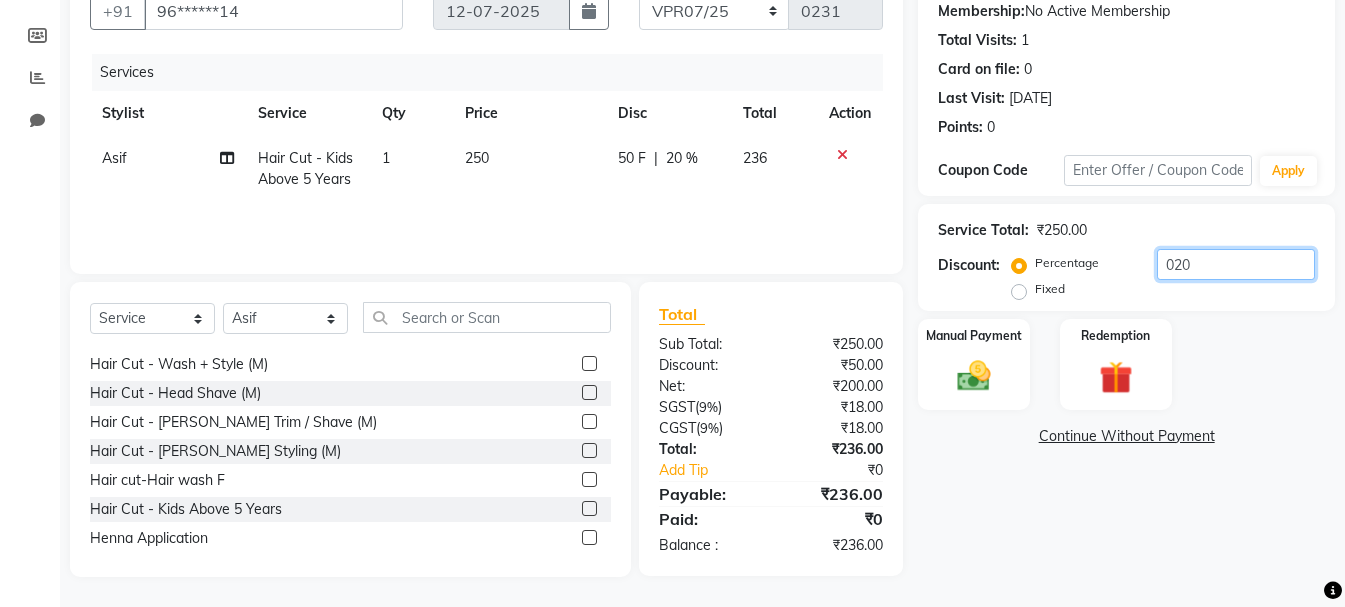 scroll, scrollTop: 0, scrollLeft: 0, axis: both 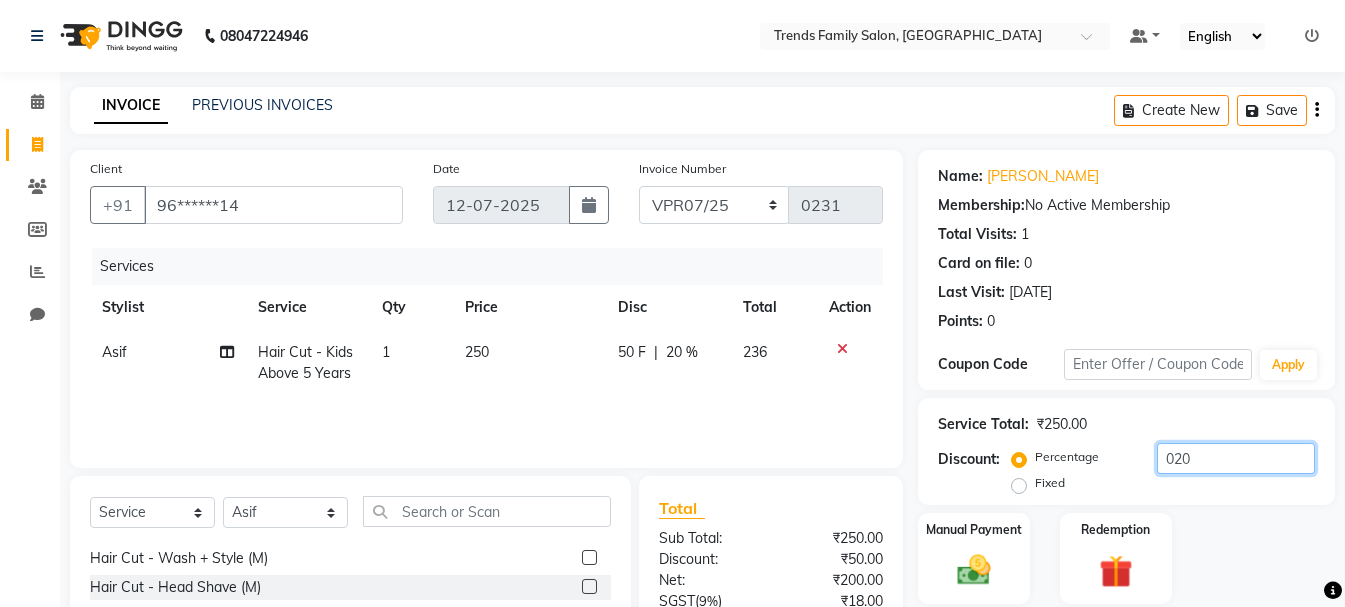 type on "020" 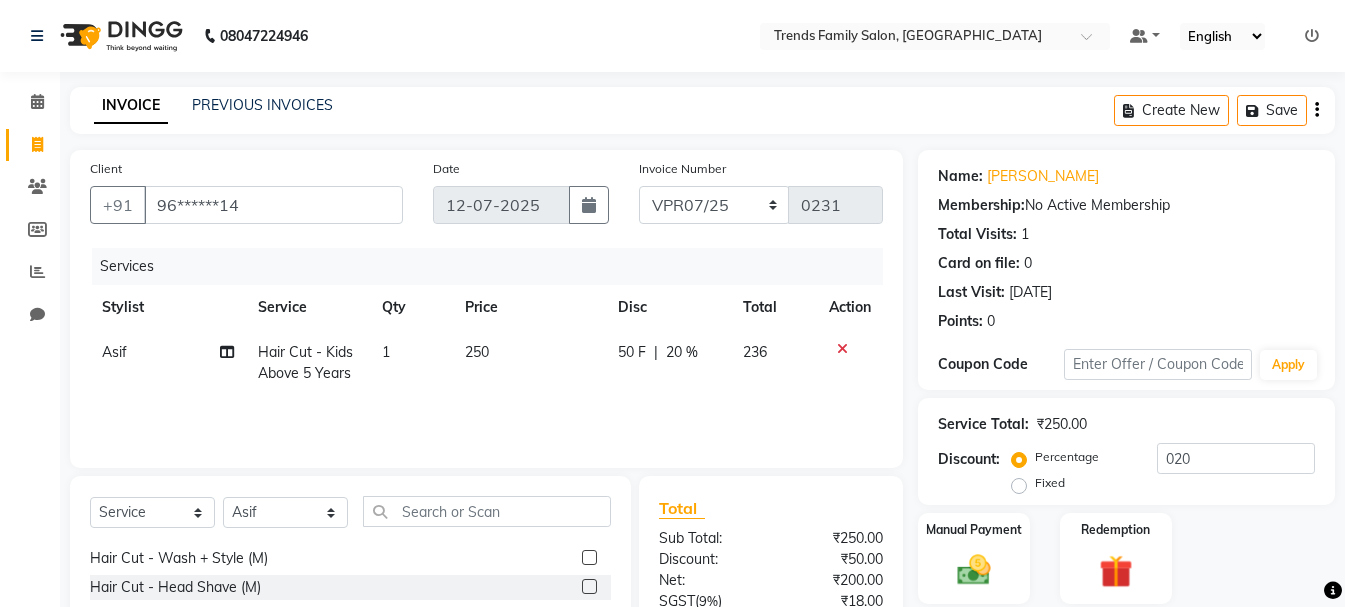 click 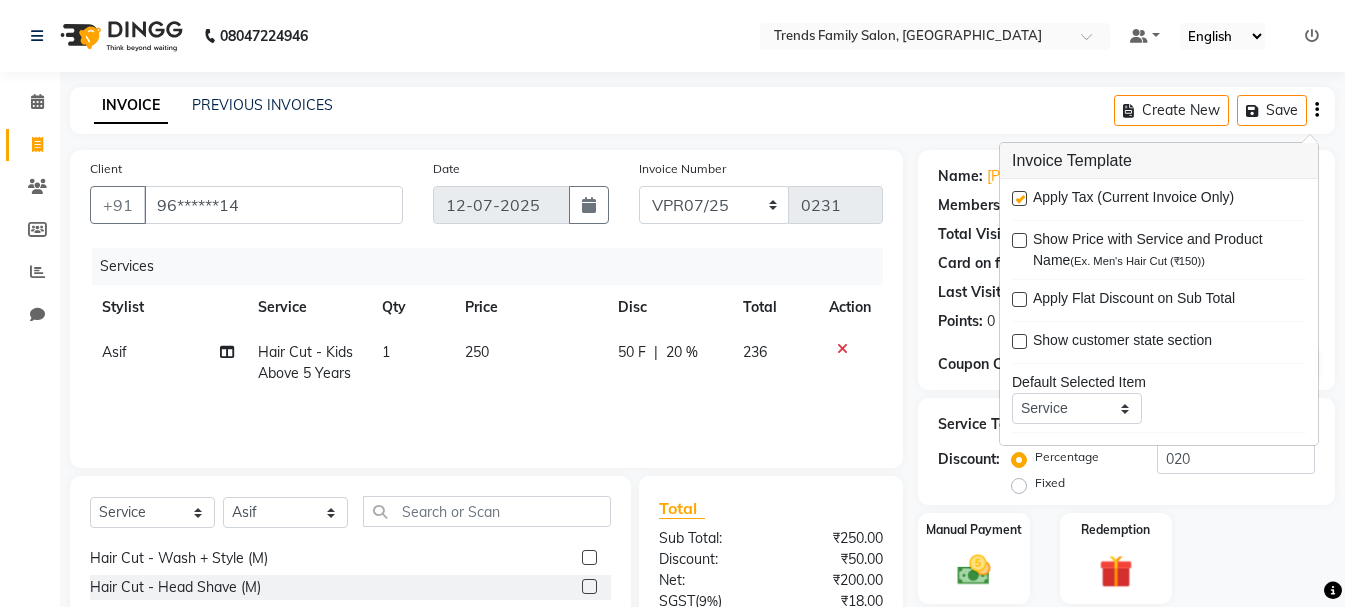 click at bounding box center [1019, 198] 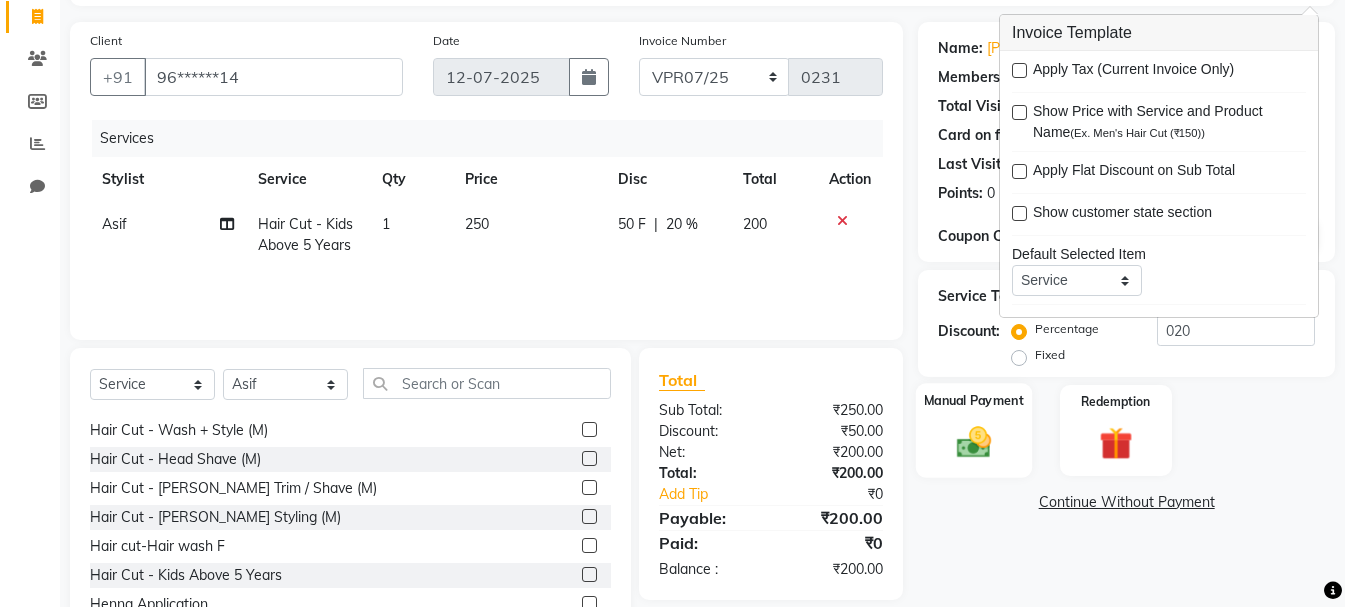 scroll, scrollTop: 194, scrollLeft: 0, axis: vertical 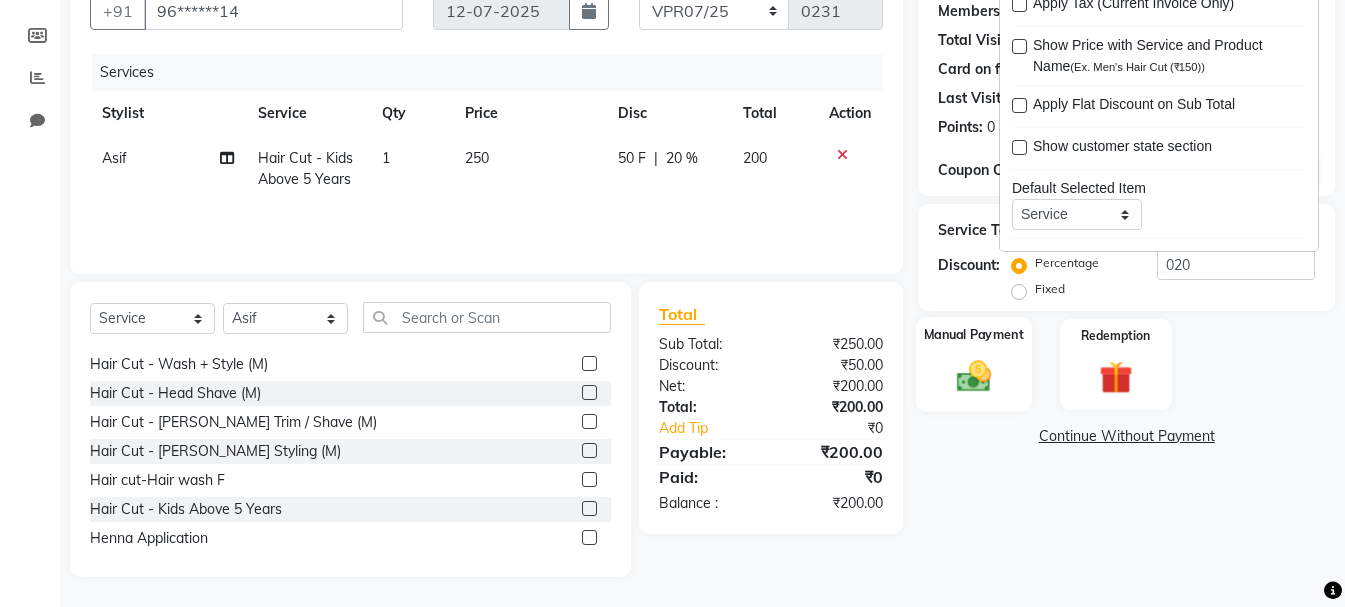 click 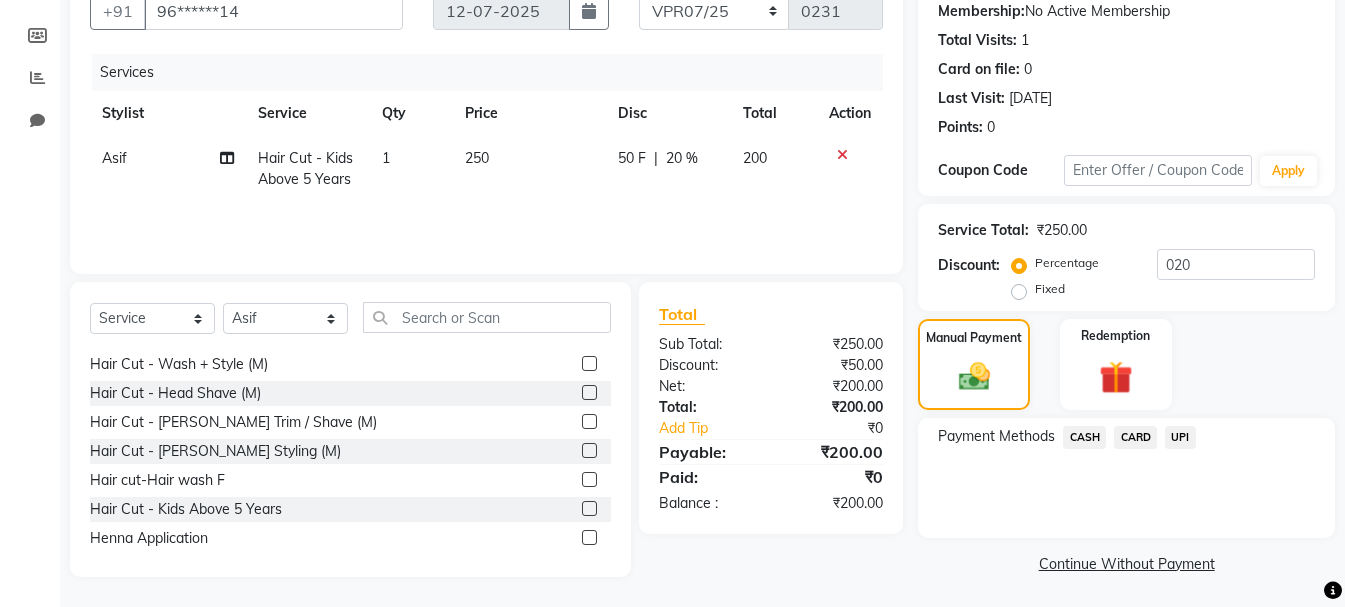 click on "UPI" 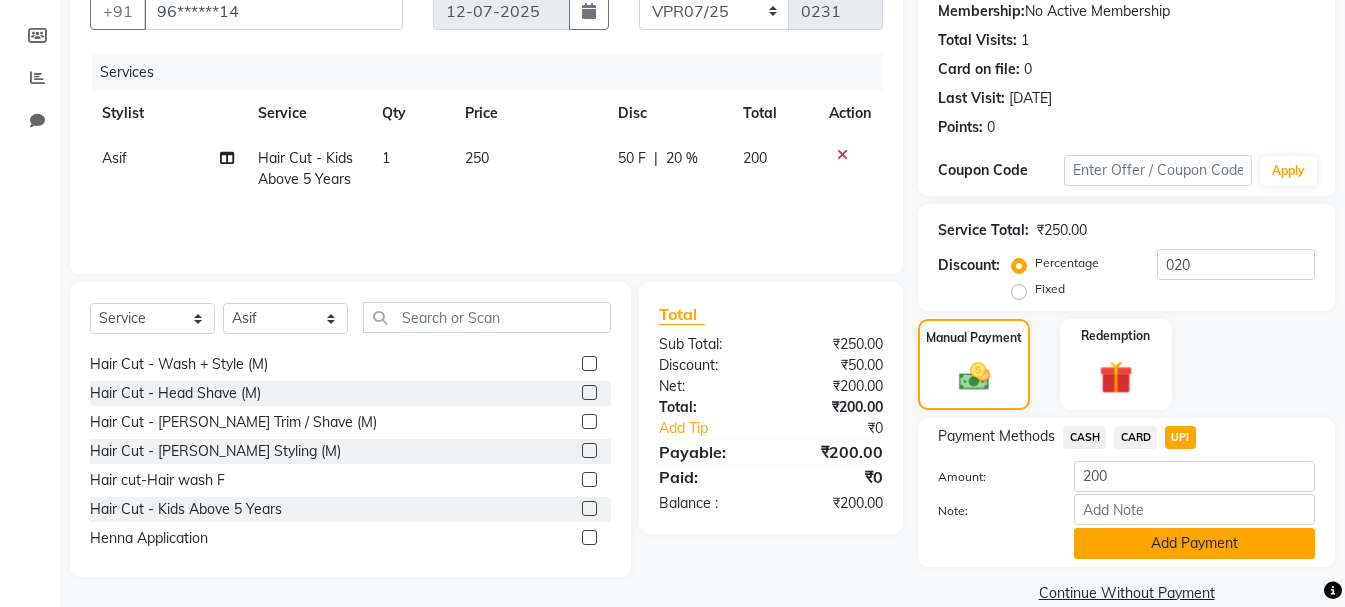 click on "Add Payment" 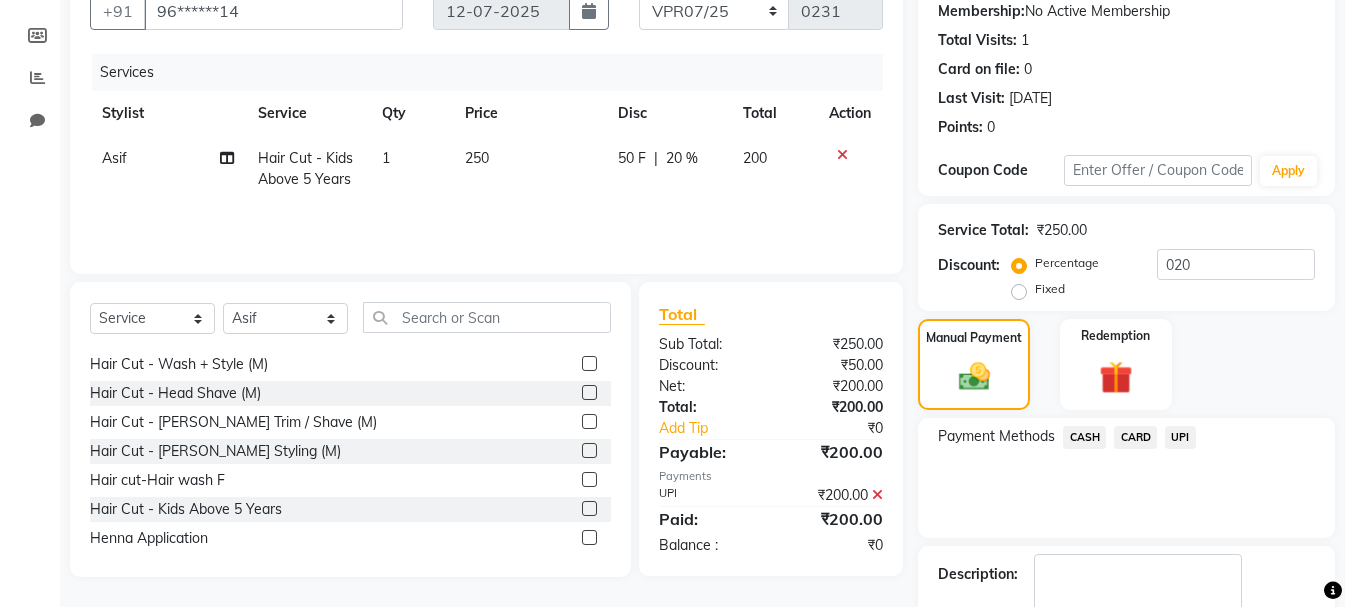 scroll, scrollTop: 309, scrollLeft: 0, axis: vertical 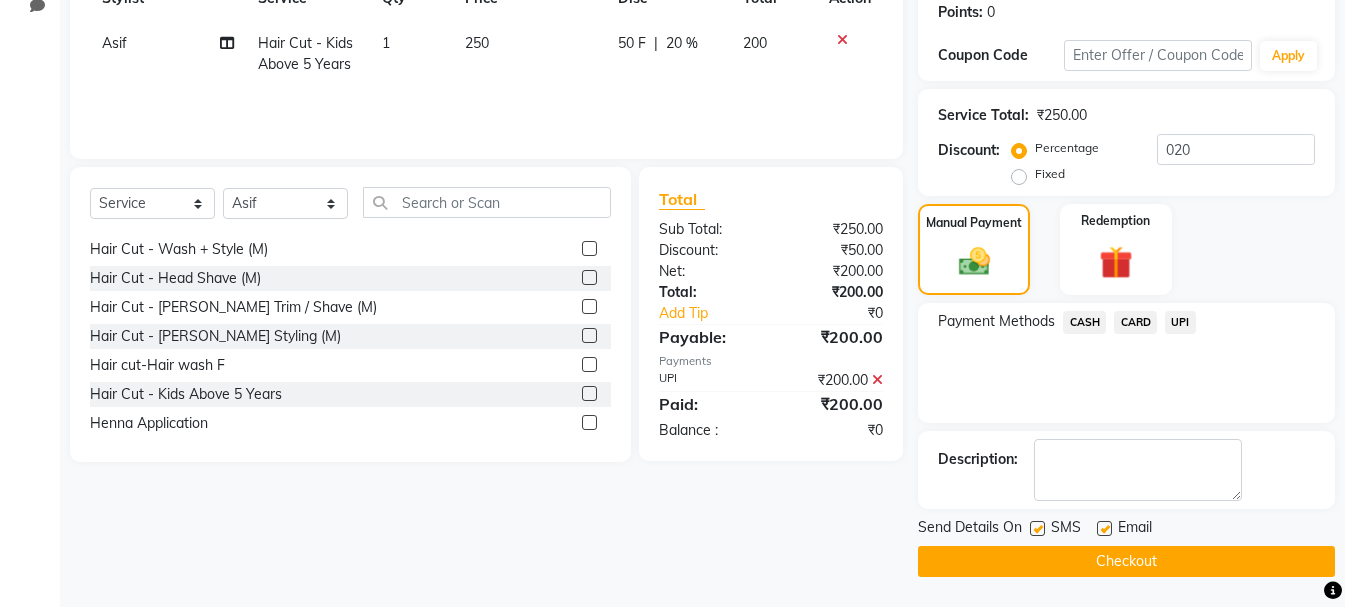 click on "Checkout" 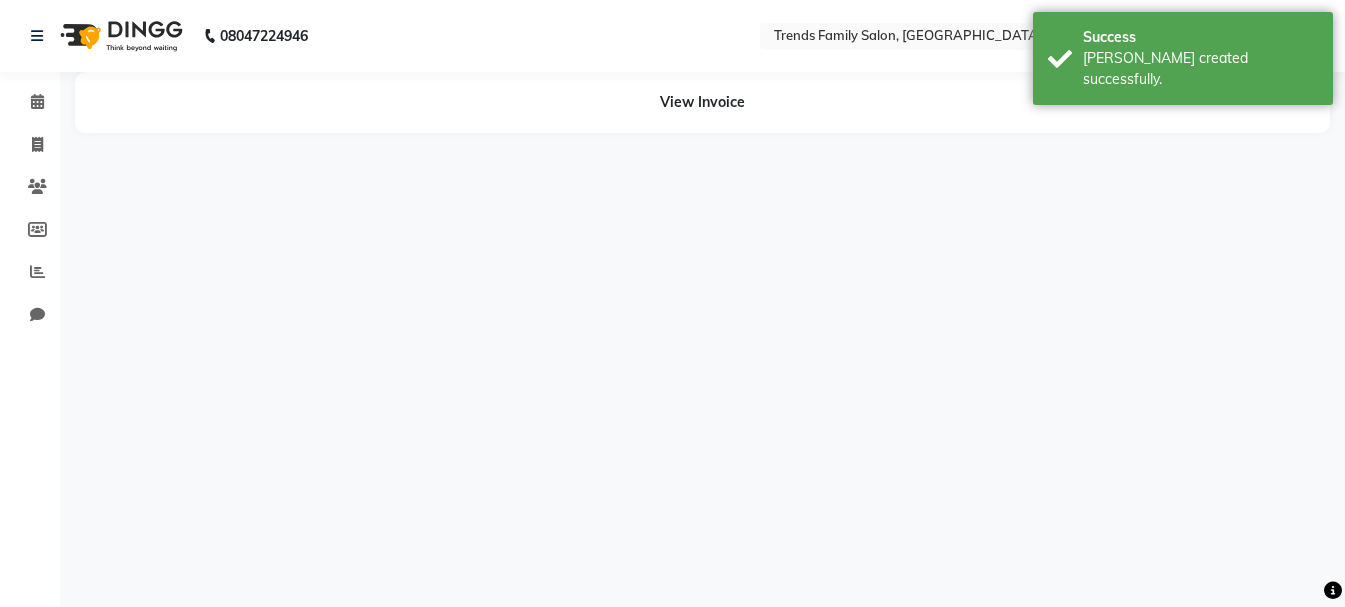 scroll, scrollTop: 0, scrollLeft: 0, axis: both 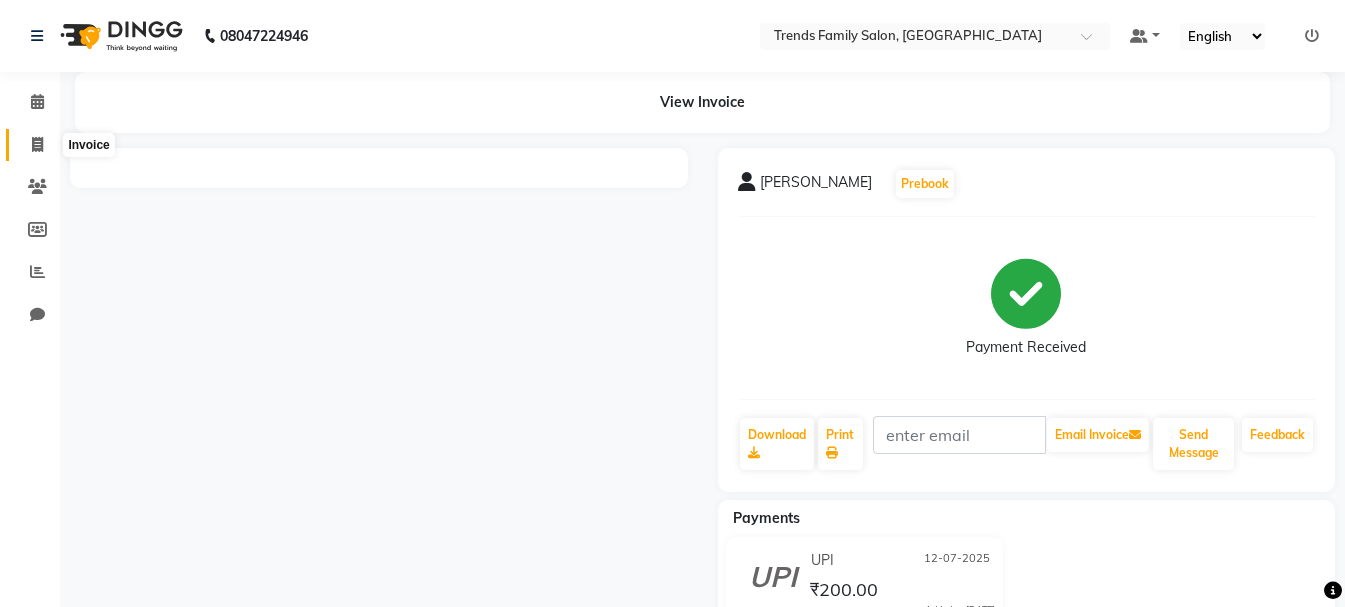 click 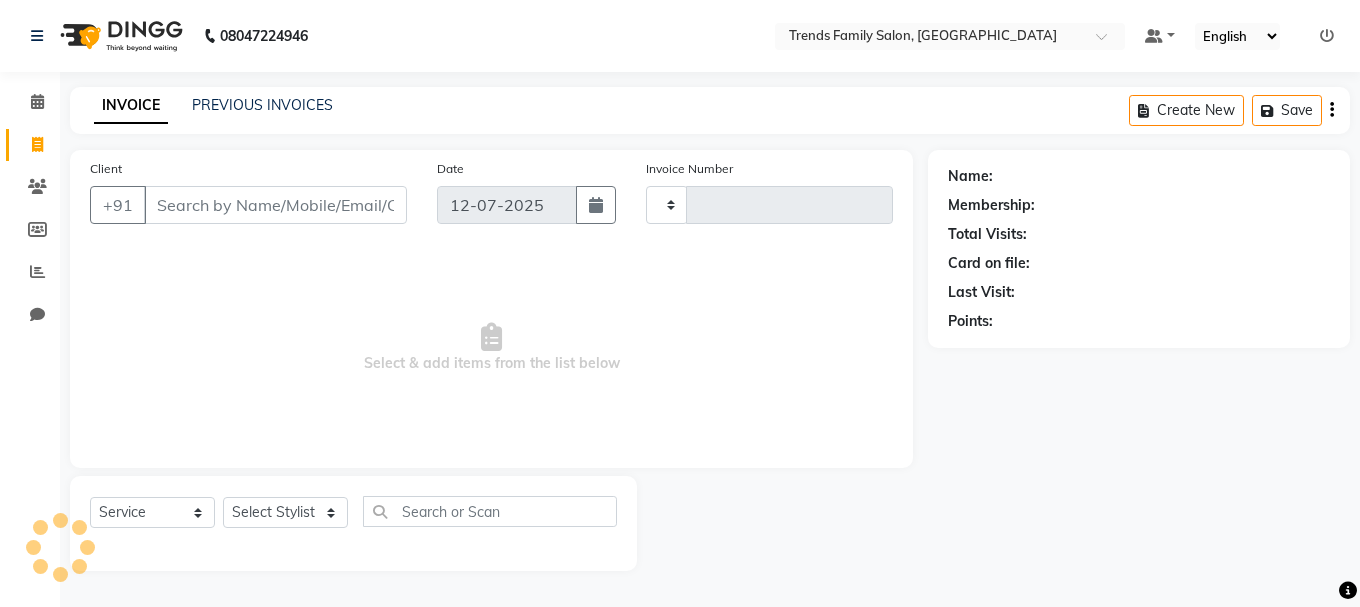 click on "Client" at bounding box center [275, 205] 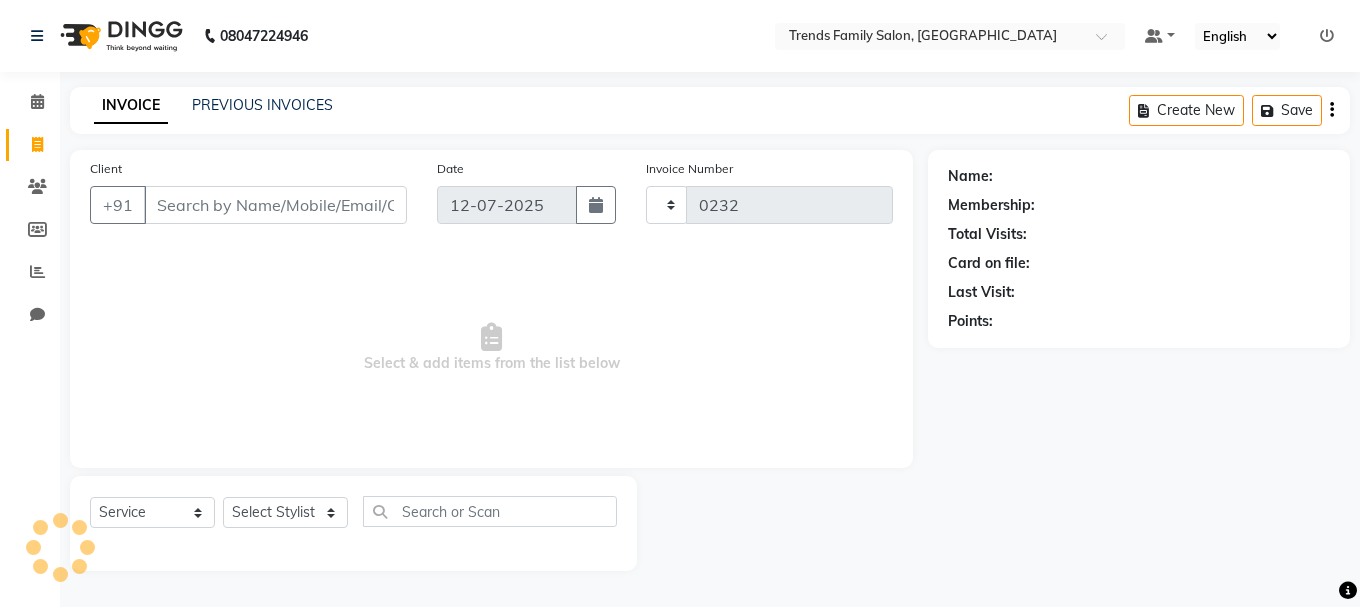 select on "8591" 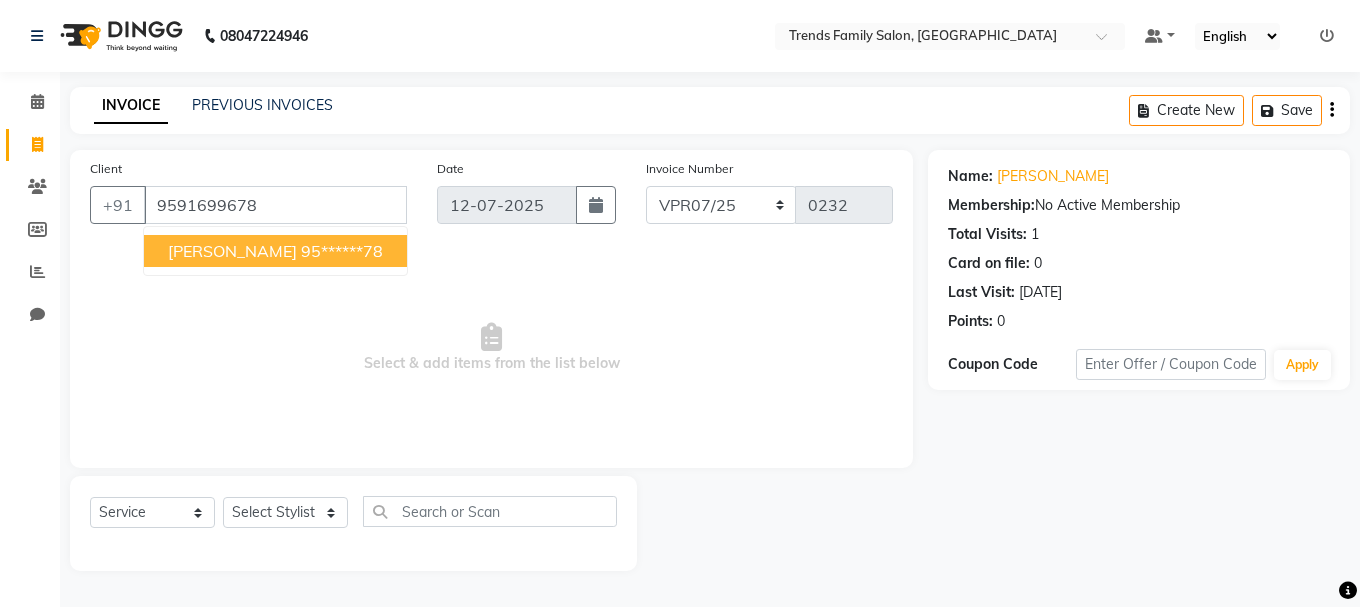 click on "95******78" at bounding box center (342, 251) 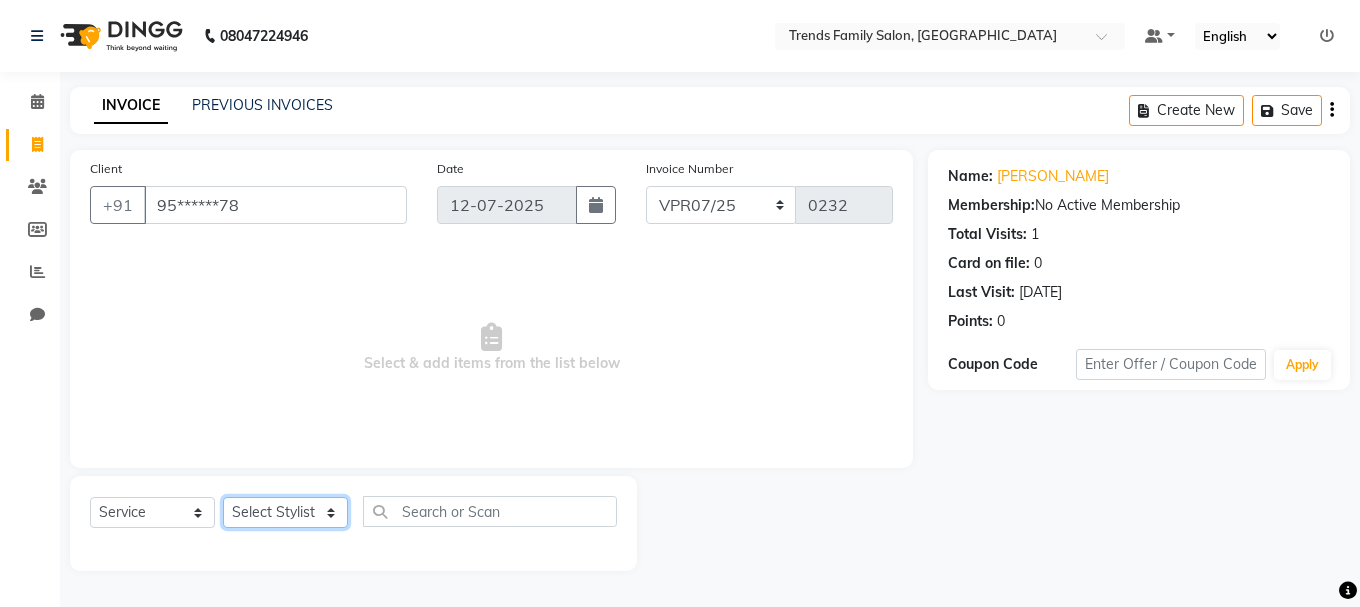 click on "Select Stylist [PERSON_NAME] Alsa Amaritha Ashwini [PERSON_NAME] Bhaktha Bhumi Danish Dolma Doma [PERSON_NAME] [PERSON_NAME] Lakshmi  Maya [PERSON_NAME] [PERSON_NAME] [PERSON_NAME] [PERSON_NAME] [PERSON_NAME] [PERSON_NAME] Sawsthika Shadav [PERSON_NAME] Sony Sherpa  [PERSON_NAME] [PERSON_NAME]" 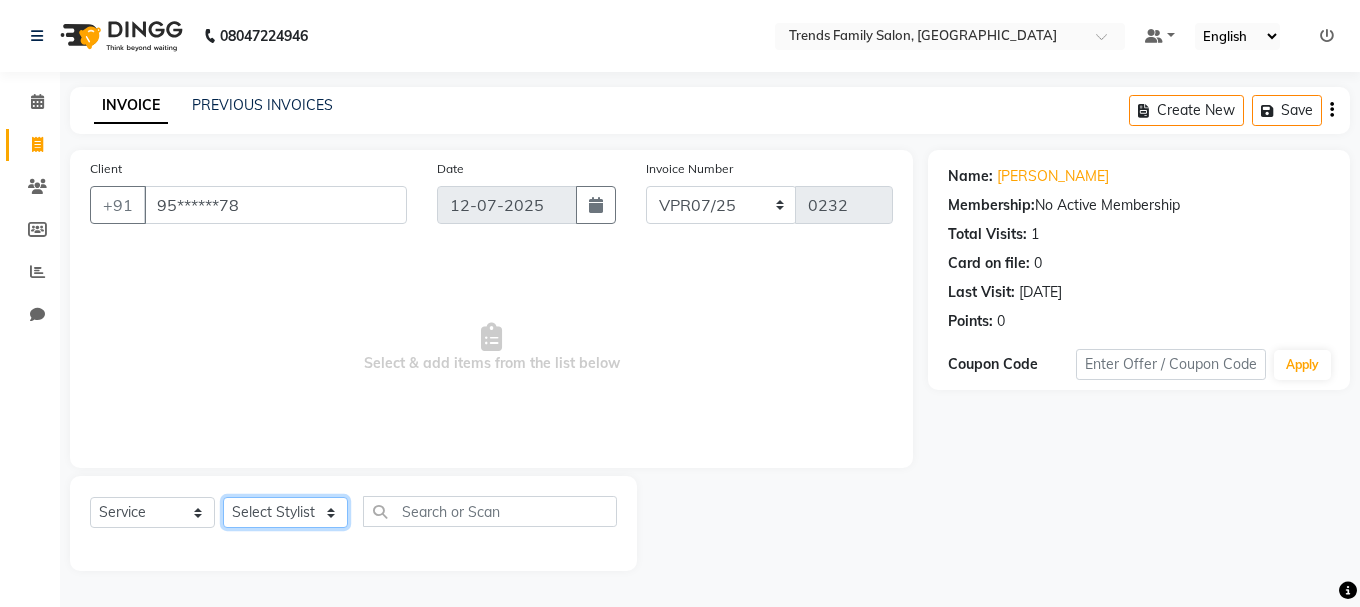 select on "79571" 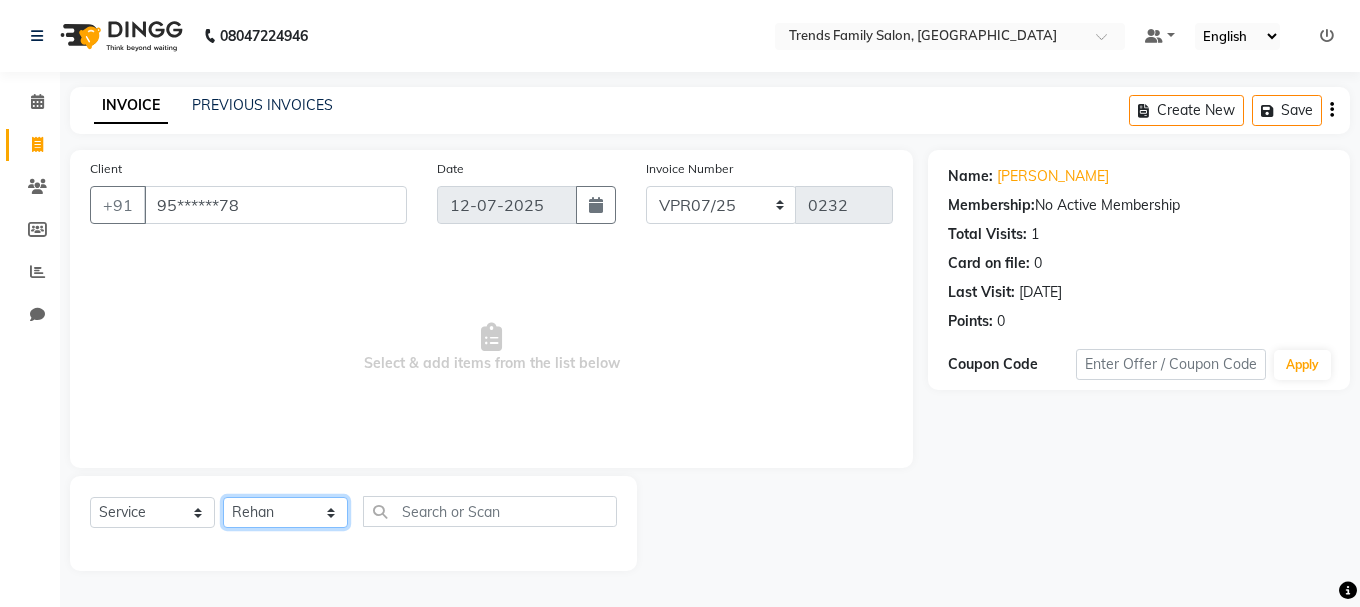 click on "Select Stylist [PERSON_NAME] Alsa Amaritha Ashwini [PERSON_NAME] Bhaktha Bhumi Danish Dolma Doma [PERSON_NAME] [PERSON_NAME] Lakshmi  Maya [PERSON_NAME] [PERSON_NAME] [PERSON_NAME] [PERSON_NAME] [PERSON_NAME] [PERSON_NAME] Sawsthika Shadav [PERSON_NAME] Sony Sherpa  [PERSON_NAME] [PERSON_NAME]" 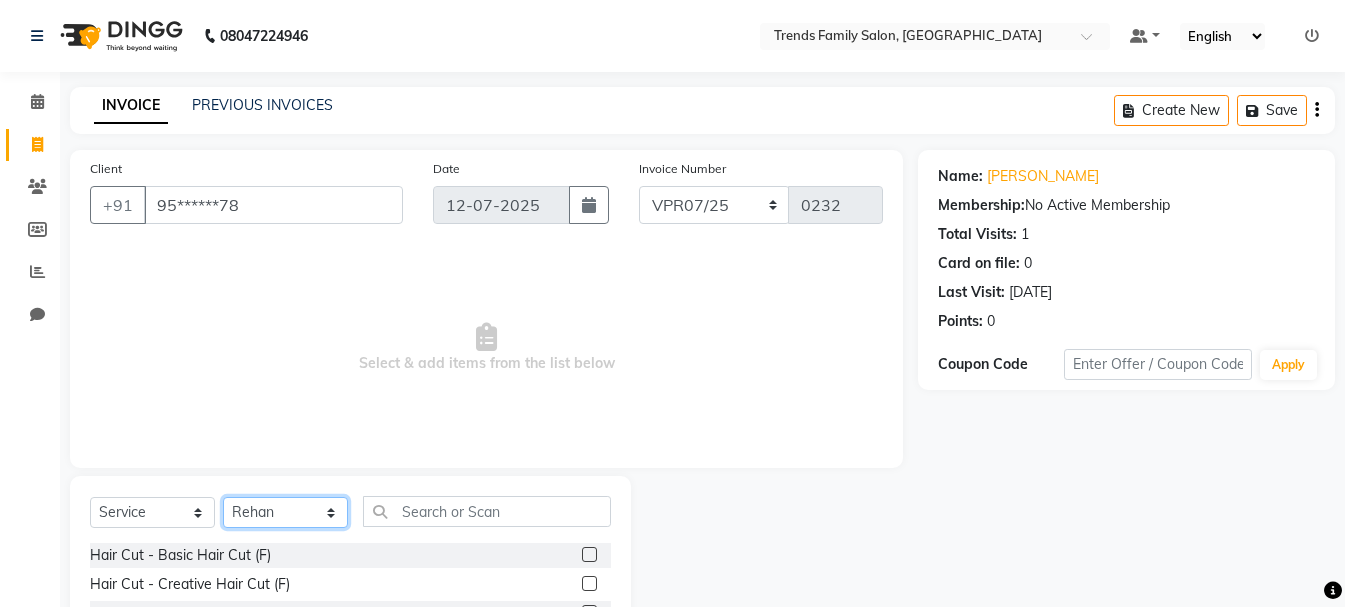 scroll, scrollTop: 194, scrollLeft: 0, axis: vertical 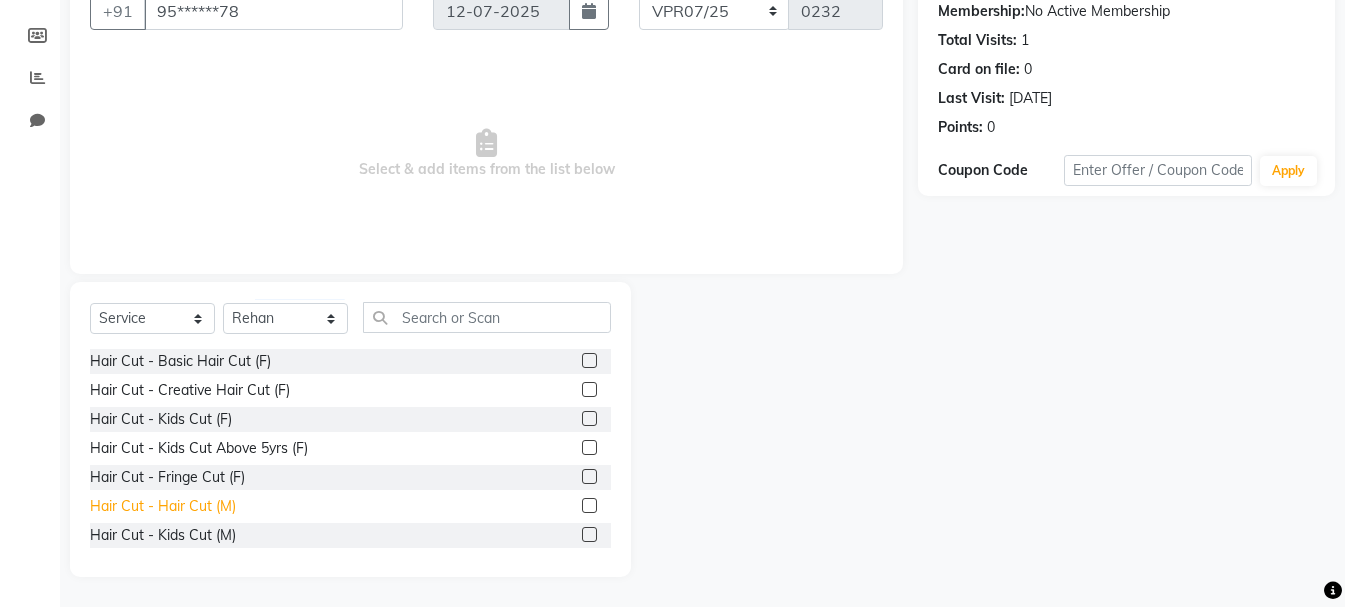 click on "Hair Cut - Hair Cut (M)" 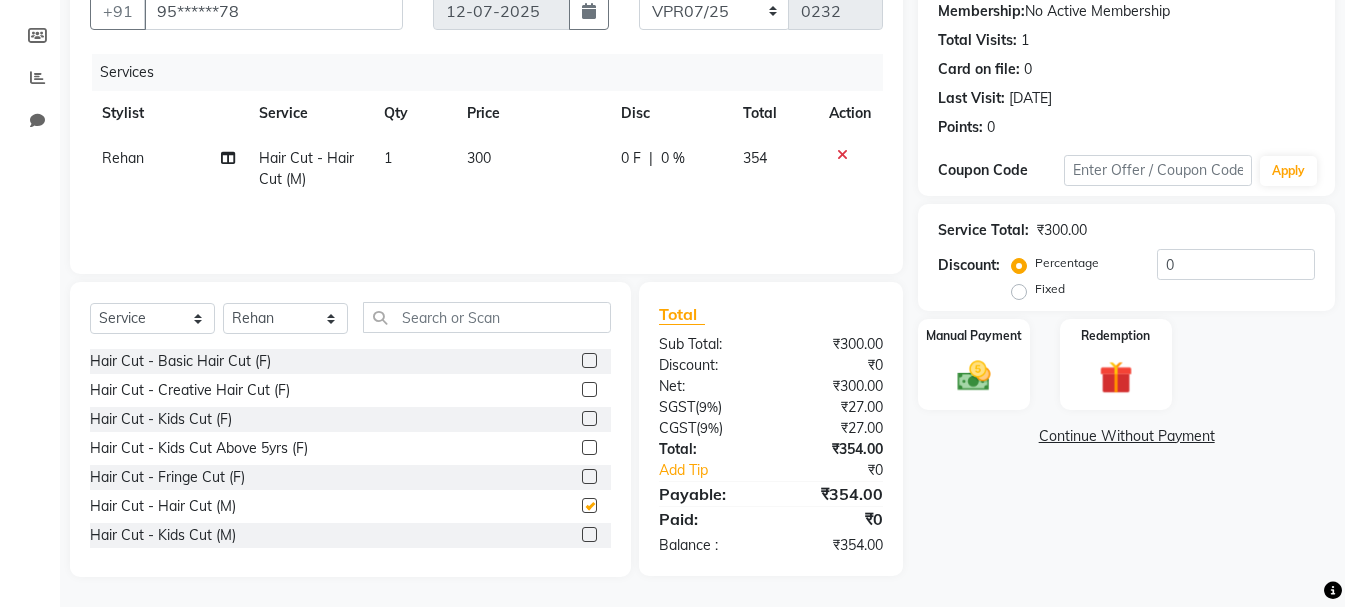 checkbox on "false" 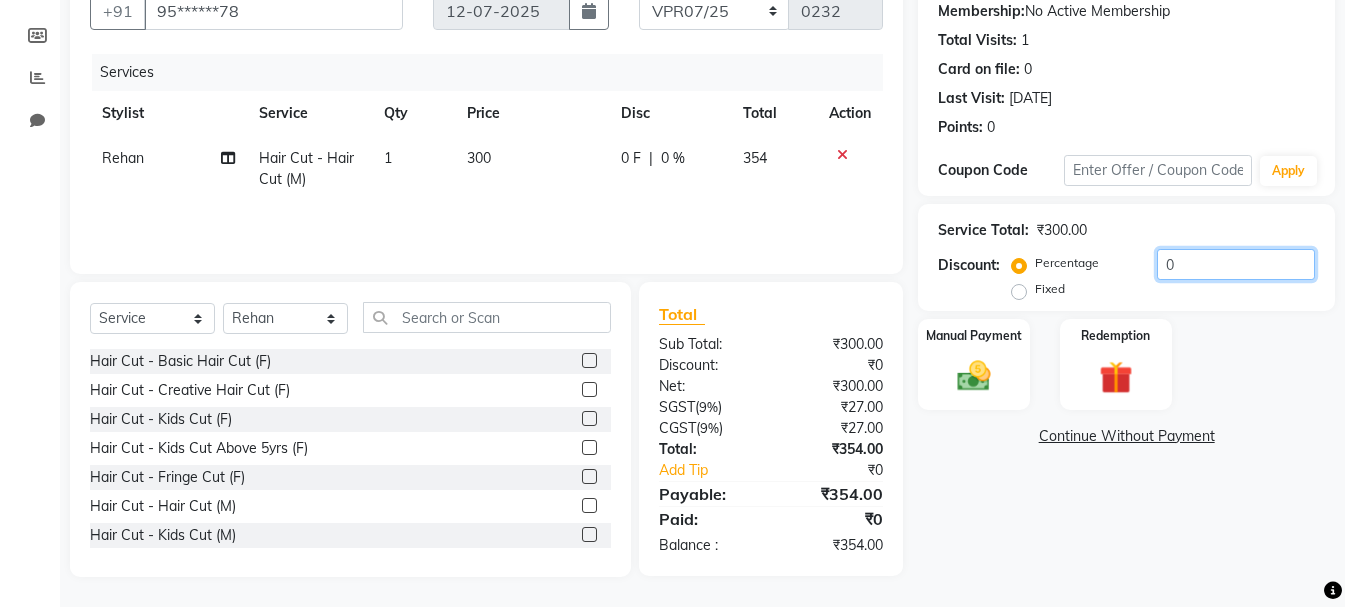 click on "0" 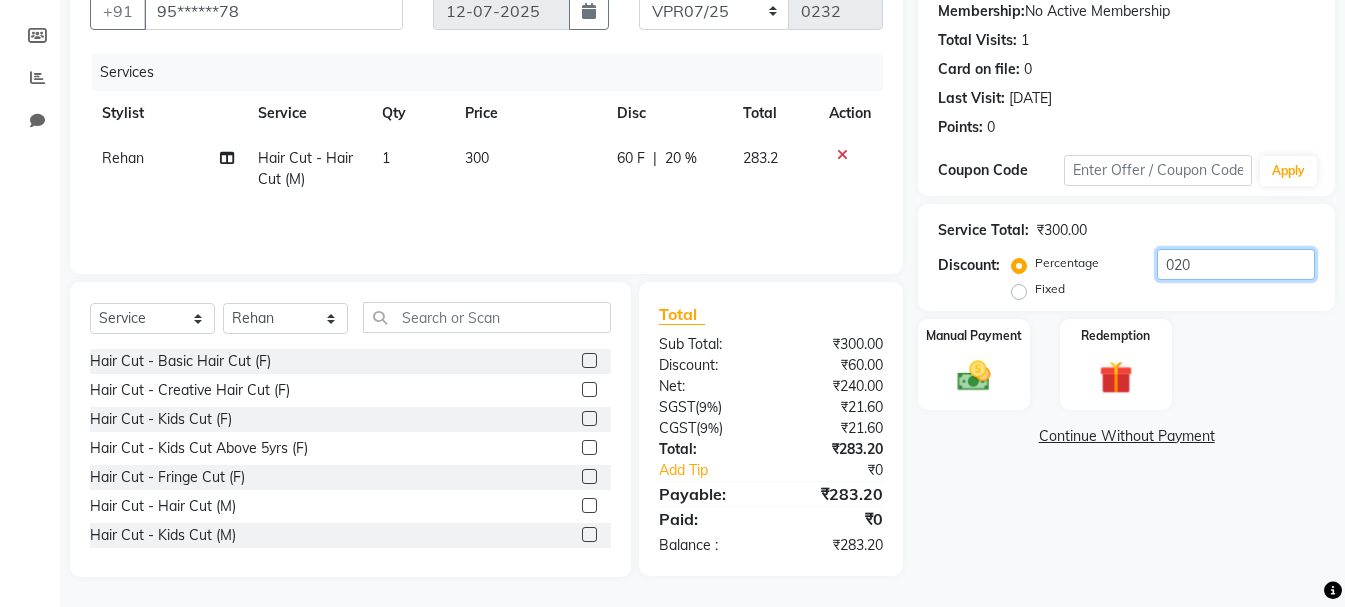 scroll, scrollTop: 0, scrollLeft: 0, axis: both 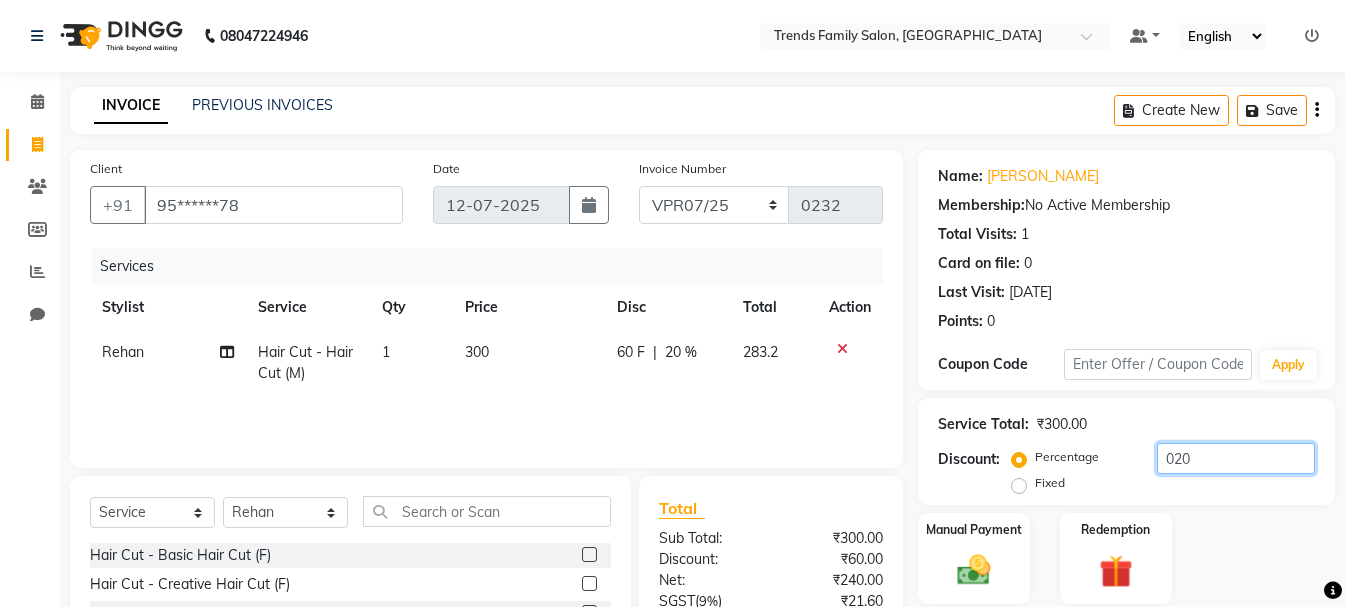 type on "020" 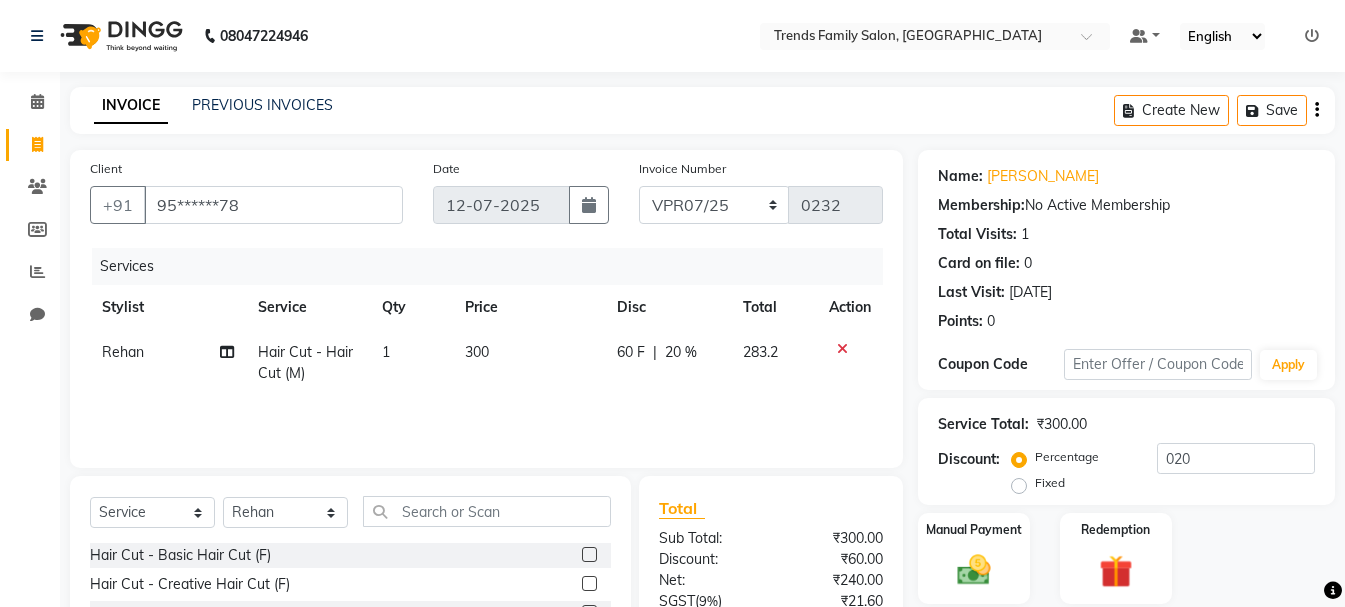 click 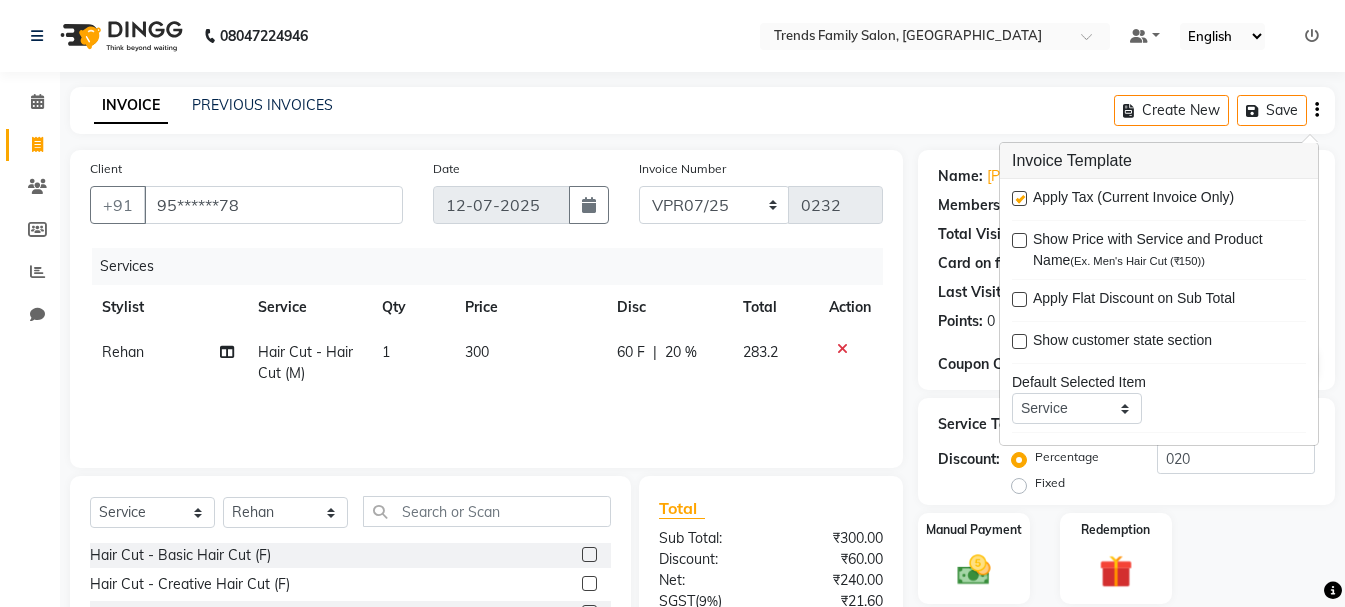 click at bounding box center (1019, 198) 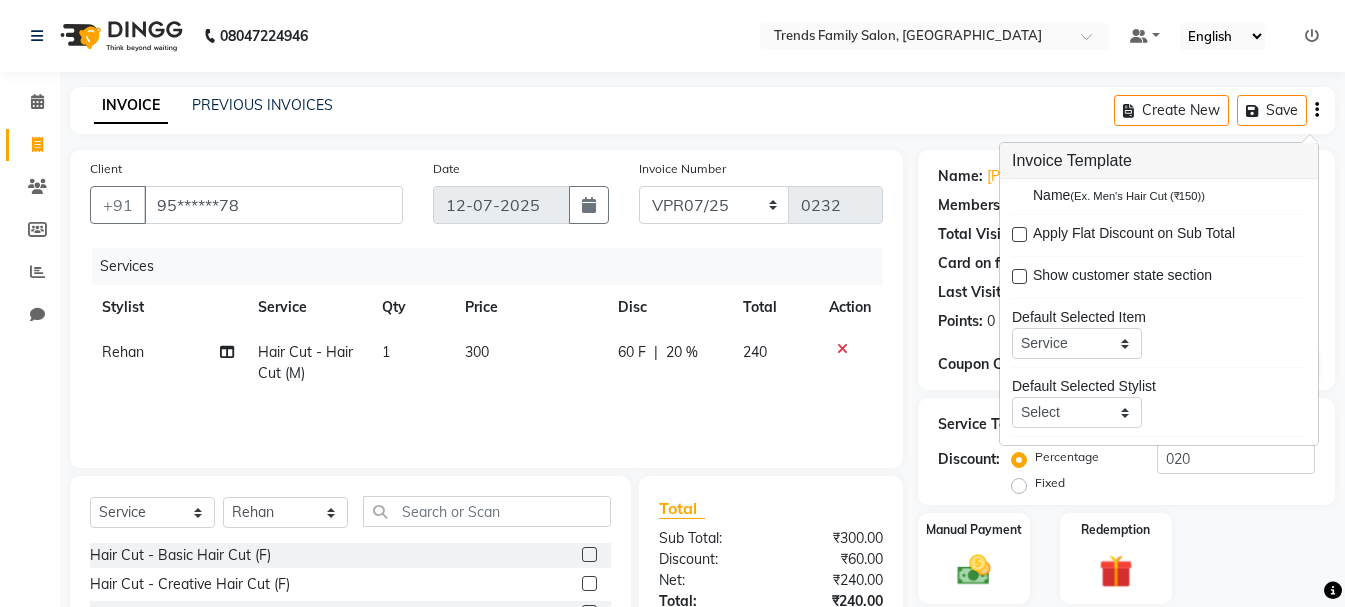 scroll, scrollTop: 98, scrollLeft: 0, axis: vertical 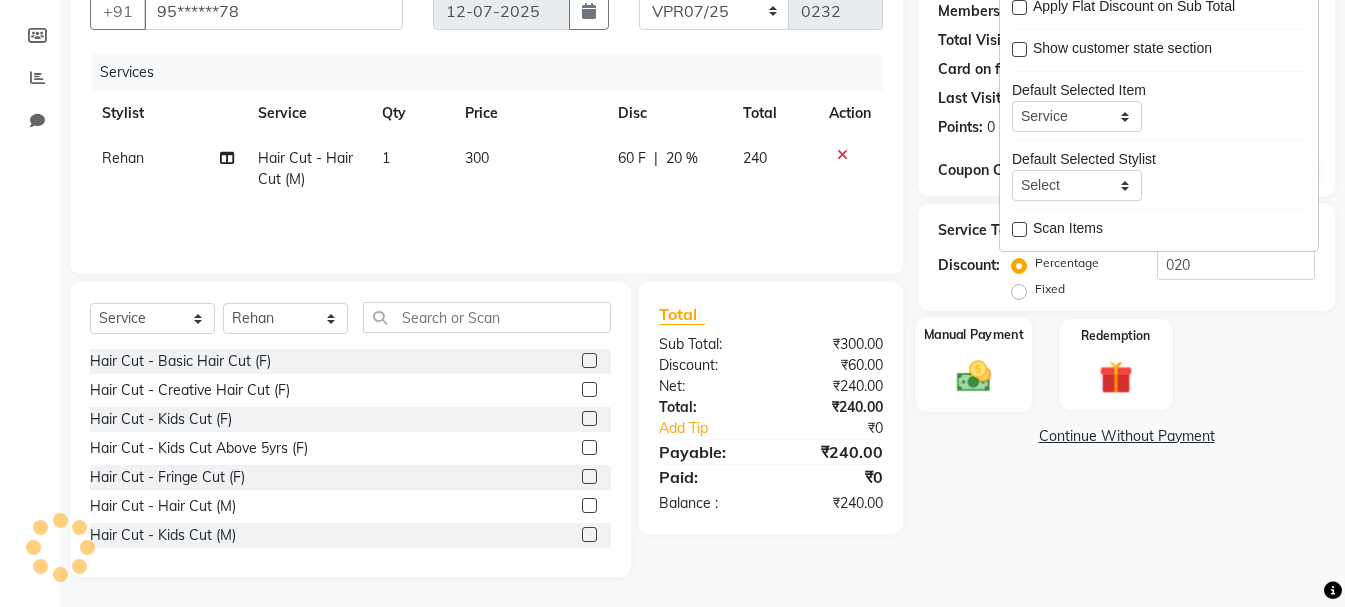 click 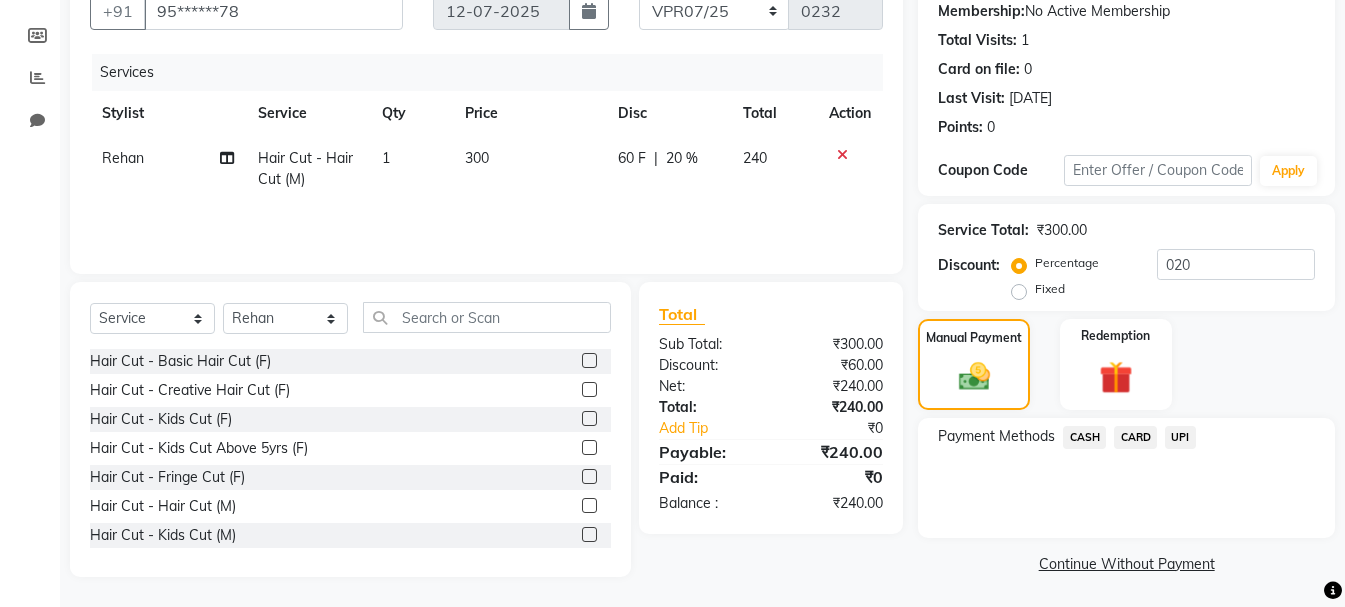 drag, startPoint x: 1190, startPoint y: 430, endPoint x: 1186, endPoint y: 444, distance: 14.56022 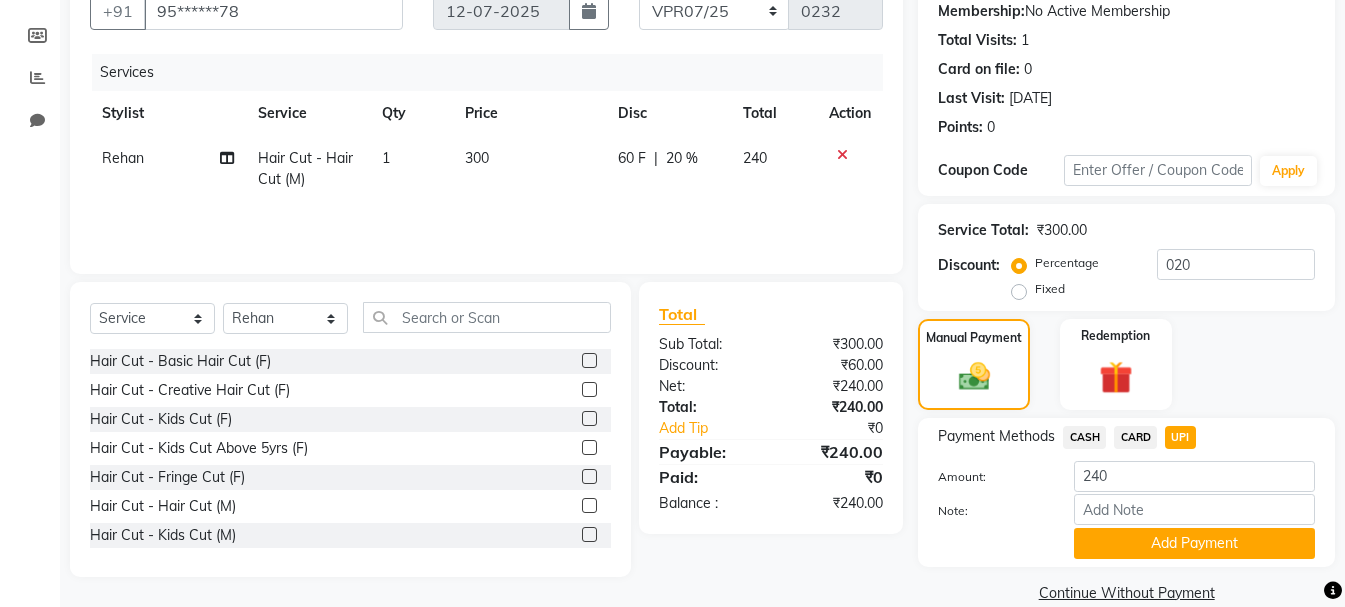 click on "UPI" 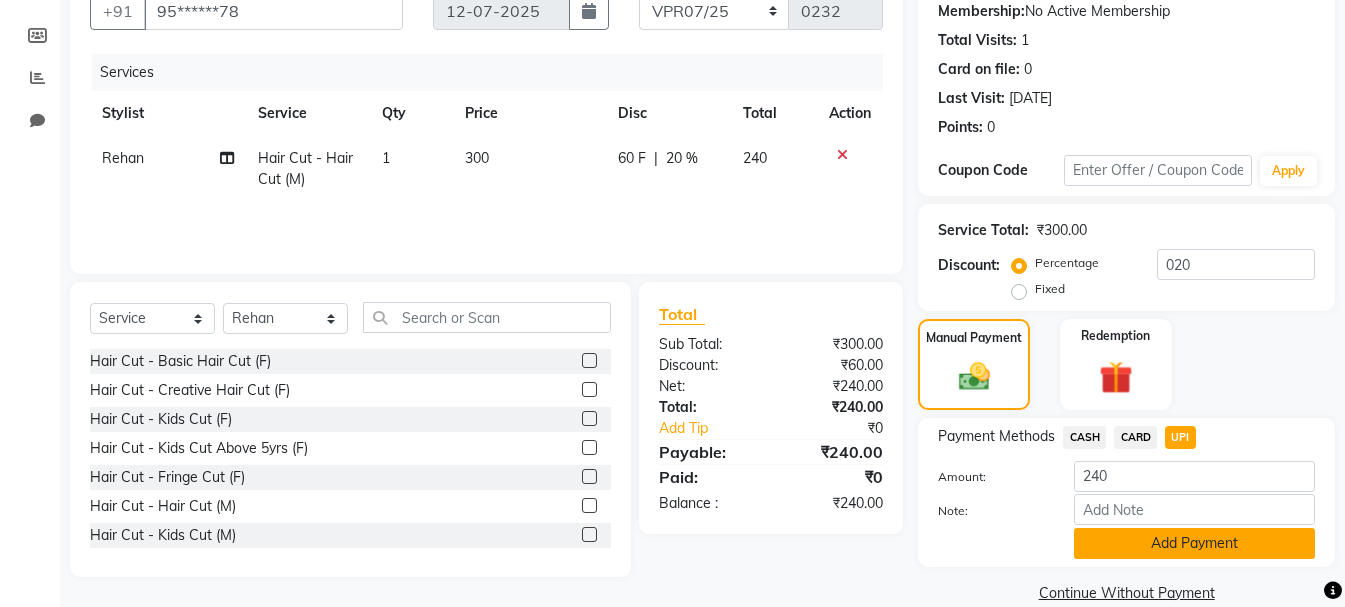 click on "Add Payment" 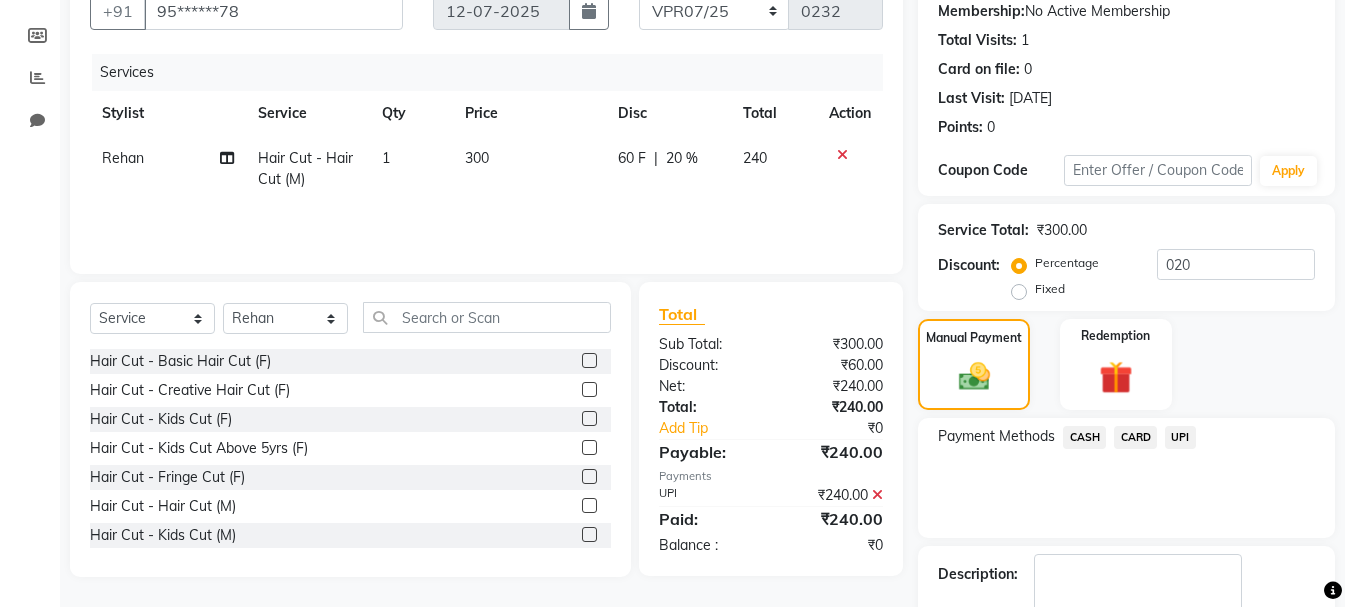 scroll, scrollTop: 309, scrollLeft: 0, axis: vertical 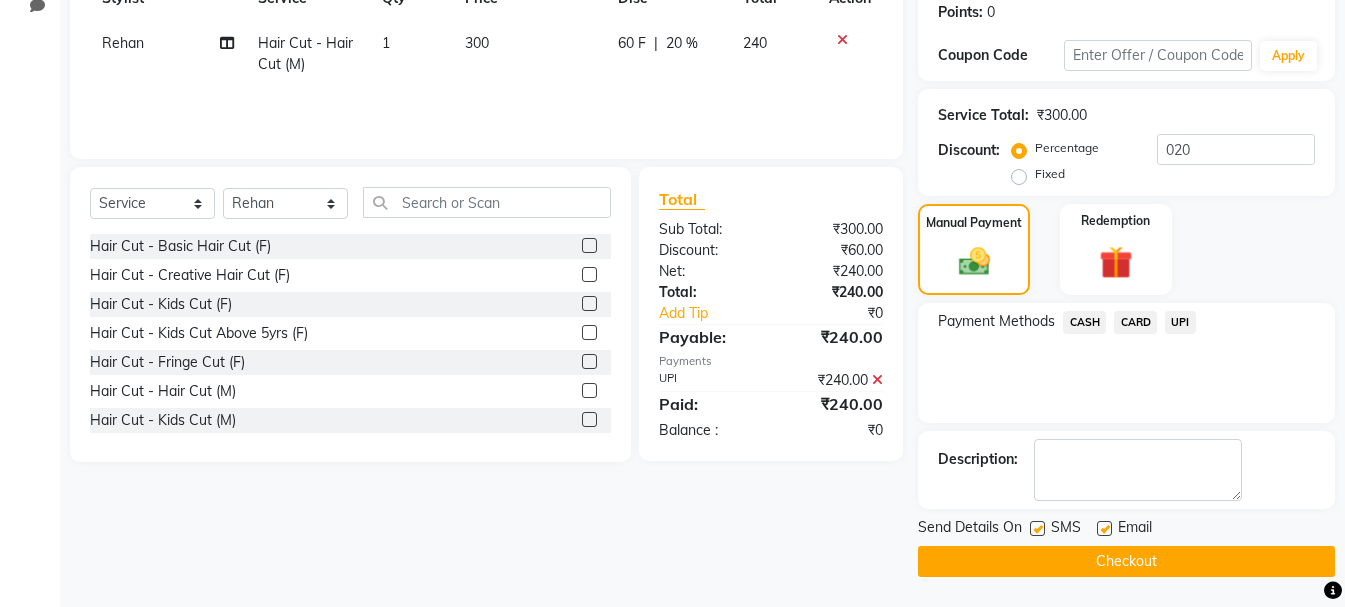 click on "Checkout" 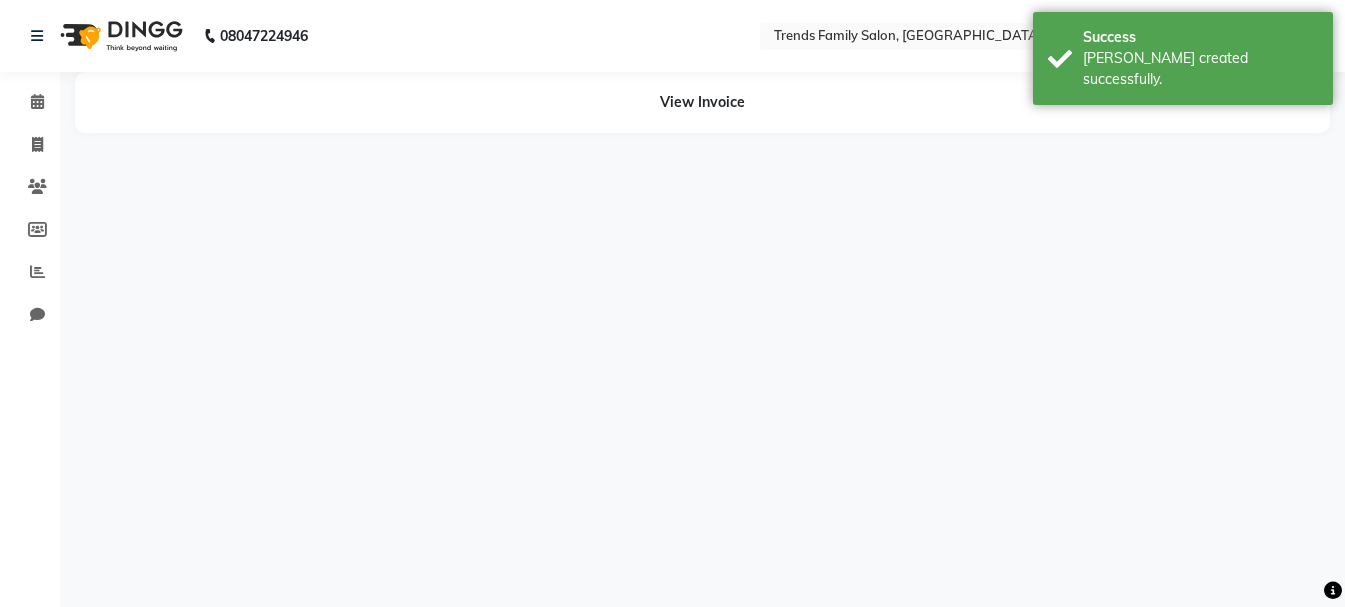 scroll, scrollTop: 0, scrollLeft: 0, axis: both 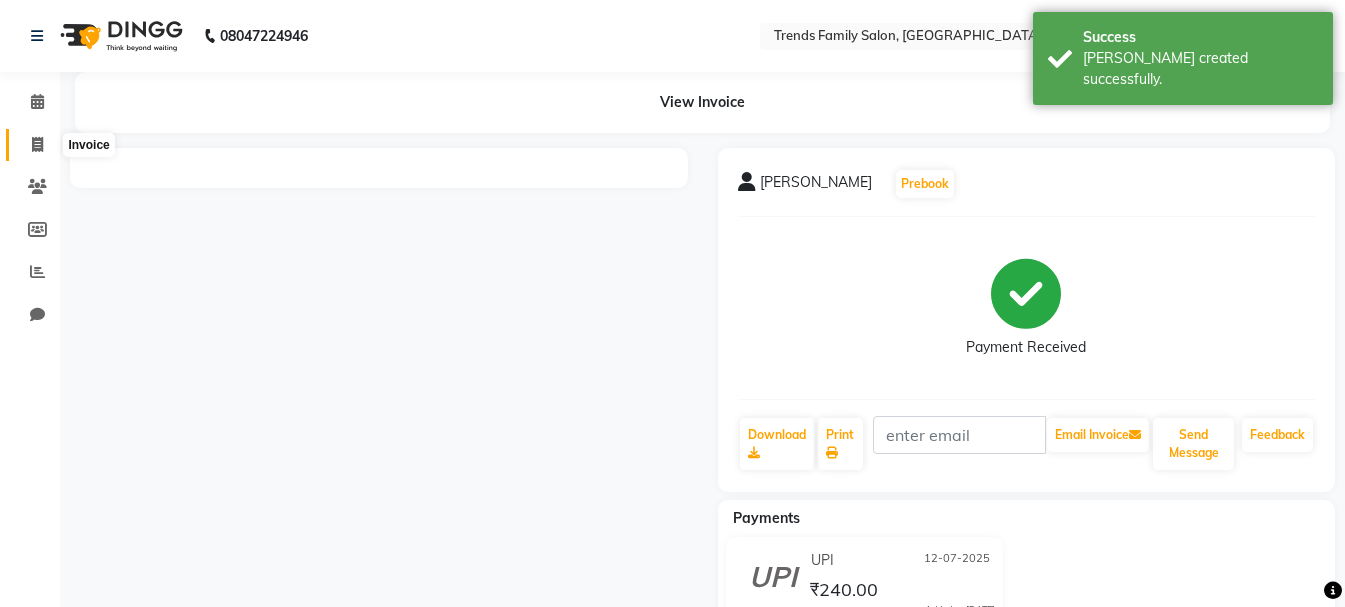 click 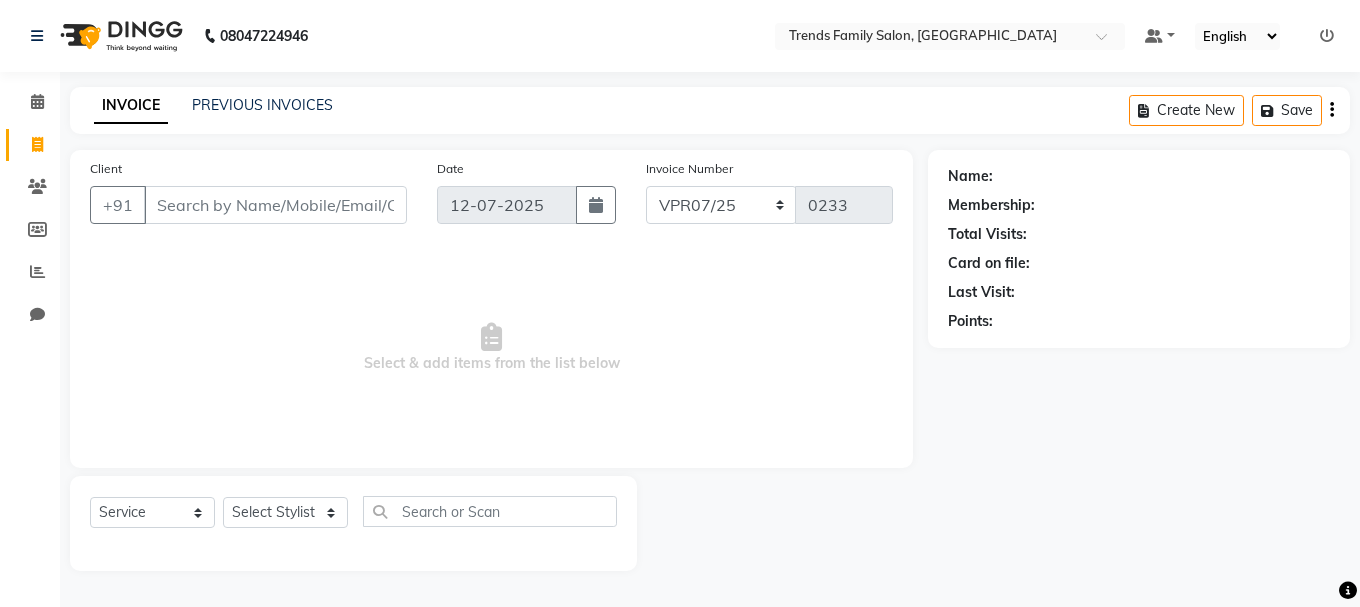 click on "Invoice" 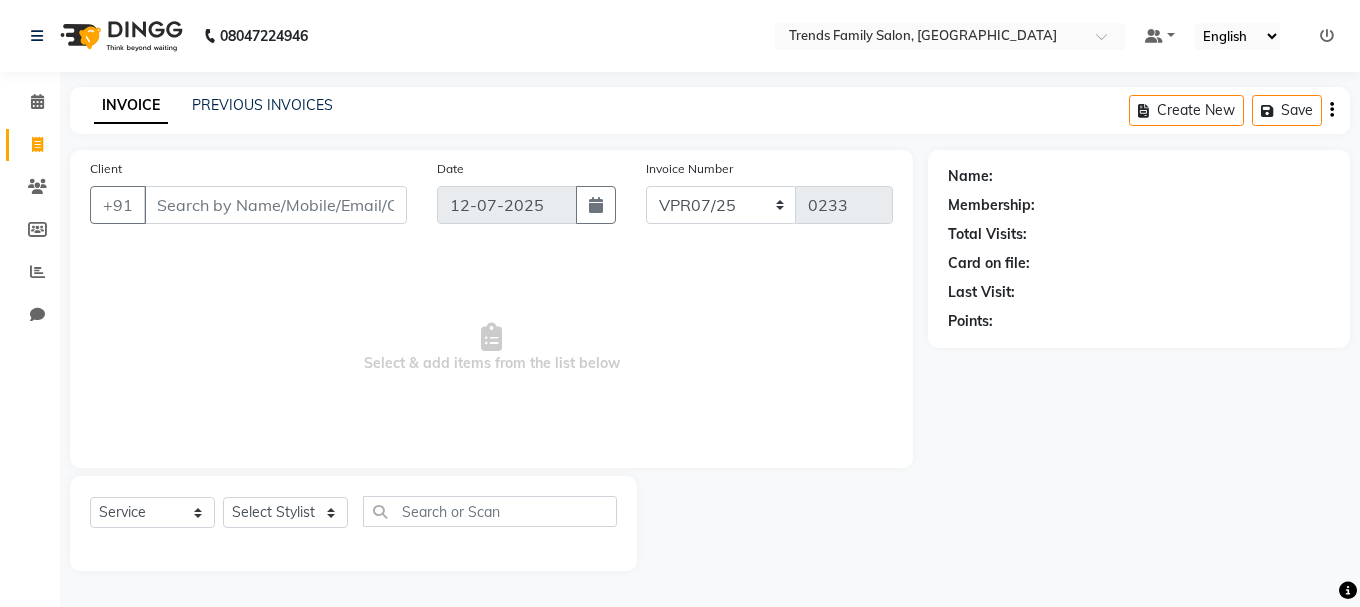 click on "Client" at bounding box center [275, 205] 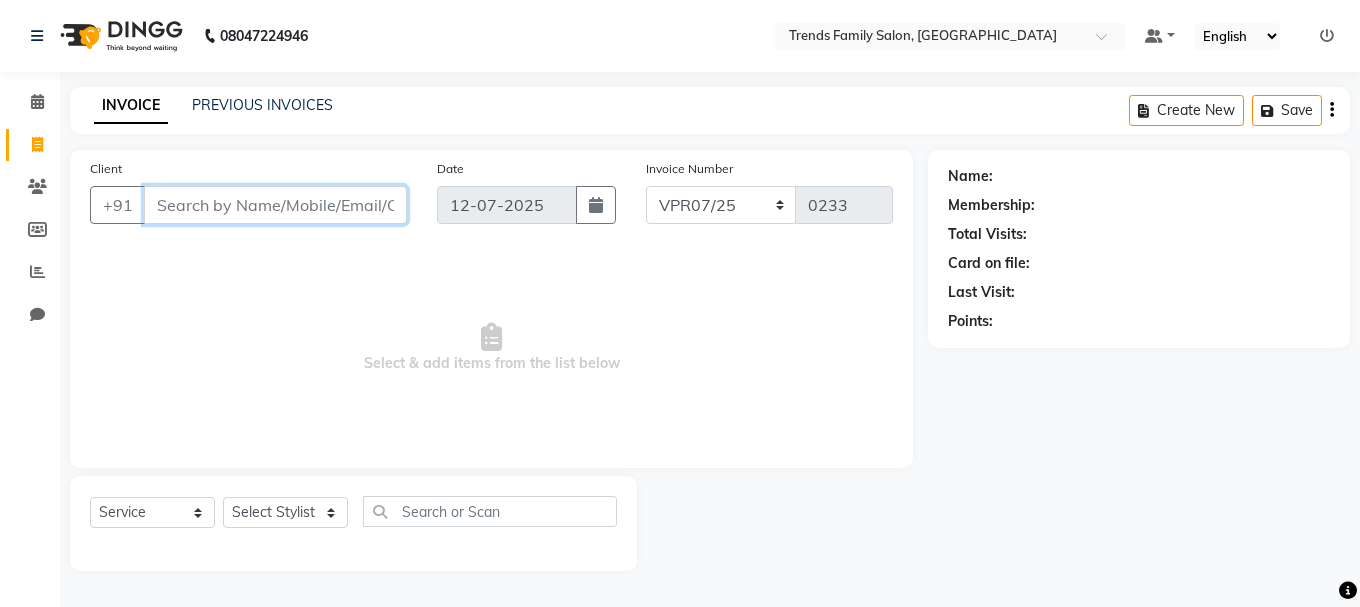 click on "Client" at bounding box center (275, 205) 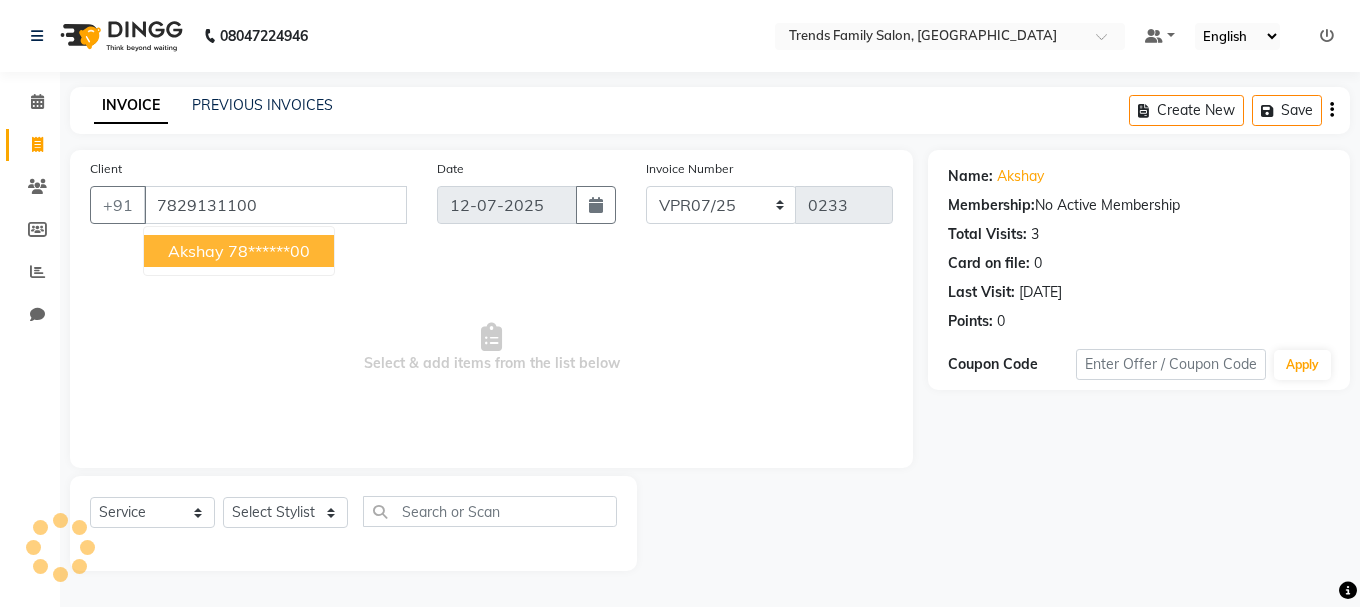 click on "Akshay" at bounding box center [196, 251] 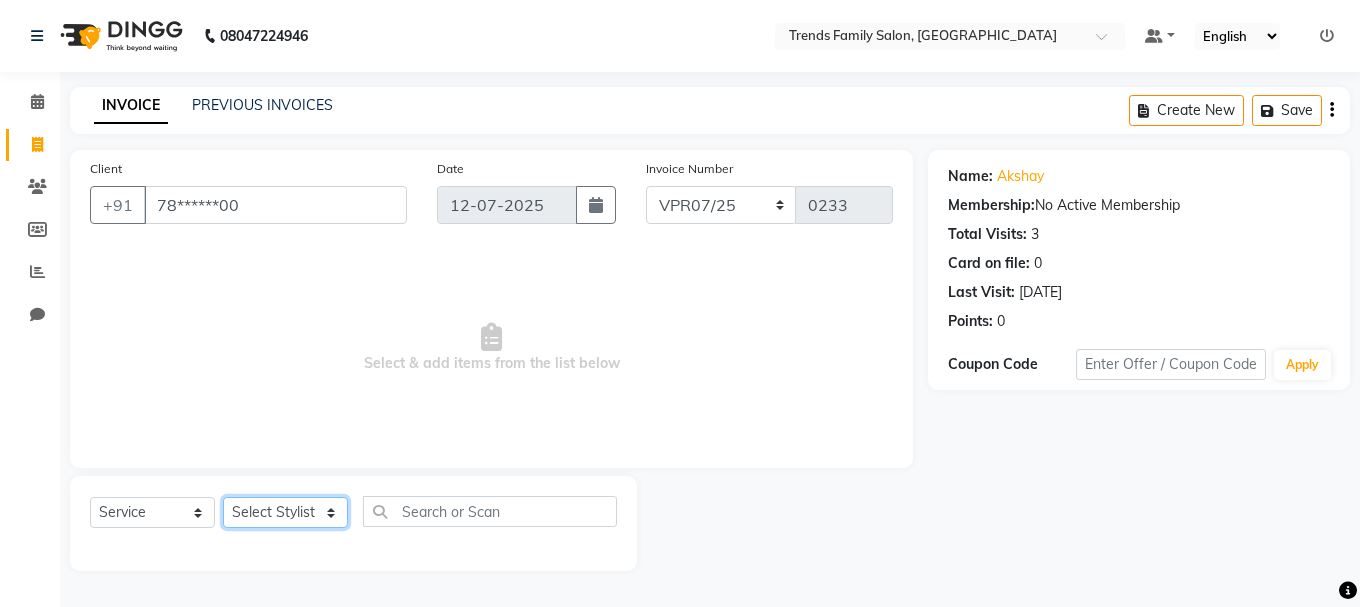 click on "Select Stylist [PERSON_NAME] Alsa Amaritha Ashwini [PERSON_NAME] Bhaktha Bhumi Danish Dolma Doma [PERSON_NAME] [PERSON_NAME] Lakshmi  Maya [PERSON_NAME] [PERSON_NAME] [PERSON_NAME] [PERSON_NAME] [PERSON_NAME] [PERSON_NAME] Sawsthika Shadav [PERSON_NAME] Sony Sherpa  [PERSON_NAME] [PERSON_NAME]" 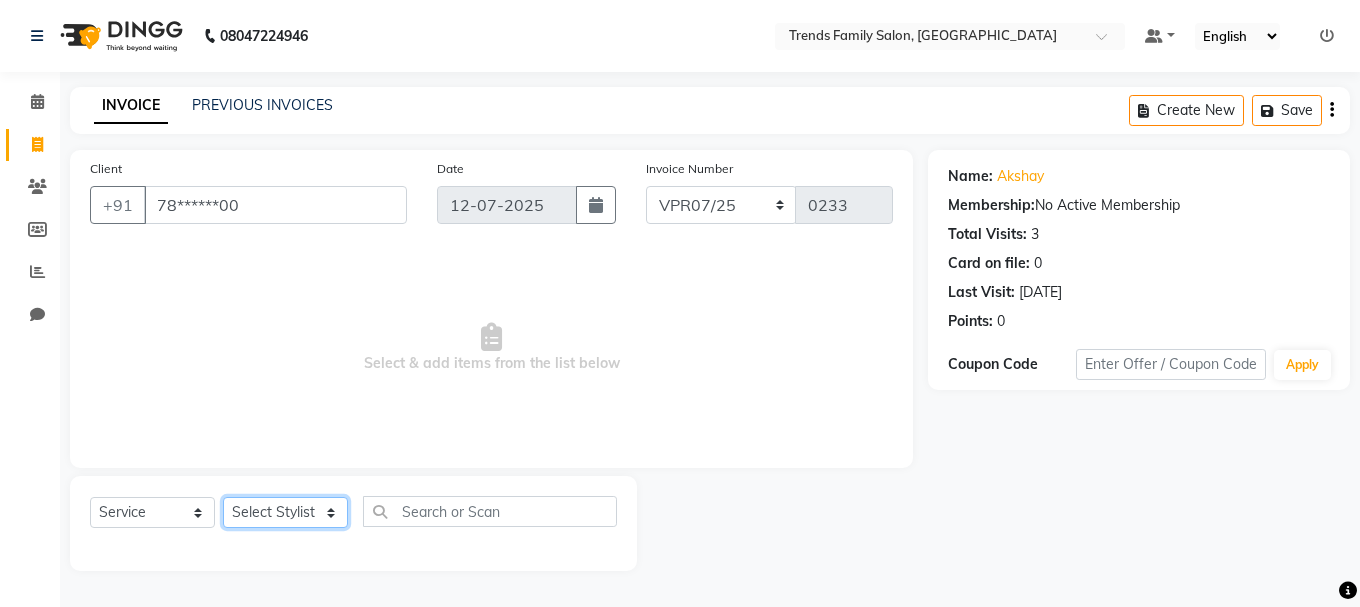 select on "74906" 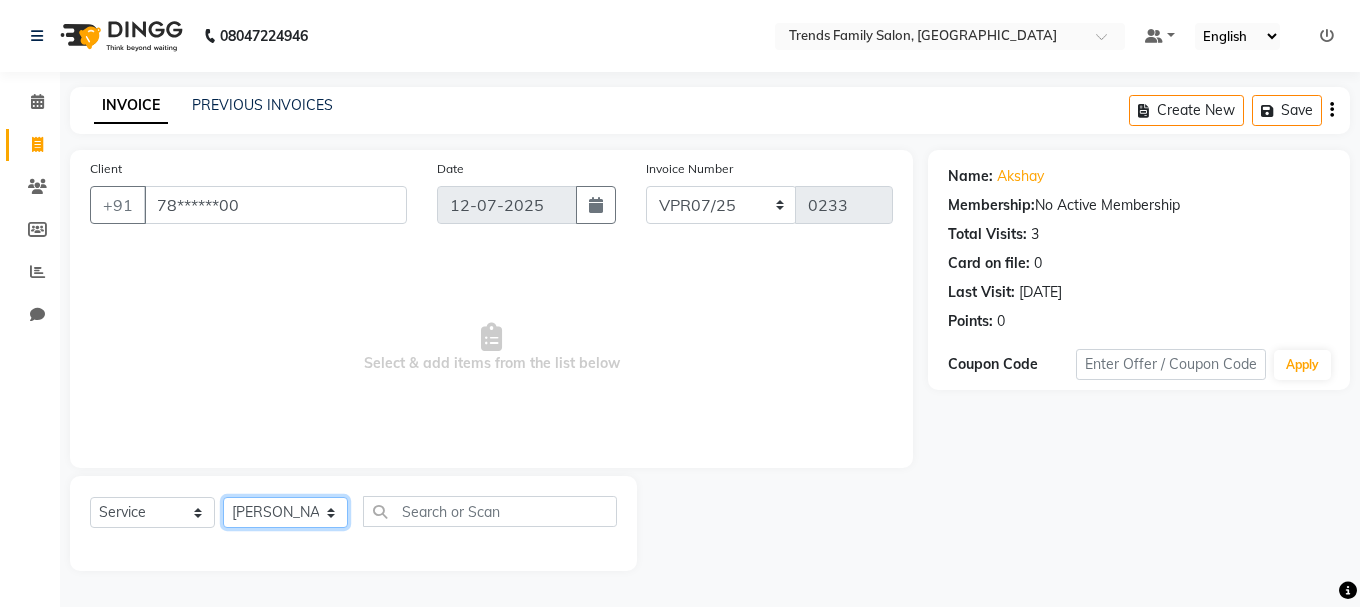 click on "Select Stylist [PERSON_NAME] Alsa Amaritha Ashwini [PERSON_NAME] Bhaktha Bhumi Danish Dolma Doma [PERSON_NAME] [PERSON_NAME] Lakshmi  Maya [PERSON_NAME] [PERSON_NAME] [PERSON_NAME] [PERSON_NAME] [PERSON_NAME] [PERSON_NAME] Sawsthika Shadav [PERSON_NAME] Sony Sherpa  [PERSON_NAME] [PERSON_NAME]" 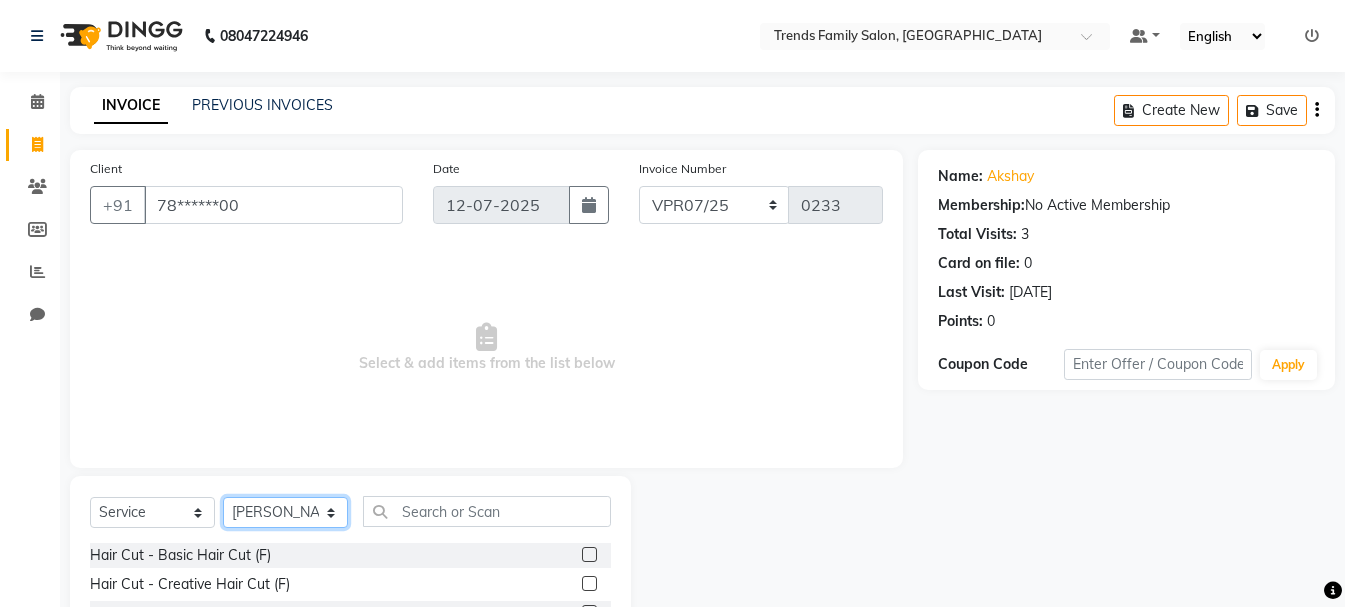 scroll, scrollTop: 194, scrollLeft: 0, axis: vertical 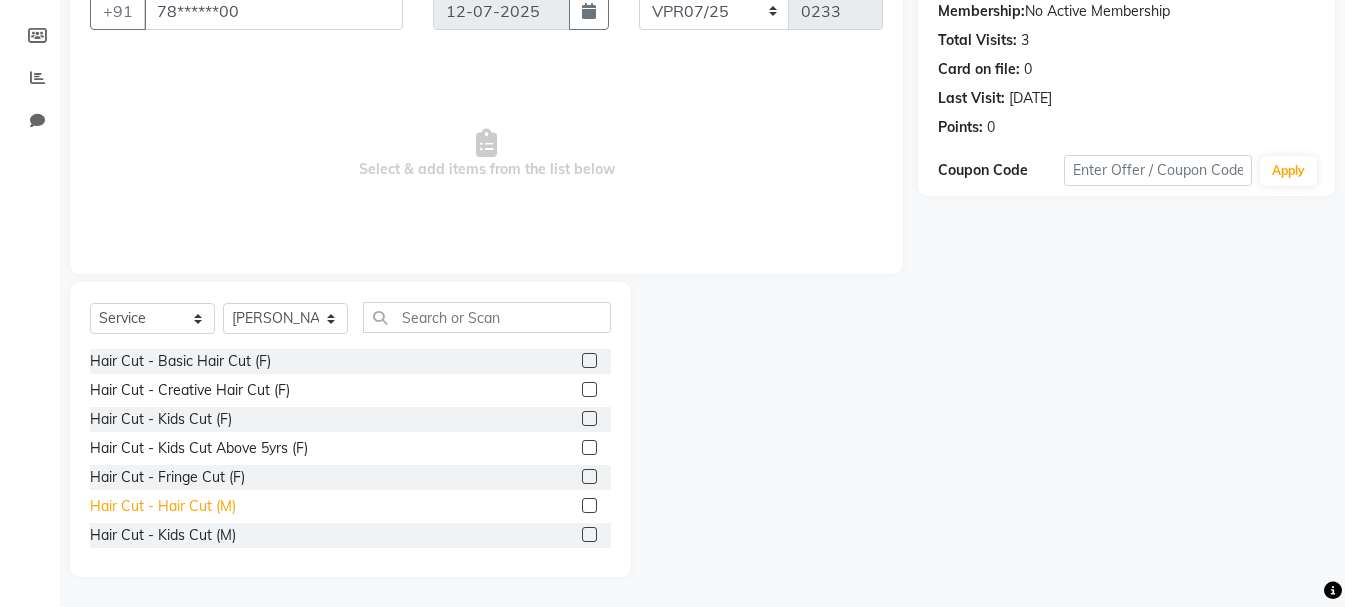 click on "Hair Cut - Hair Cut (M)" 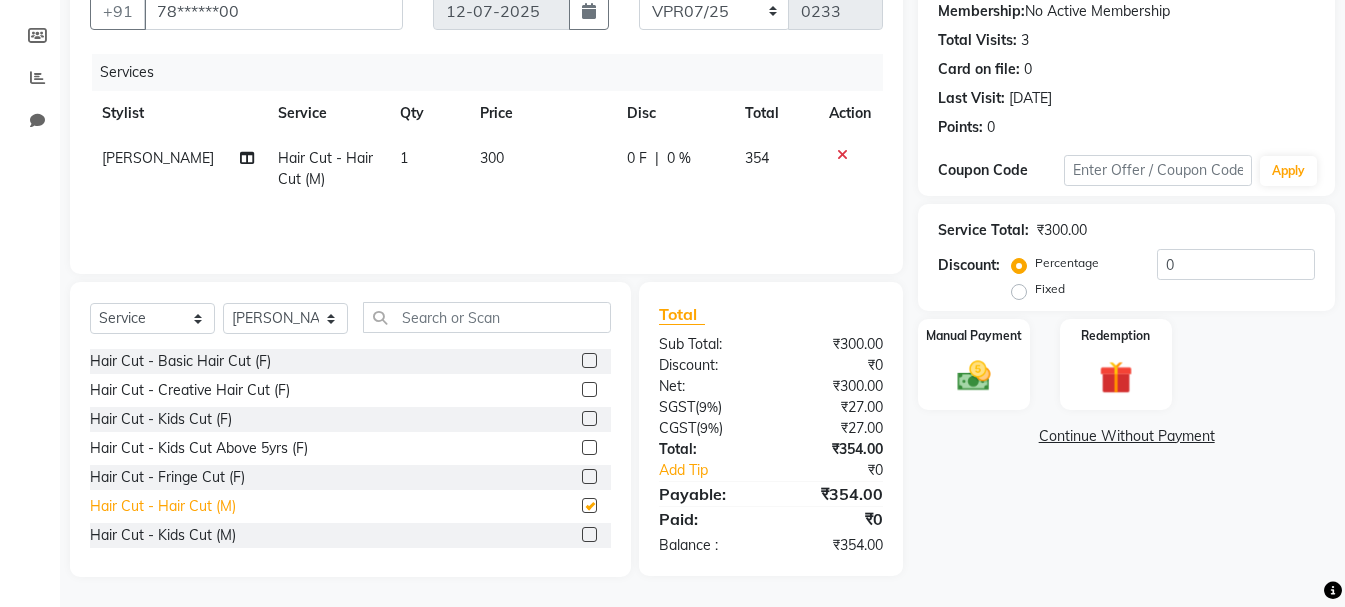 checkbox on "false" 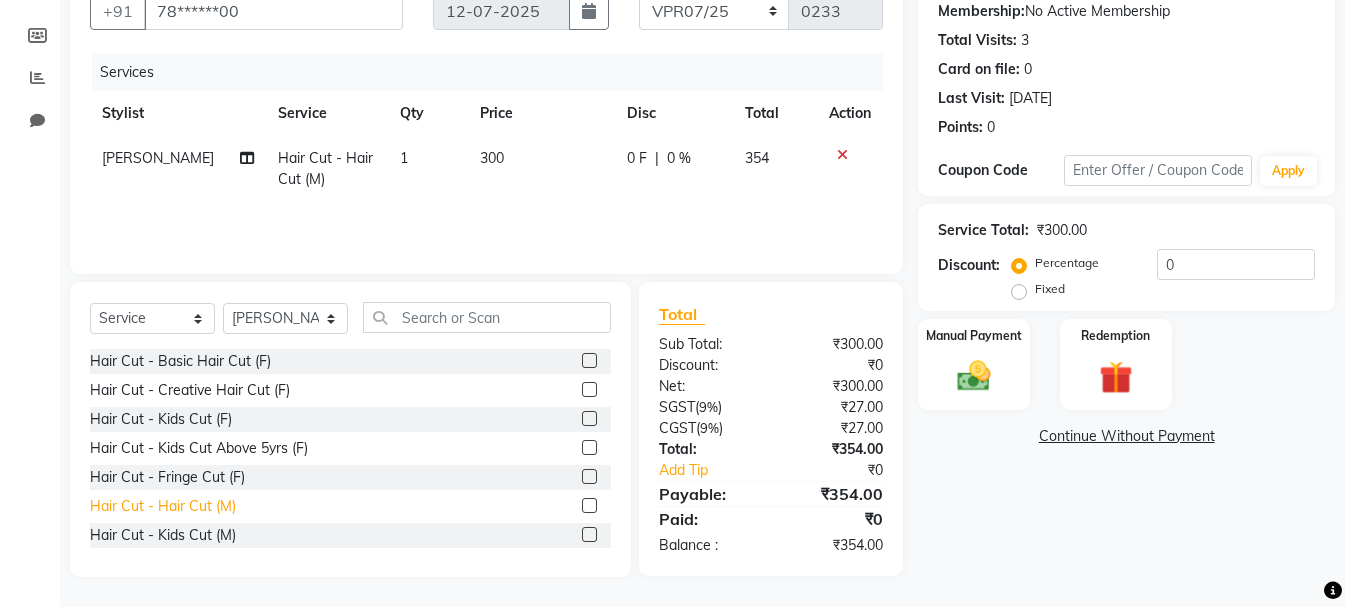 scroll, scrollTop: 100, scrollLeft: 0, axis: vertical 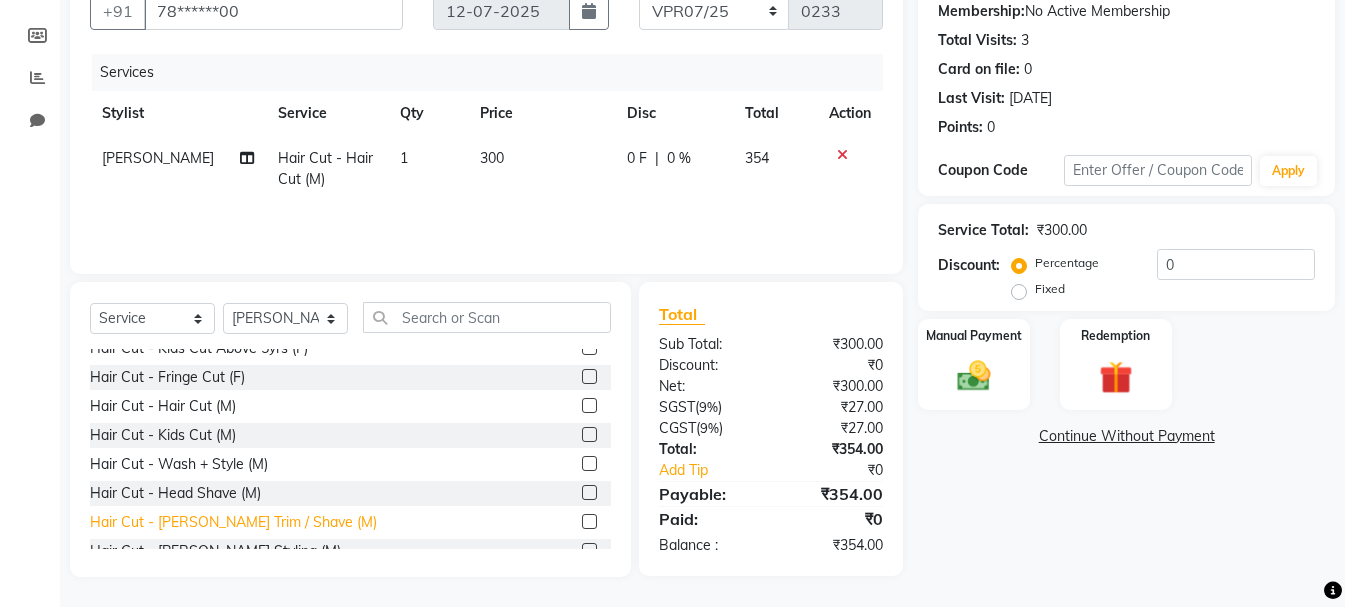 click on "Hair Cut - [PERSON_NAME] Trim / Shave (M)" 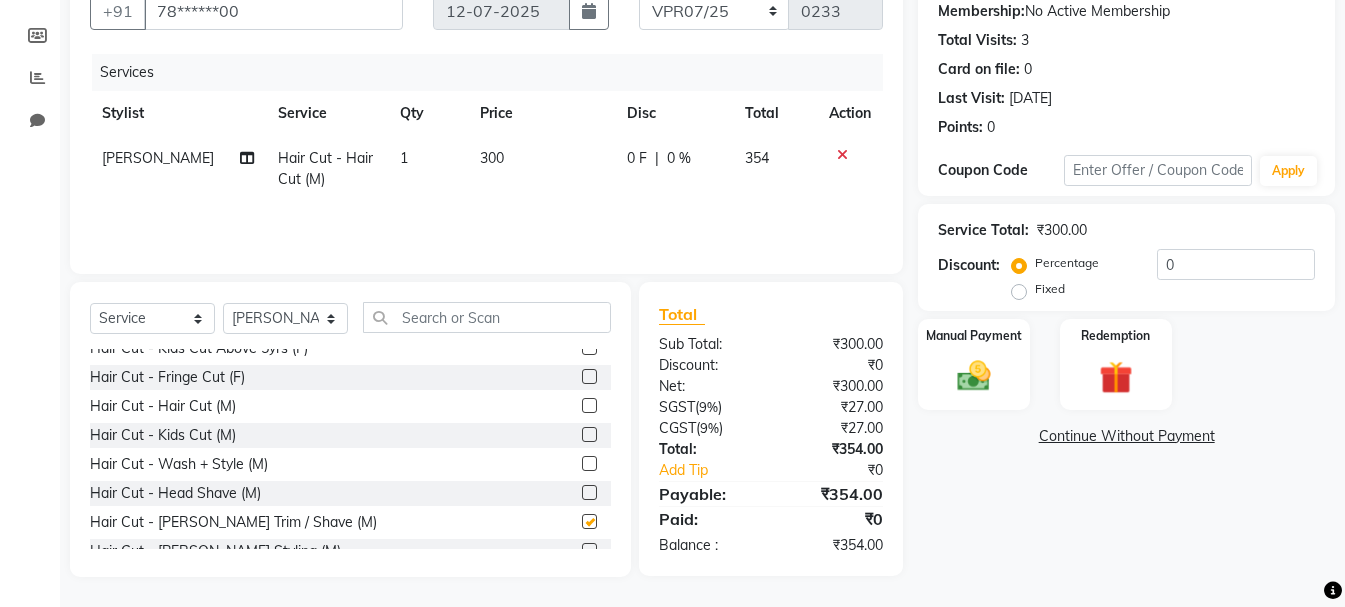 checkbox on "false" 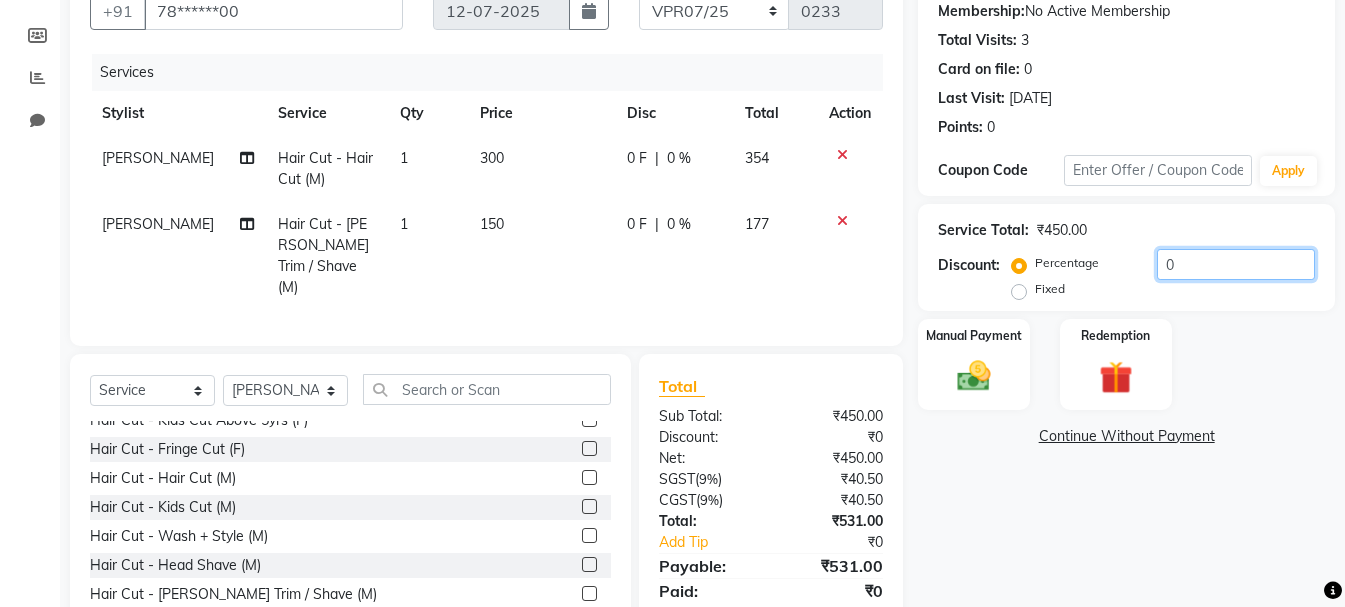 click on "0" 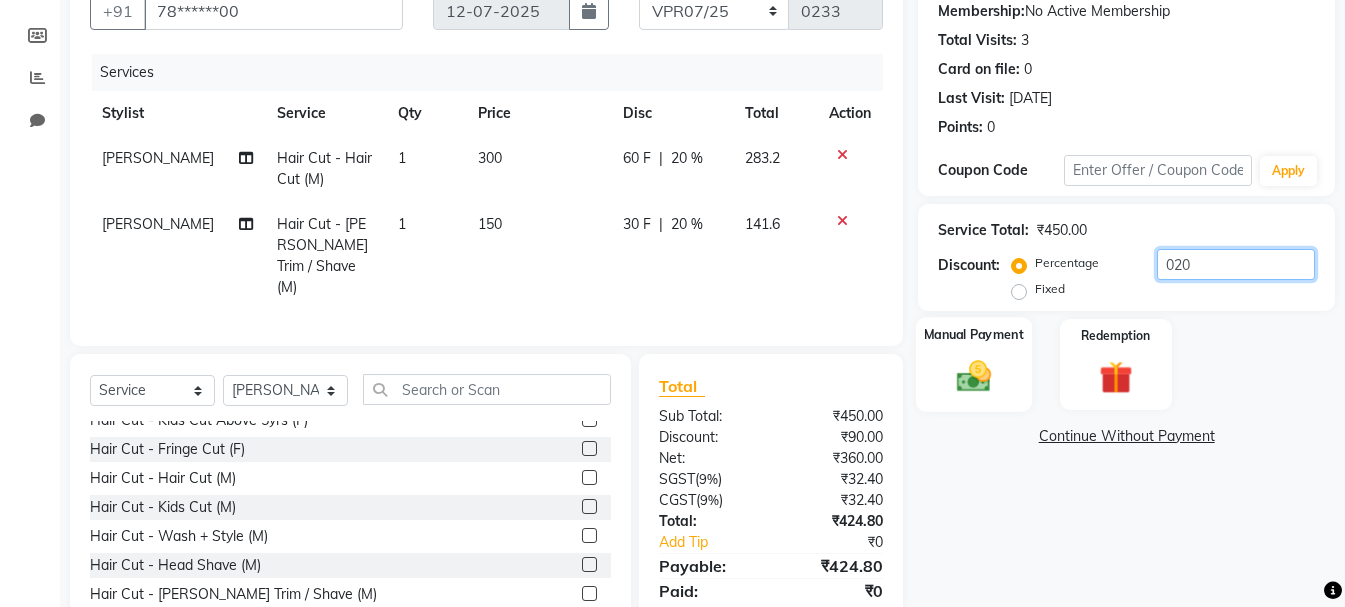 type on "020" 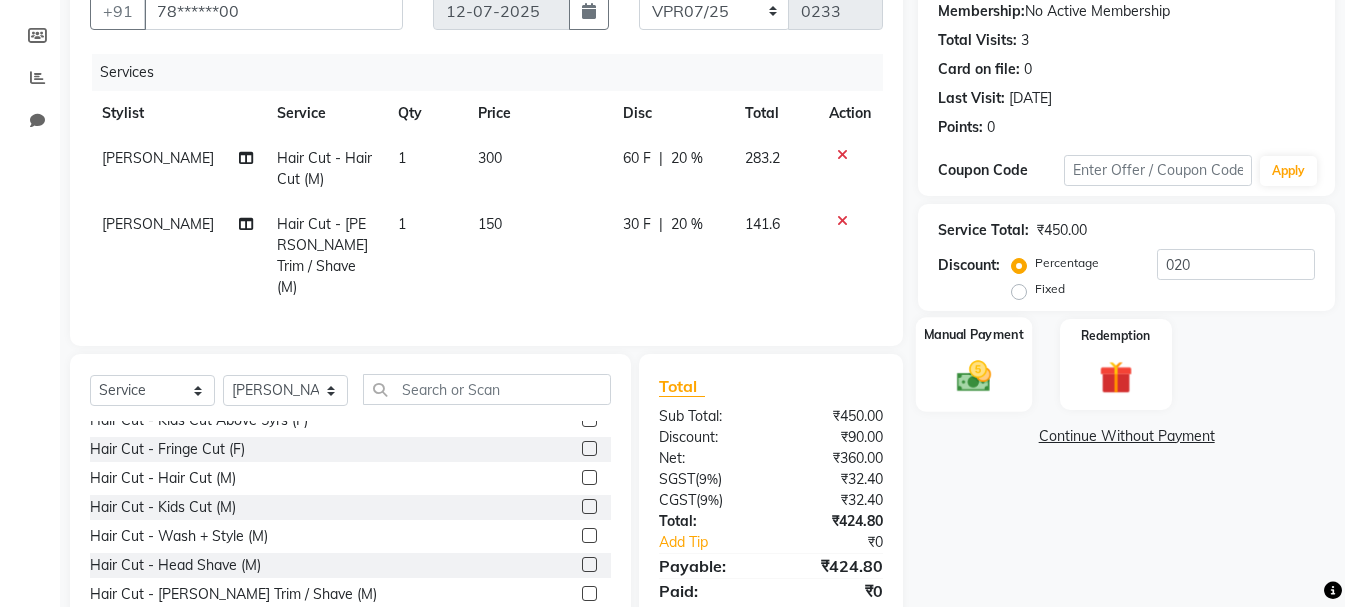 click 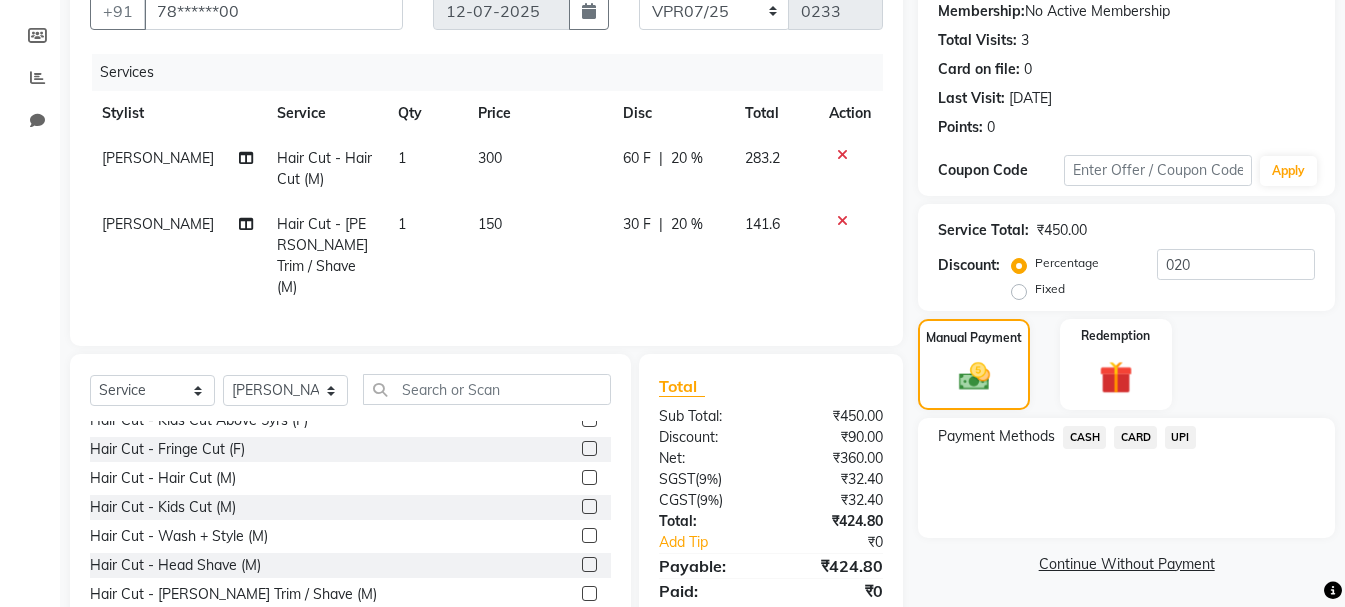 click on "UPI" 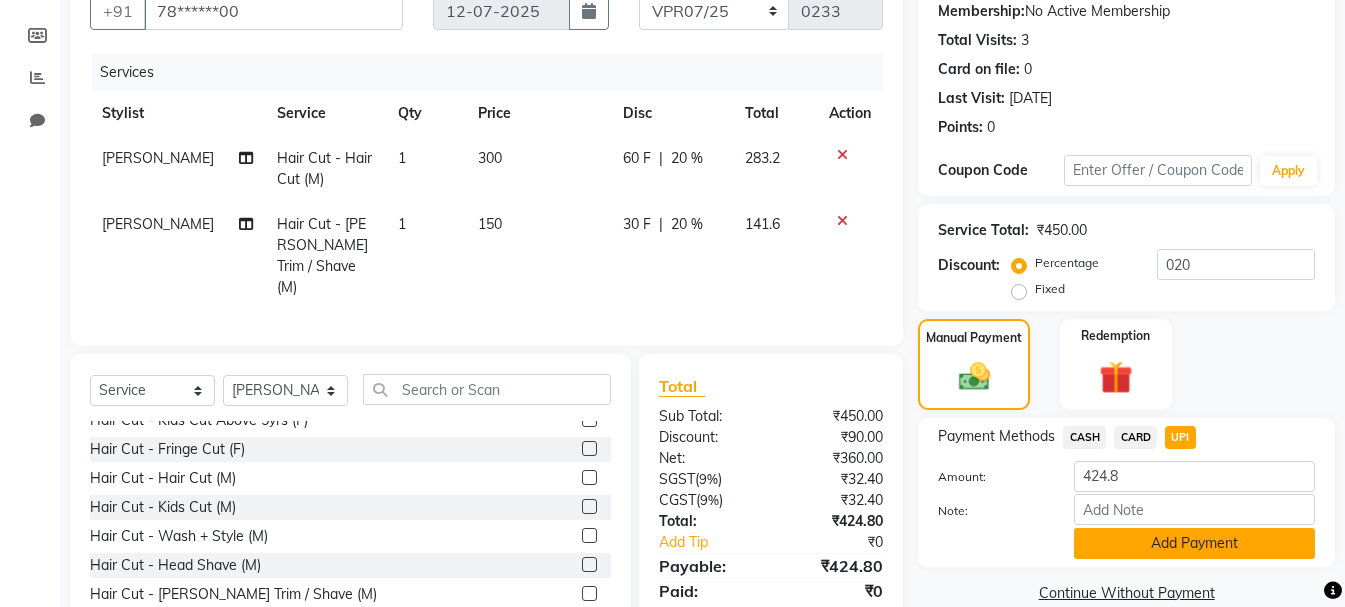 click on "Add Payment" 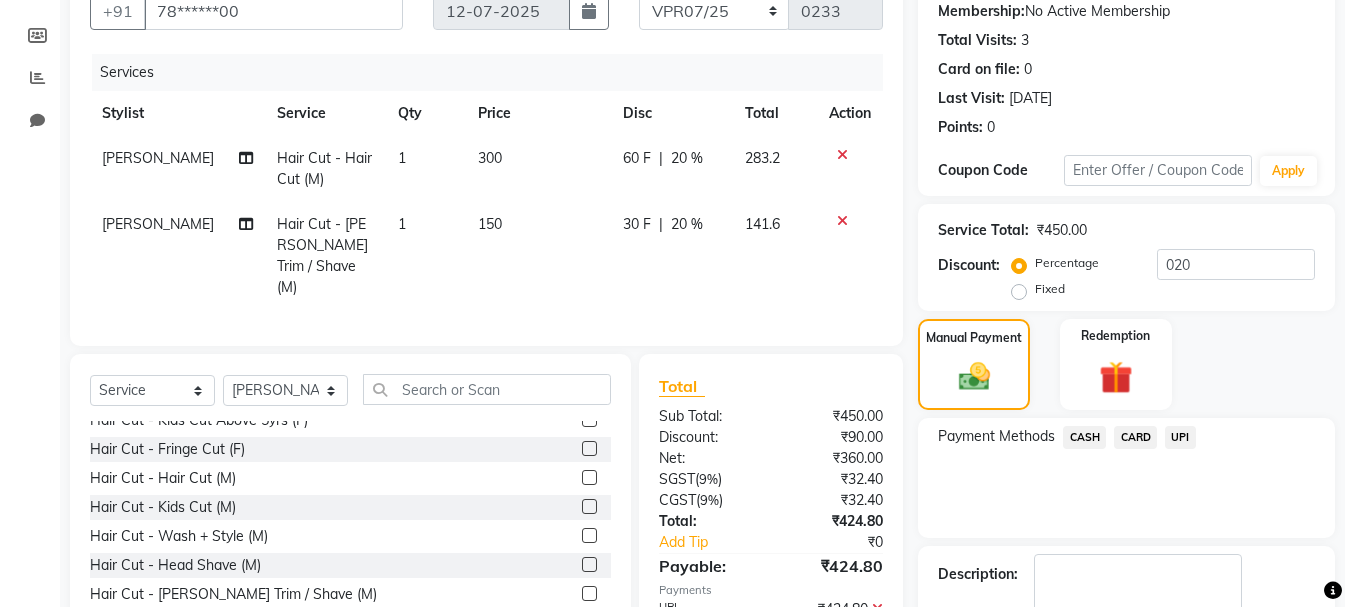 scroll, scrollTop: 0, scrollLeft: 0, axis: both 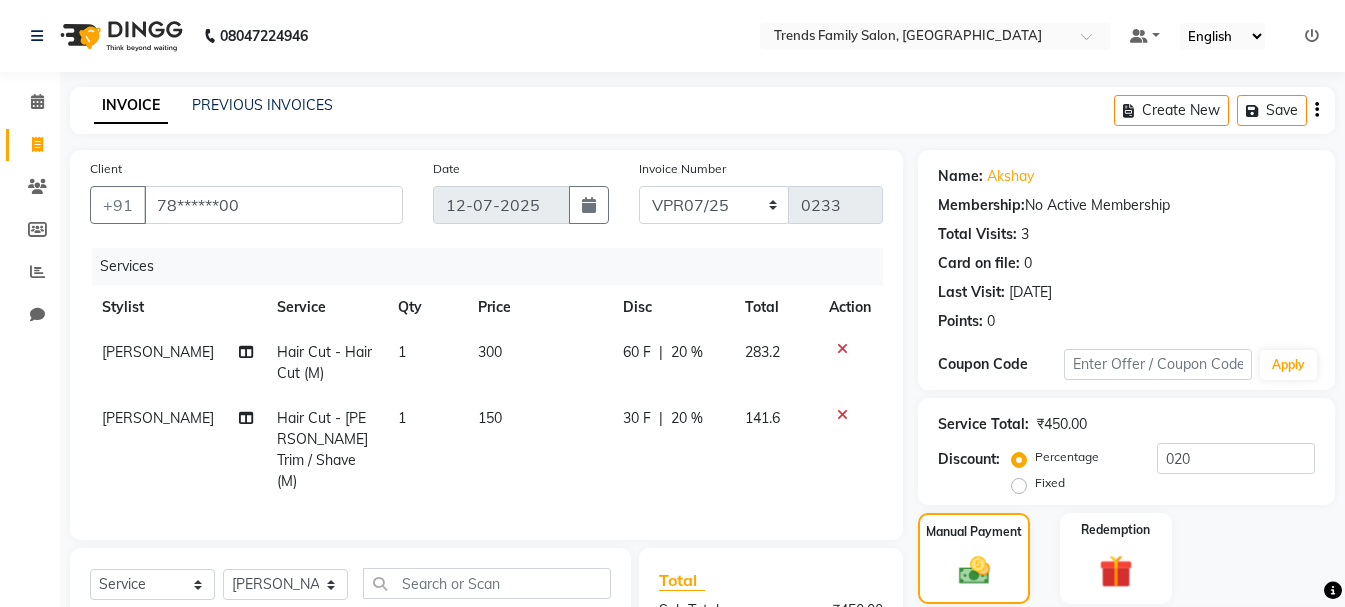 click 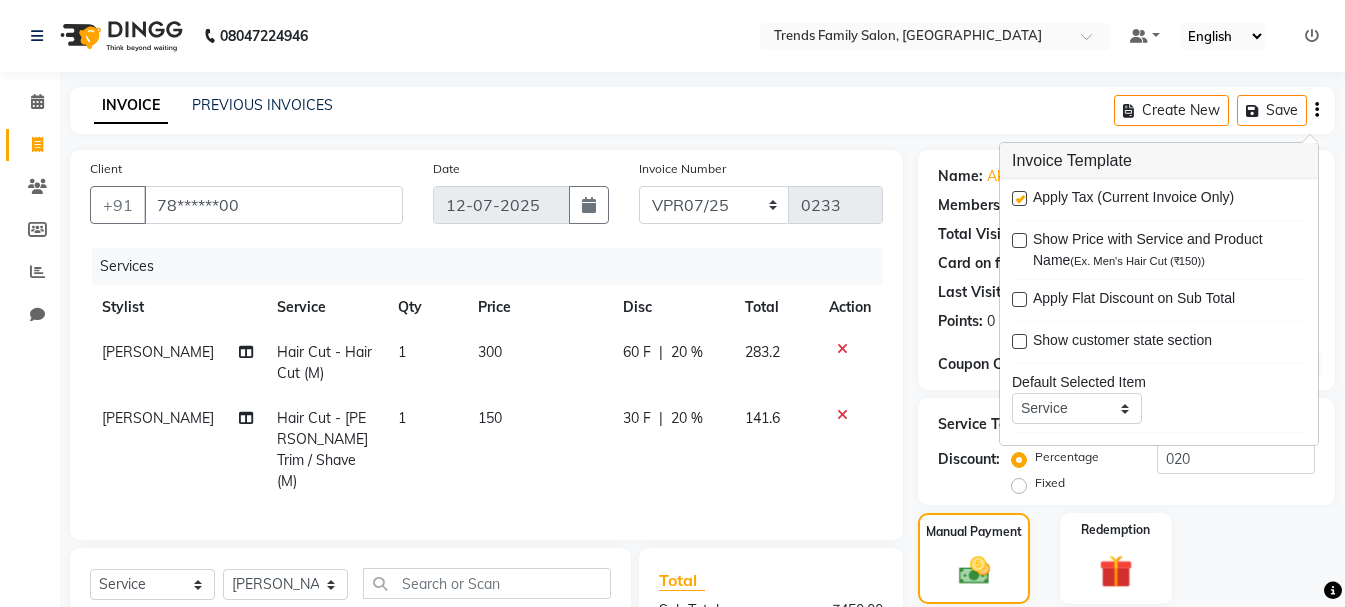 click at bounding box center (1019, 198) 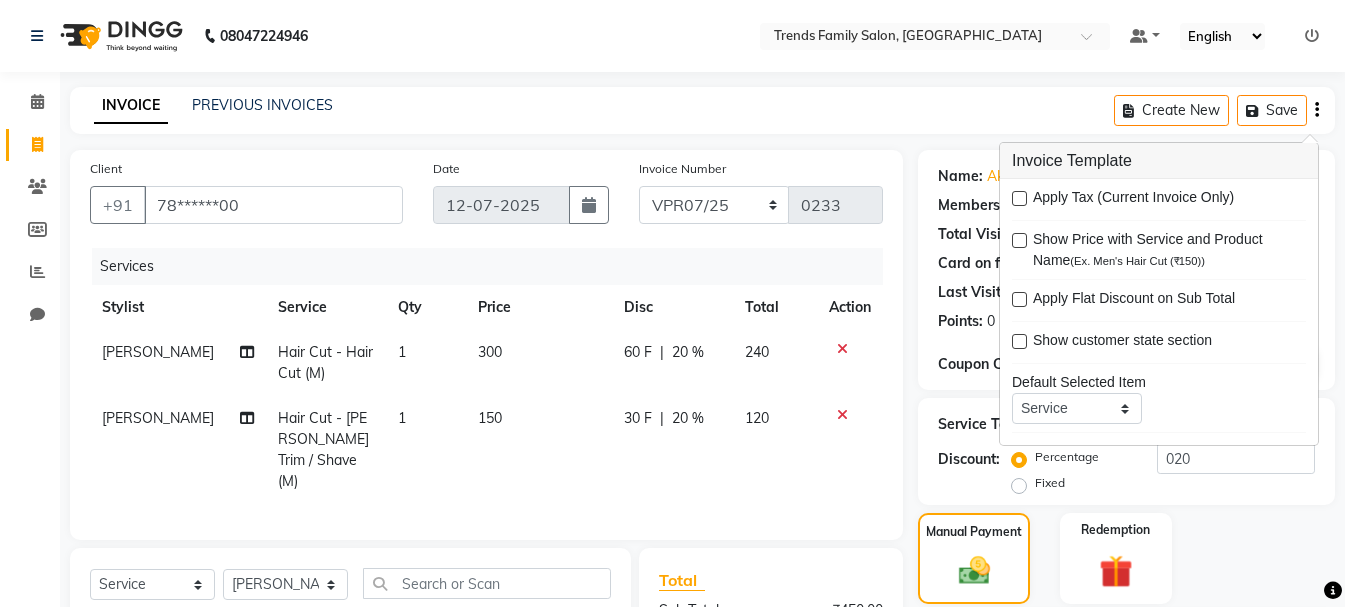 scroll, scrollTop: 309, scrollLeft: 0, axis: vertical 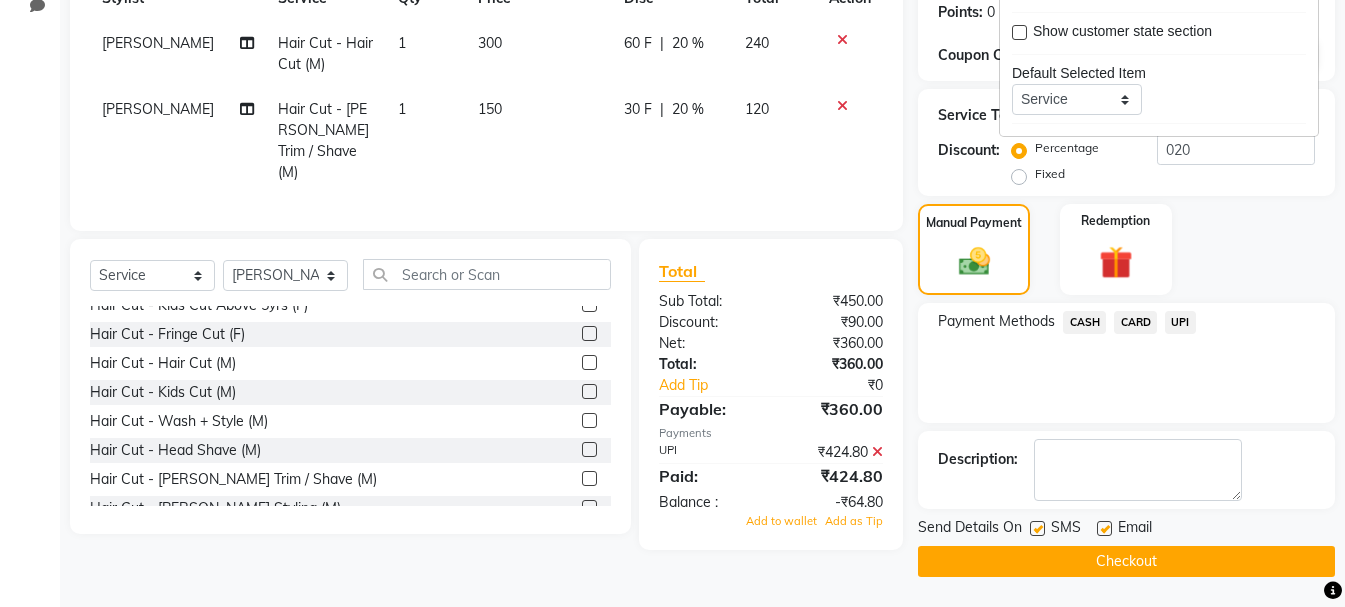 click 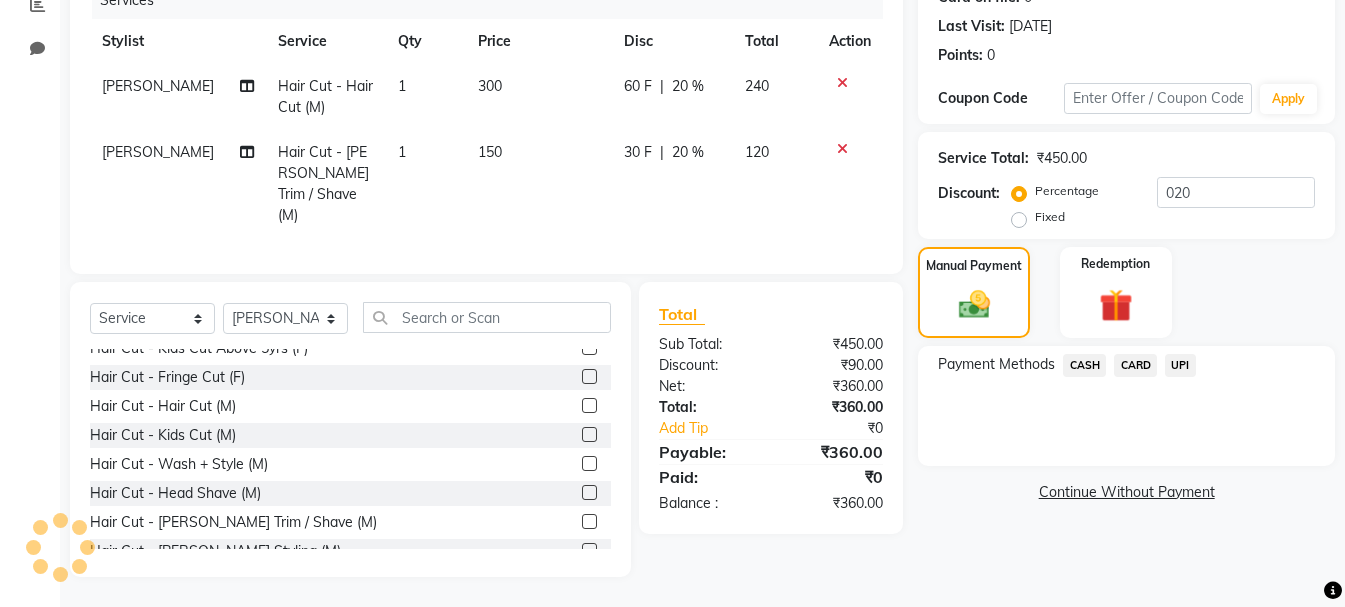 scroll, scrollTop: 260, scrollLeft: 0, axis: vertical 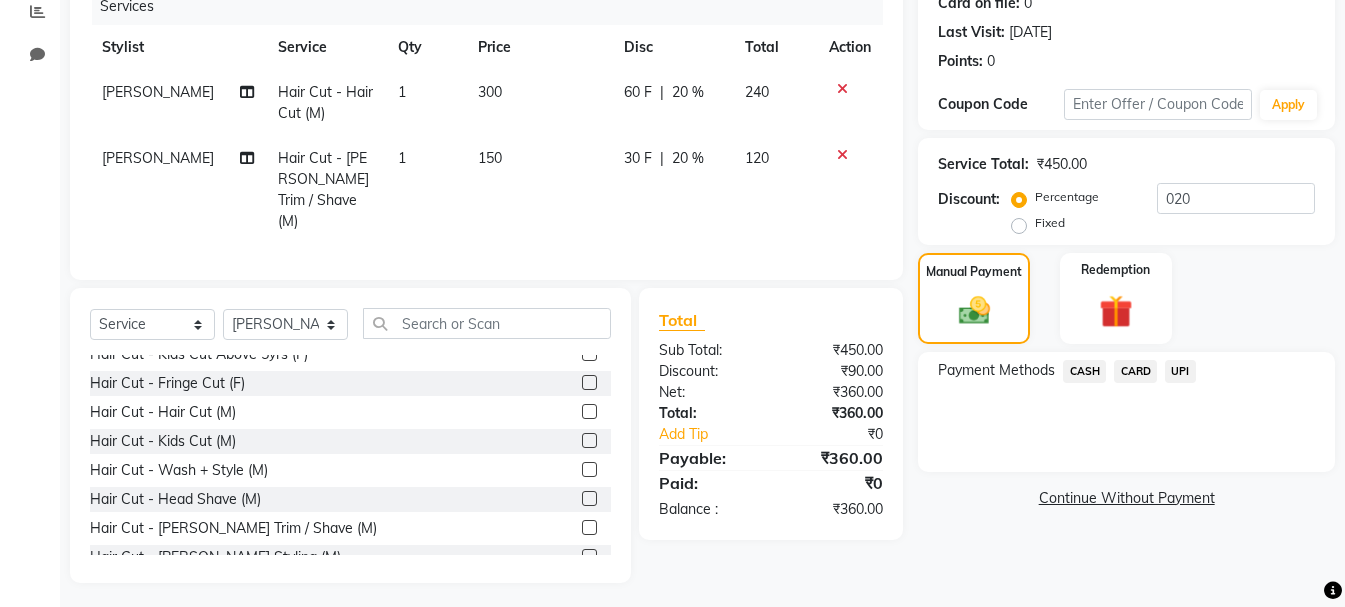 click on "CARD" 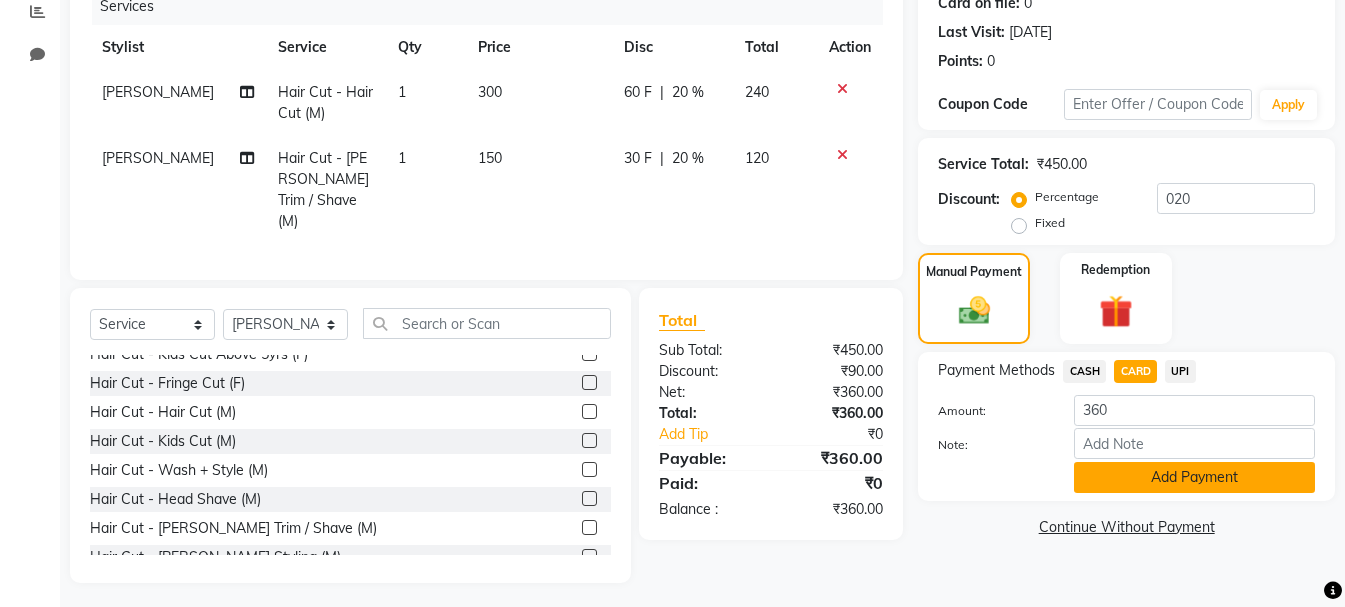 click on "Add Payment" 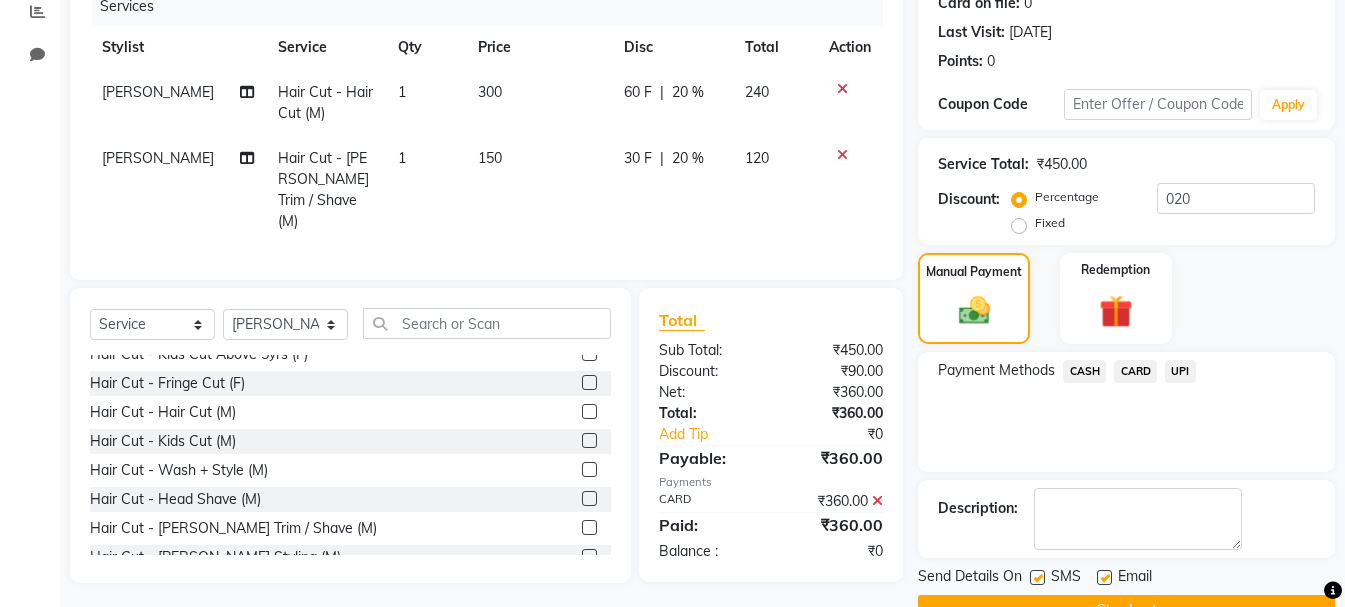 scroll, scrollTop: 309, scrollLeft: 0, axis: vertical 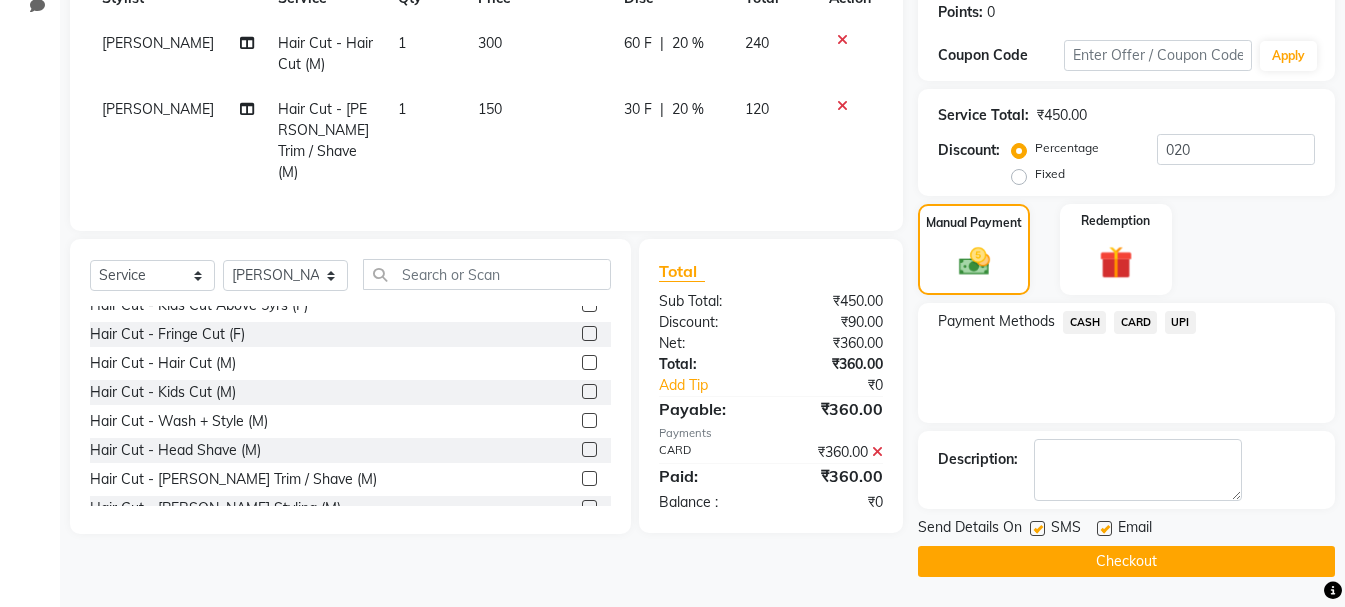 click on "Checkout" 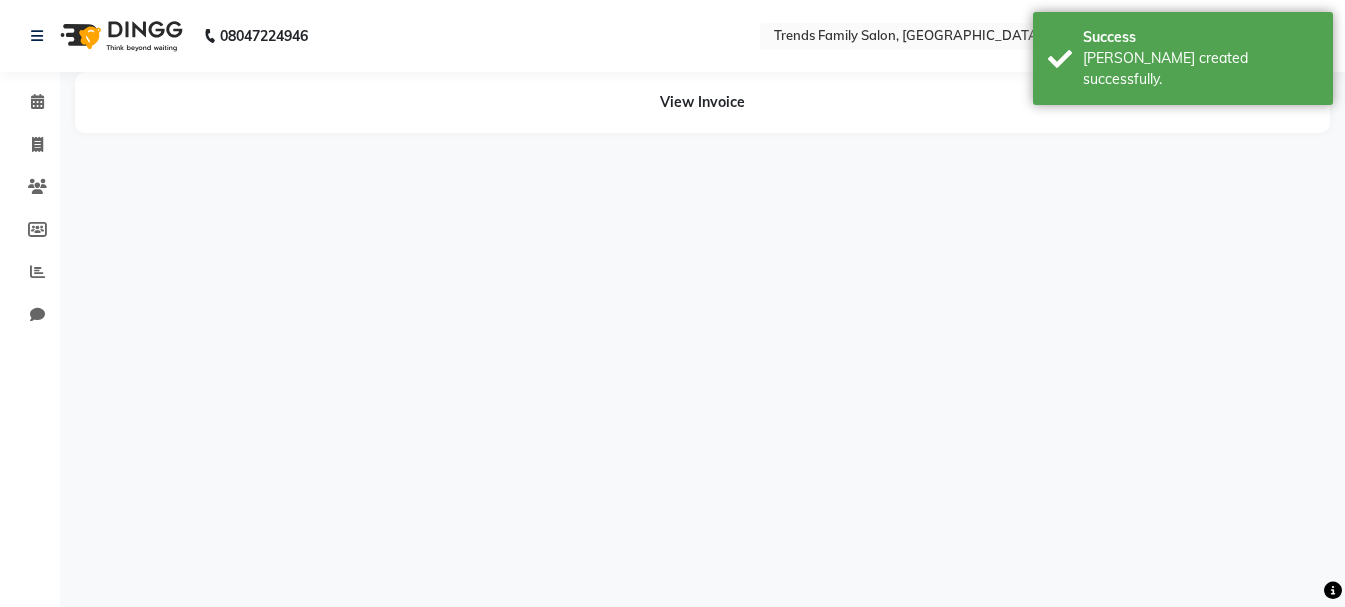 scroll, scrollTop: 0, scrollLeft: 0, axis: both 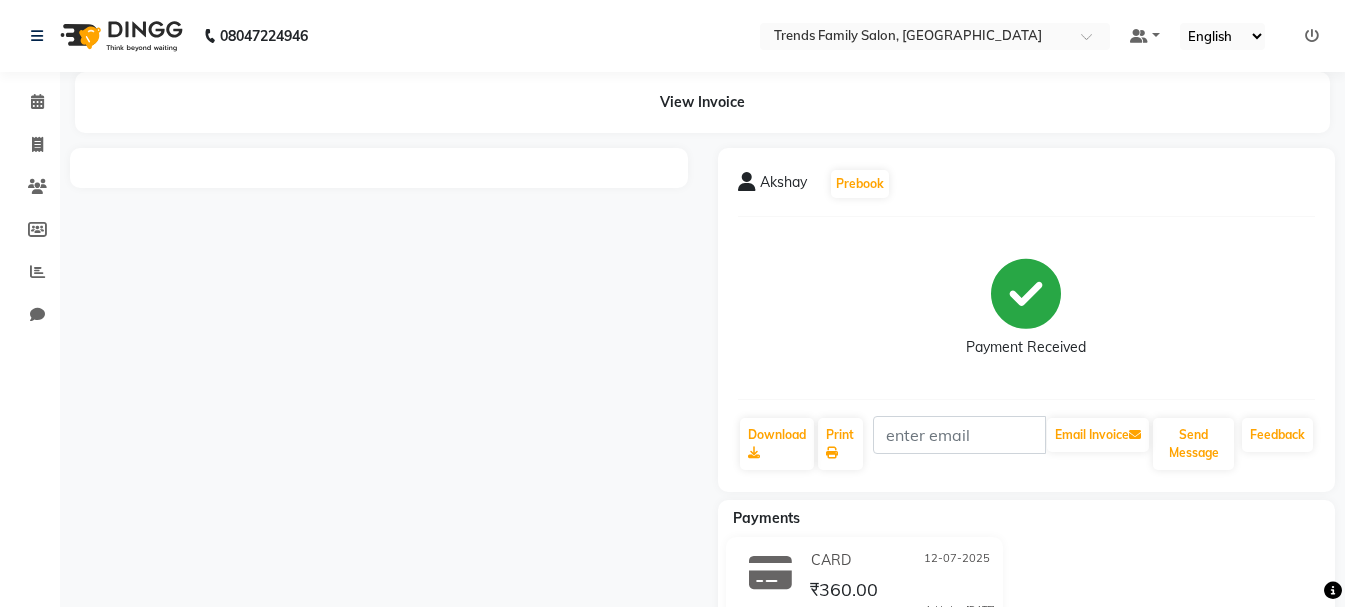 click on "Payment Received" 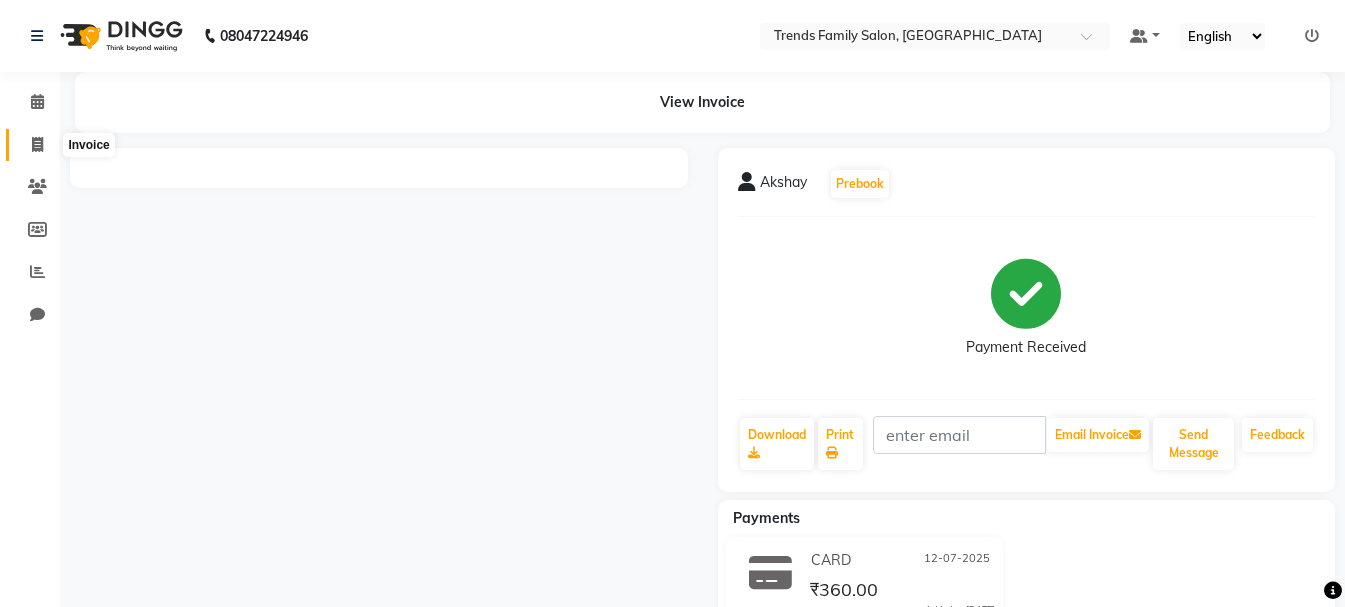 click 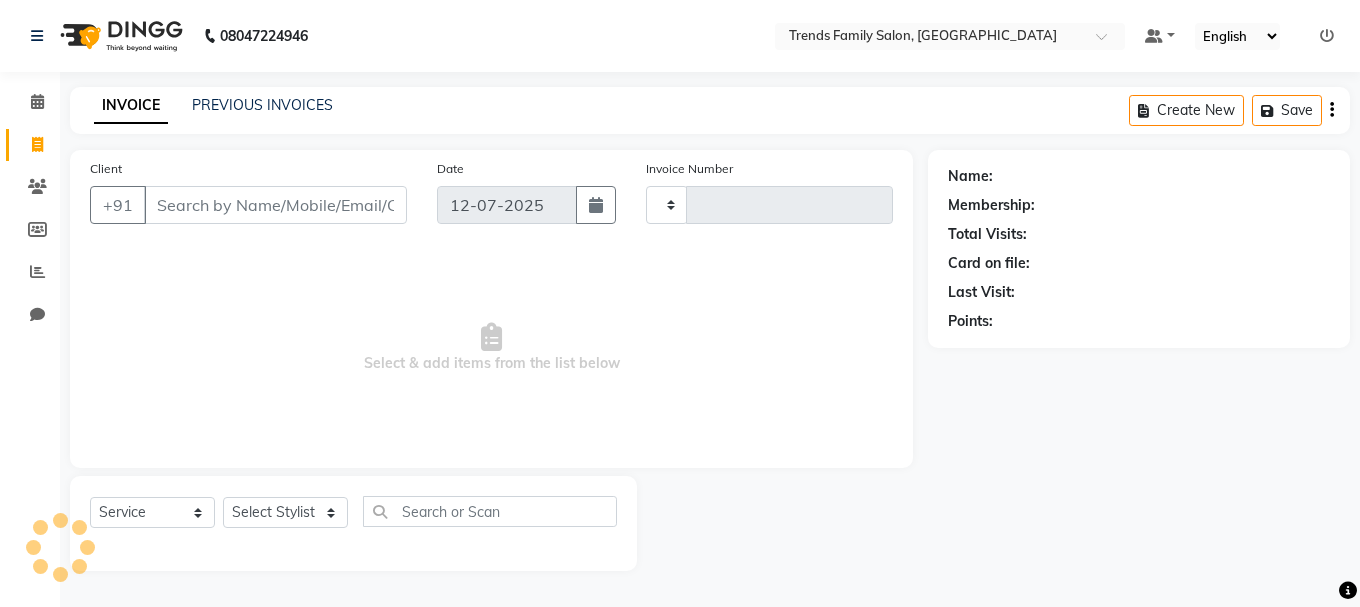 type on "0234" 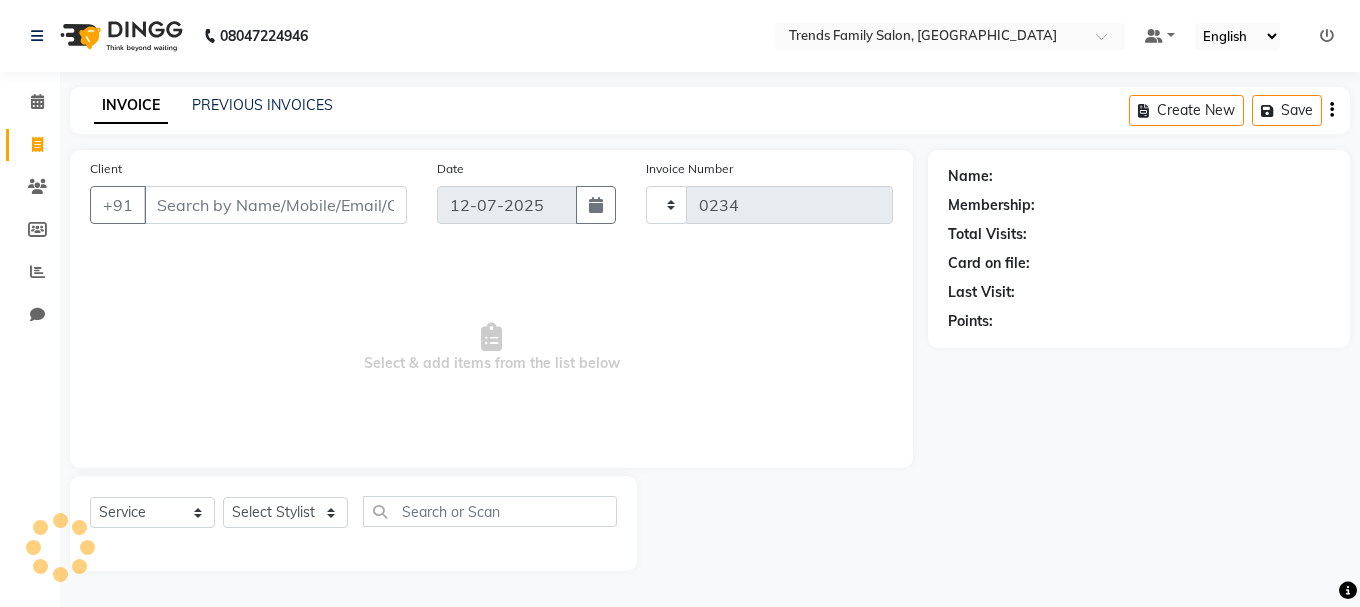 select on "8591" 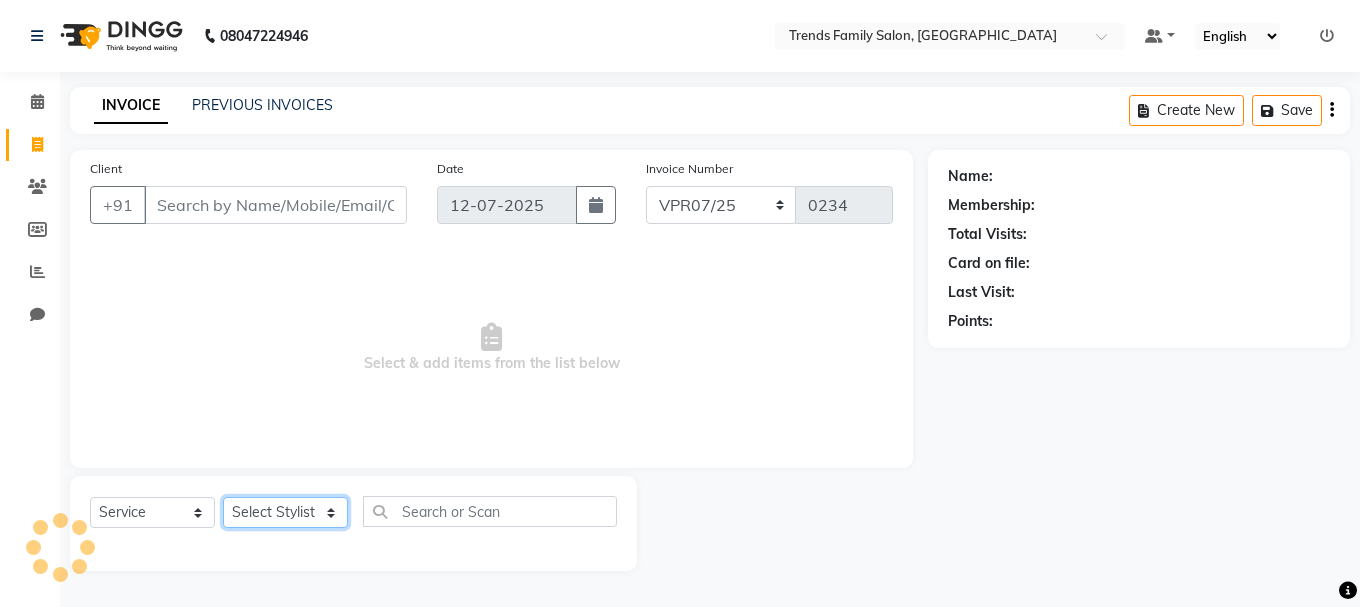 click on "Select Stylist [PERSON_NAME] Alsa Amaritha Ashwini [PERSON_NAME] Bhaktha Bhumi Danish Dolma Doma [PERSON_NAME] [PERSON_NAME] Lakshmi  Maya [PERSON_NAME] [PERSON_NAME] [PERSON_NAME] [PERSON_NAME] [PERSON_NAME] [PERSON_NAME] Sawsthika Shadav [PERSON_NAME] Sony Sherpa  [PERSON_NAME] [PERSON_NAME]" 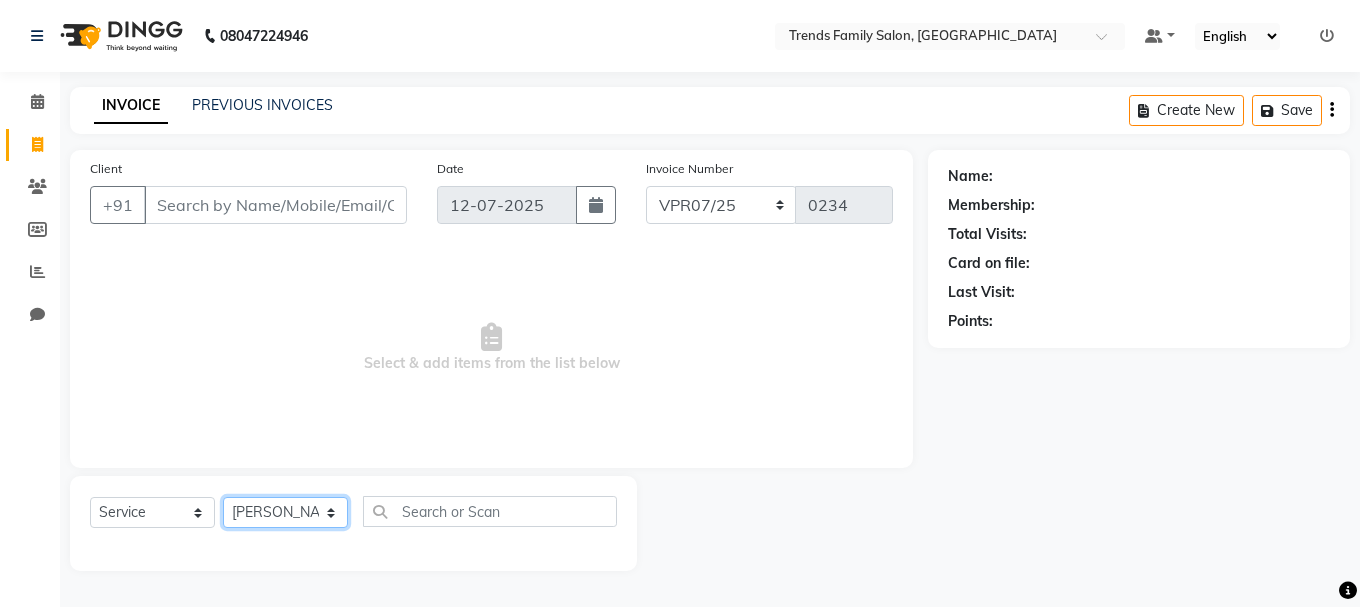 click on "Select Stylist [PERSON_NAME] Alsa Amaritha Ashwini [PERSON_NAME] Bhaktha Bhumi Danish Dolma Doma [PERSON_NAME] [PERSON_NAME] Lakshmi  Maya [PERSON_NAME] [PERSON_NAME] [PERSON_NAME] [PERSON_NAME] [PERSON_NAME] [PERSON_NAME] Sawsthika Shadav [PERSON_NAME] Sony Sherpa  [PERSON_NAME] [PERSON_NAME]" 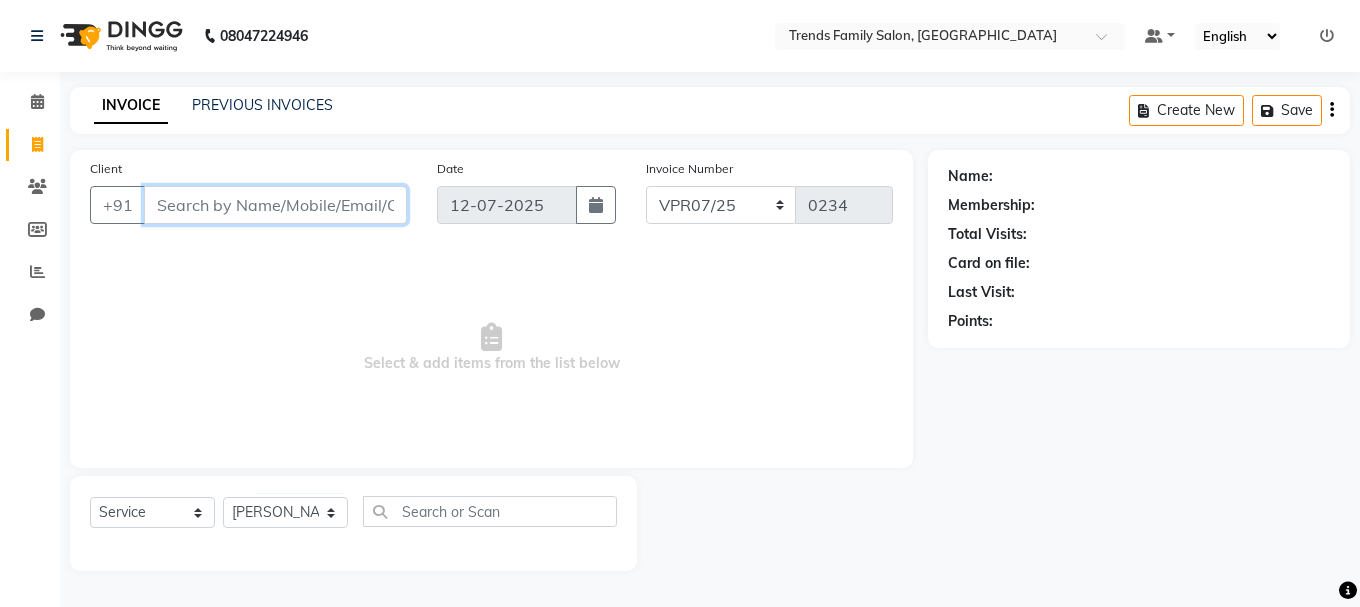 click on "Client" at bounding box center [275, 205] 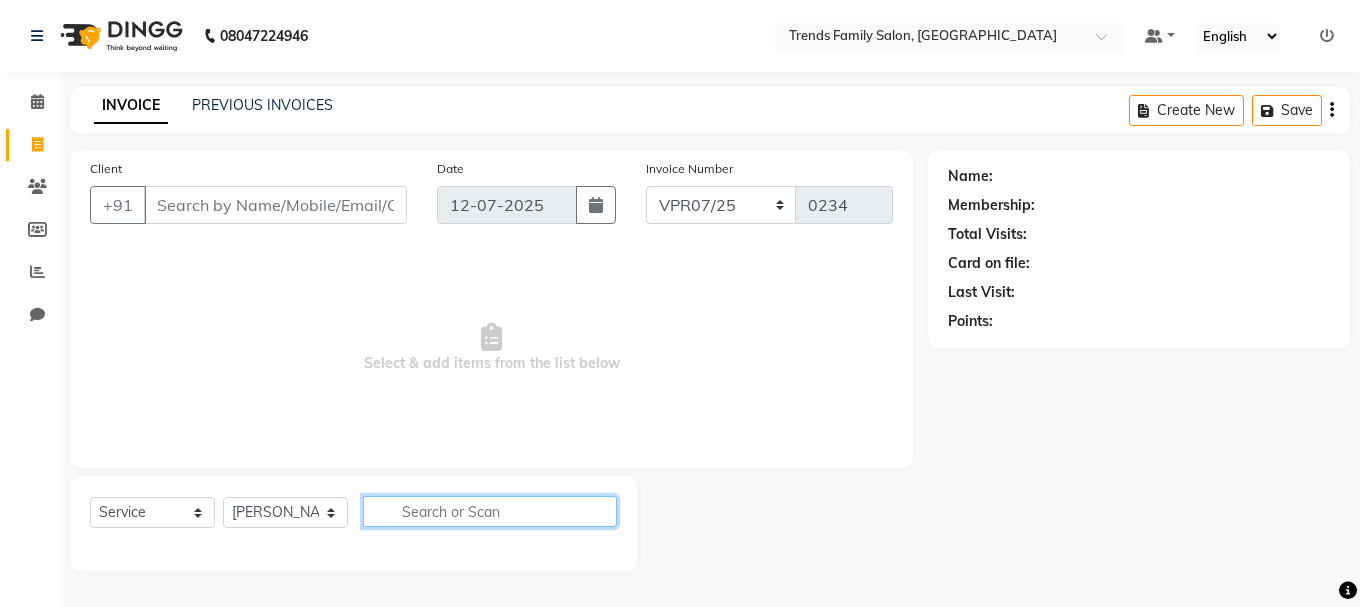 click 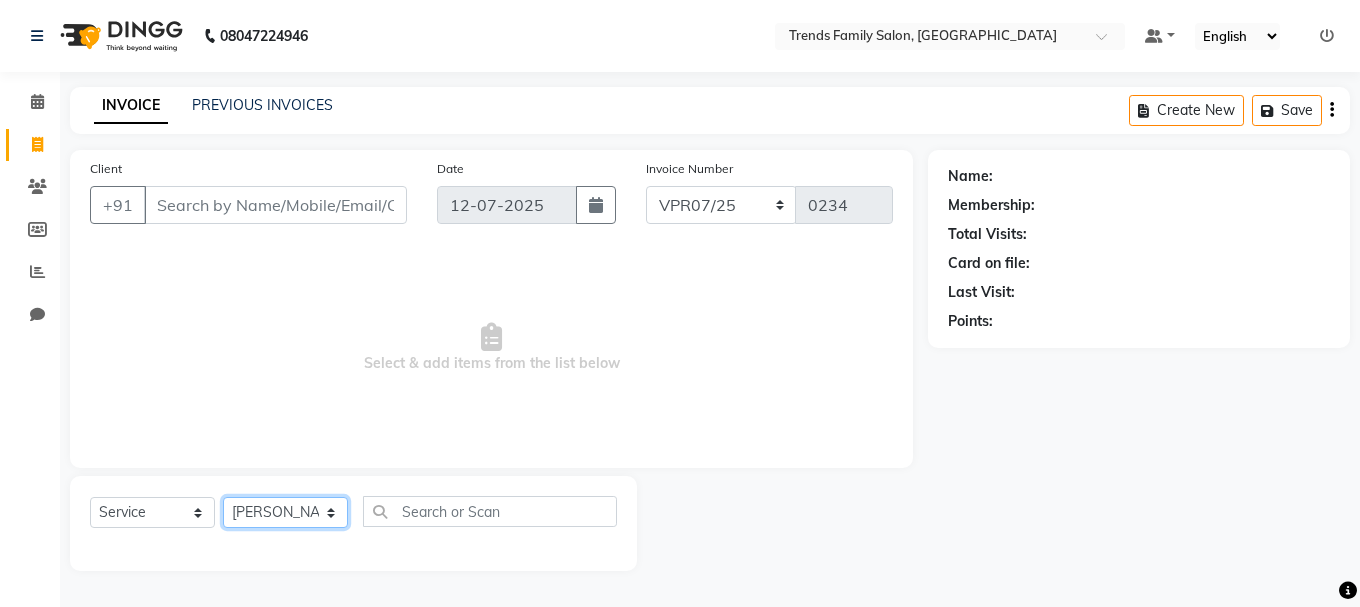 click on "Select Stylist [PERSON_NAME] Alsa Amaritha Ashwini [PERSON_NAME] Bhaktha Bhumi Danish Dolma Doma [PERSON_NAME] [PERSON_NAME] Lakshmi  Maya [PERSON_NAME] [PERSON_NAME] [PERSON_NAME] [PERSON_NAME] [PERSON_NAME] [PERSON_NAME] Sawsthika Shadav [PERSON_NAME] Sony Sherpa  [PERSON_NAME] [PERSON_NAME]" 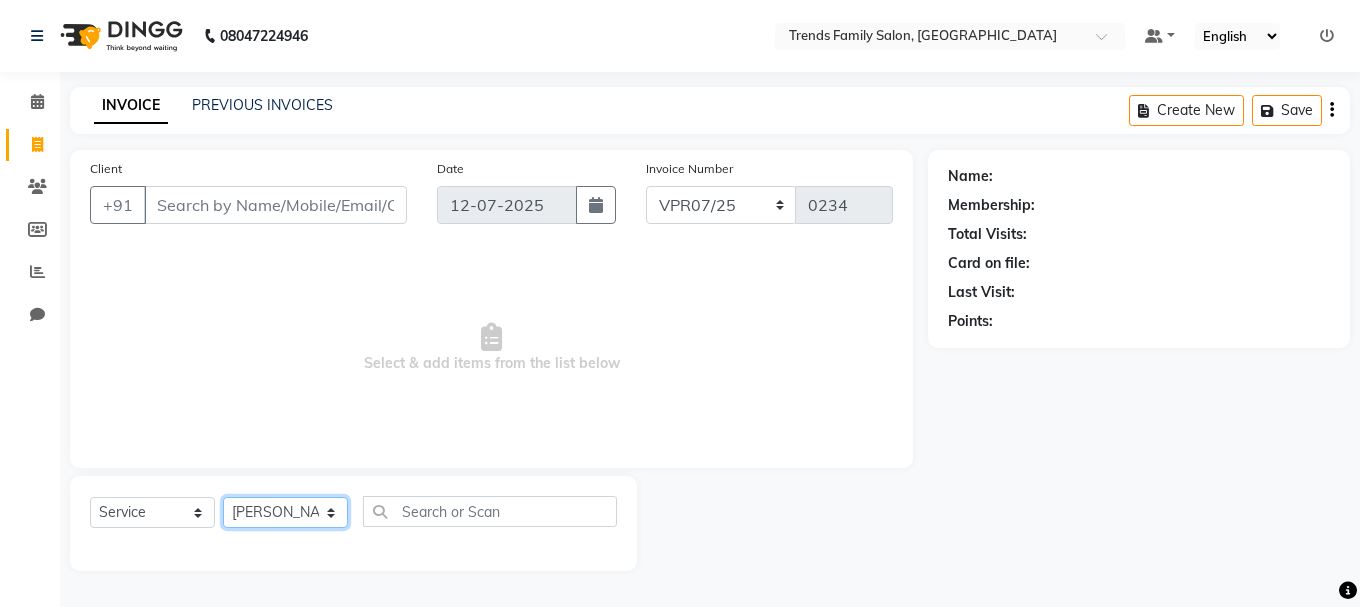 select on "79780" 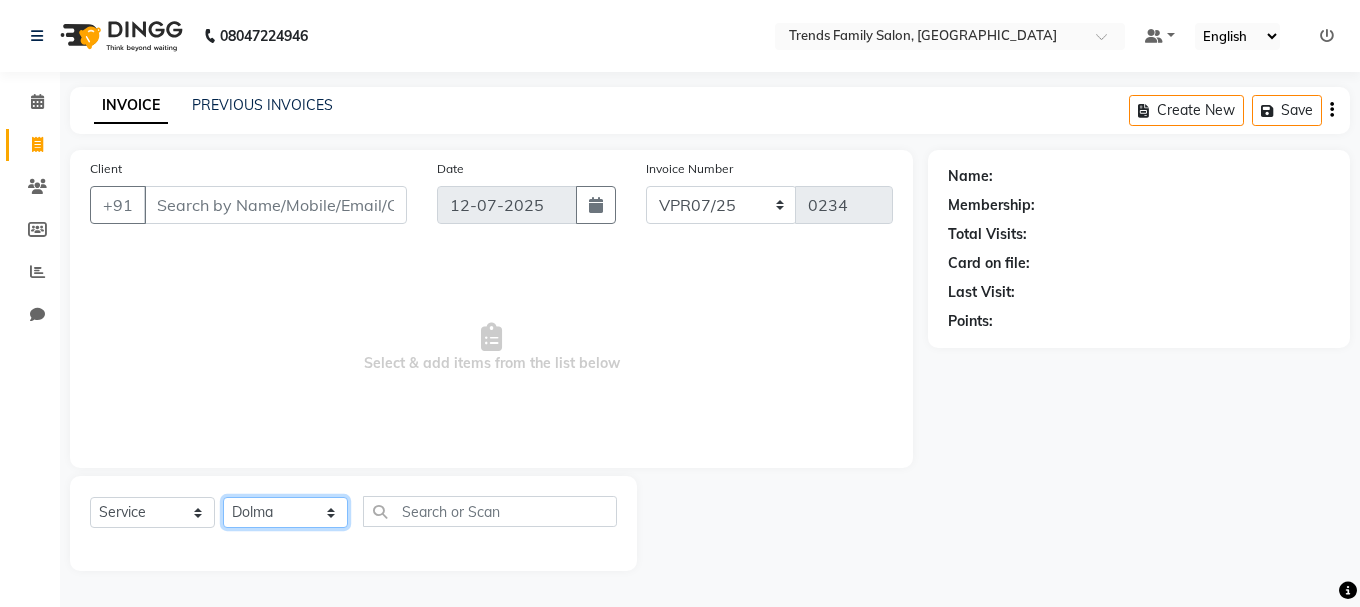 click on "Select Stylist [PERSON_NAME] Alsa Amaritha Ashwini [PERSON_NAME] Bhaktha Bhumi Danish Dolma Doma [PERSON_NAME] [PERSON_NAME] Lakshmi  Maya [PERSON_NAME] [PERSON_NAME] [PERSON_NAME] [PERSON_NAME] [PERSON_NAME] [PERSON_NAME] Sawsthika Shadav [PERSON_NAME] Sony Sherpa  [PERSON_NAME] [PERSON_NAME]" 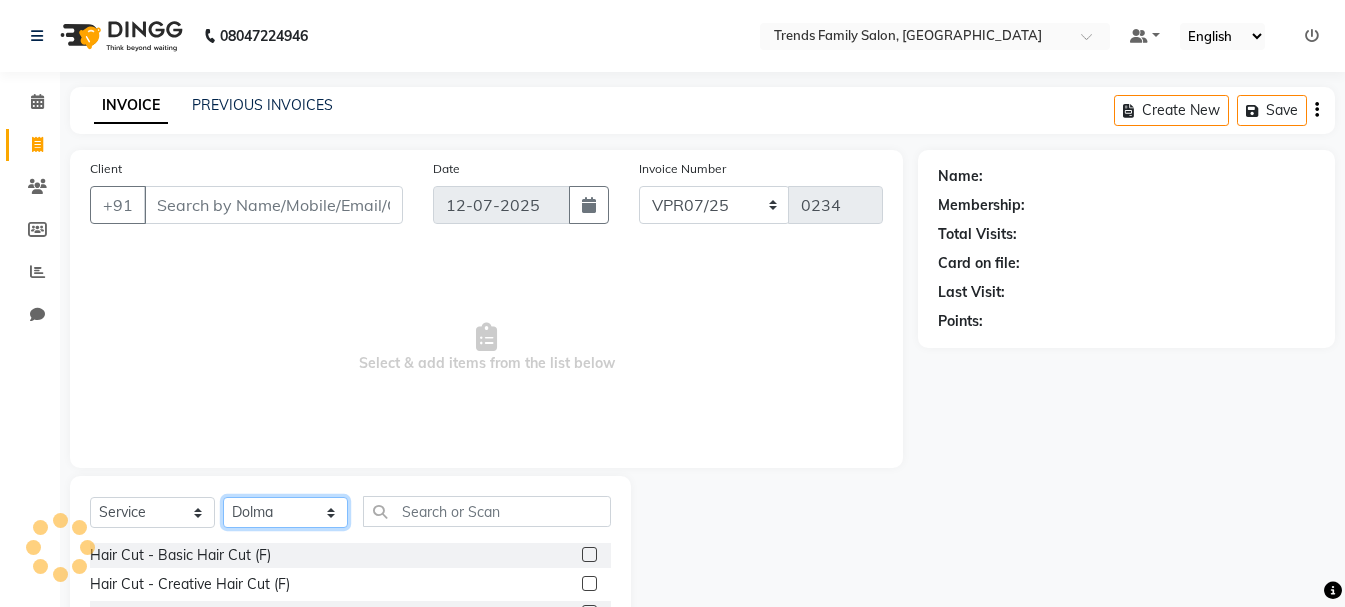 scroll, scrollTop: 194, scrollLeft: 0, axis: vertical 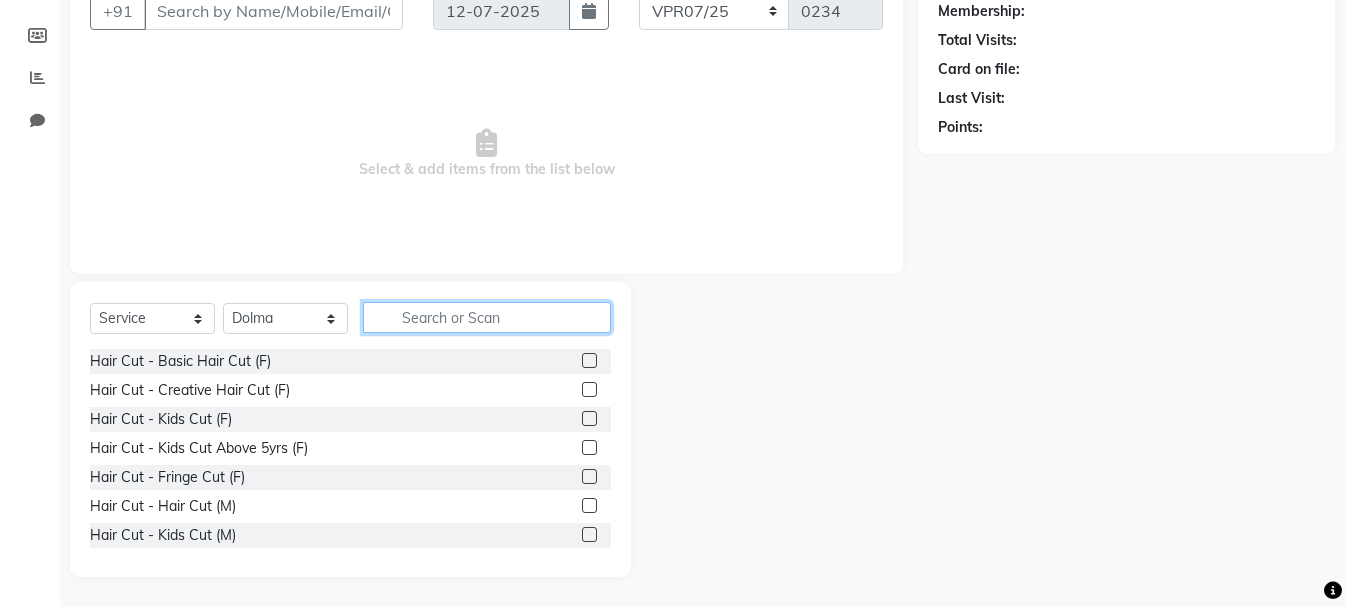 click 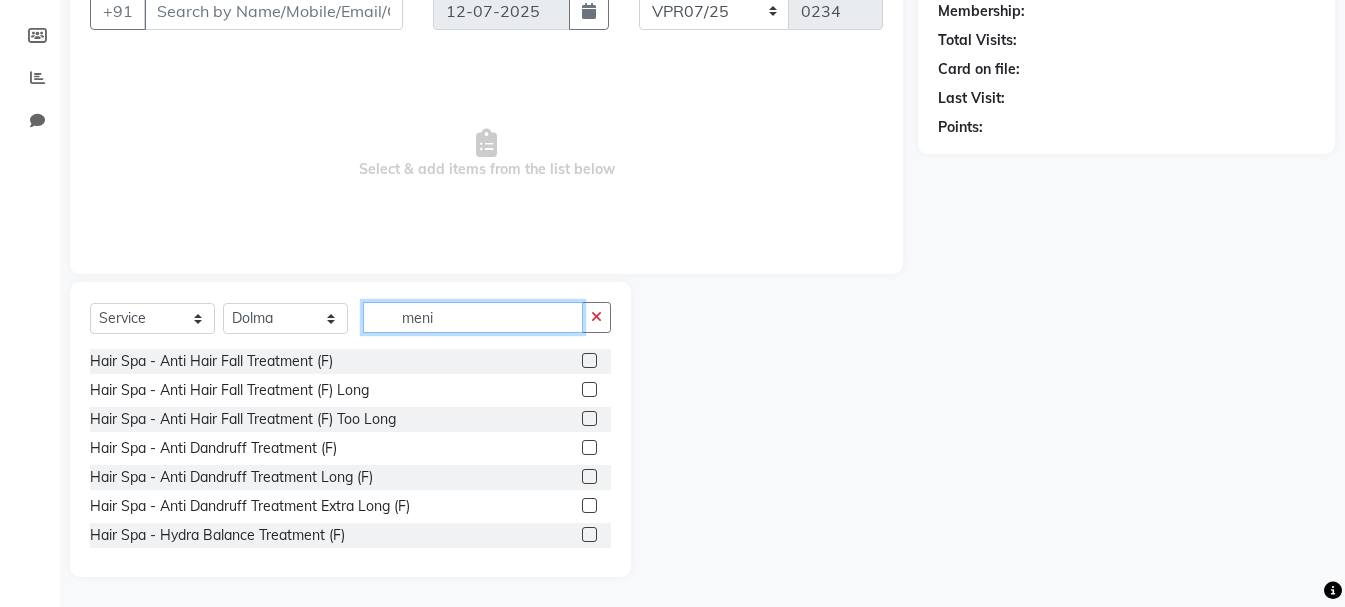 scroll, scrollTop: 23, scrollLeft: 0, axis: vertical 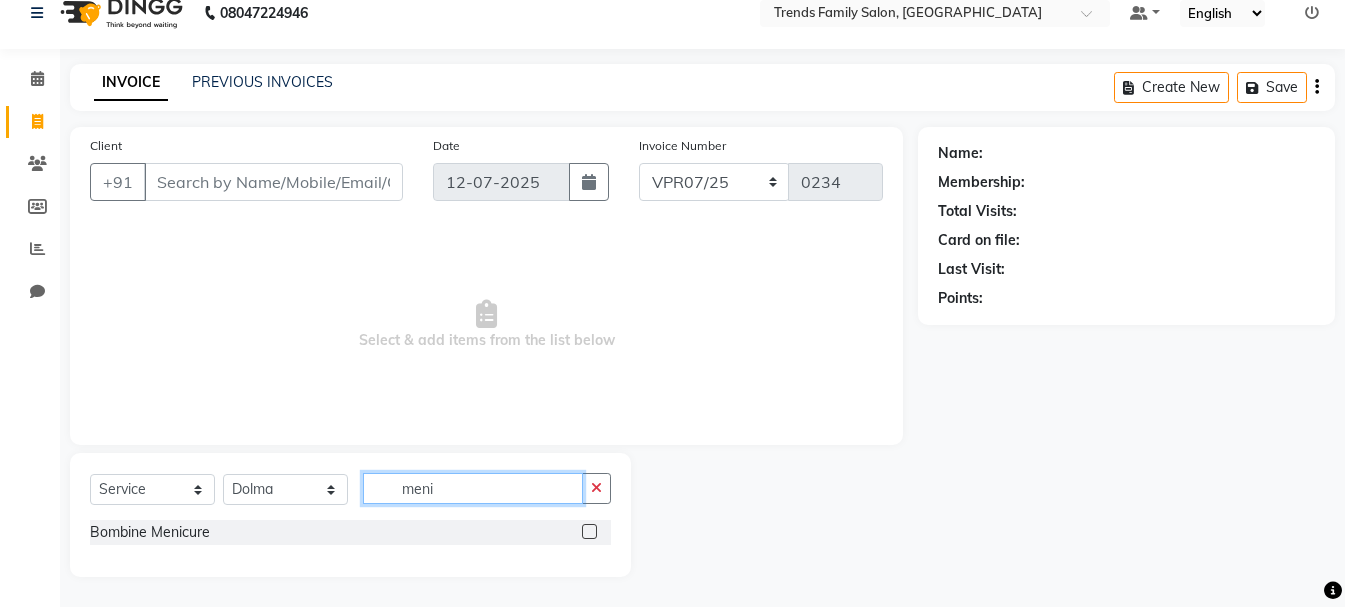 click on "meni" 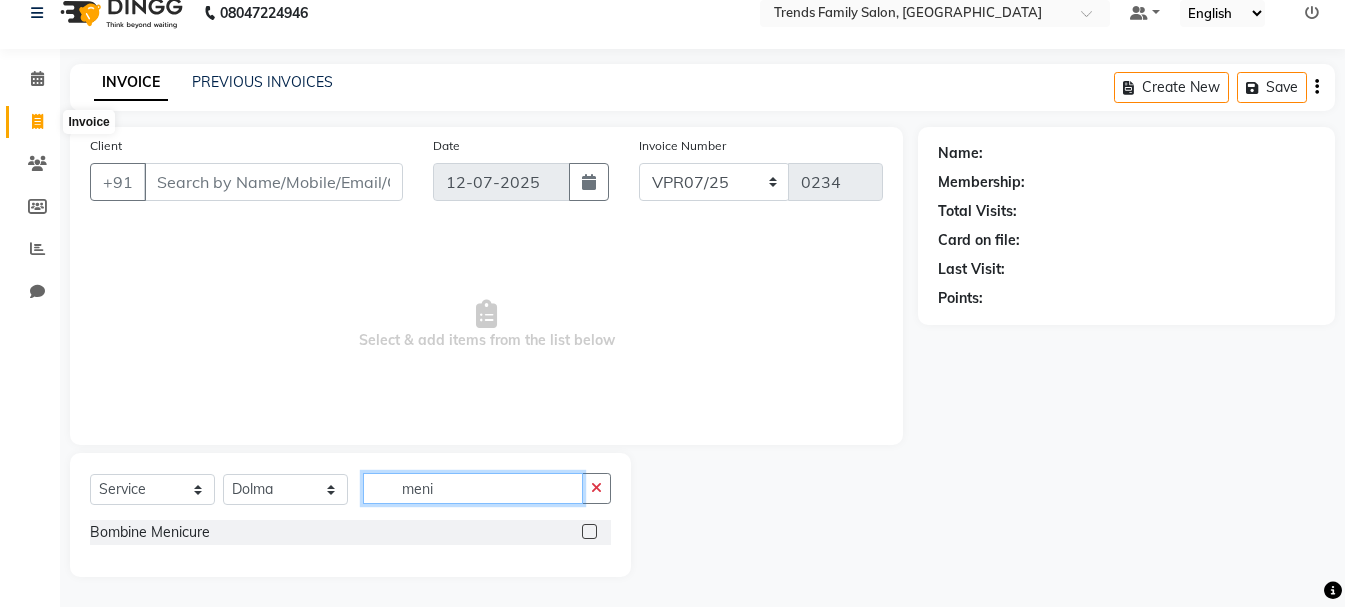 type on "meni" 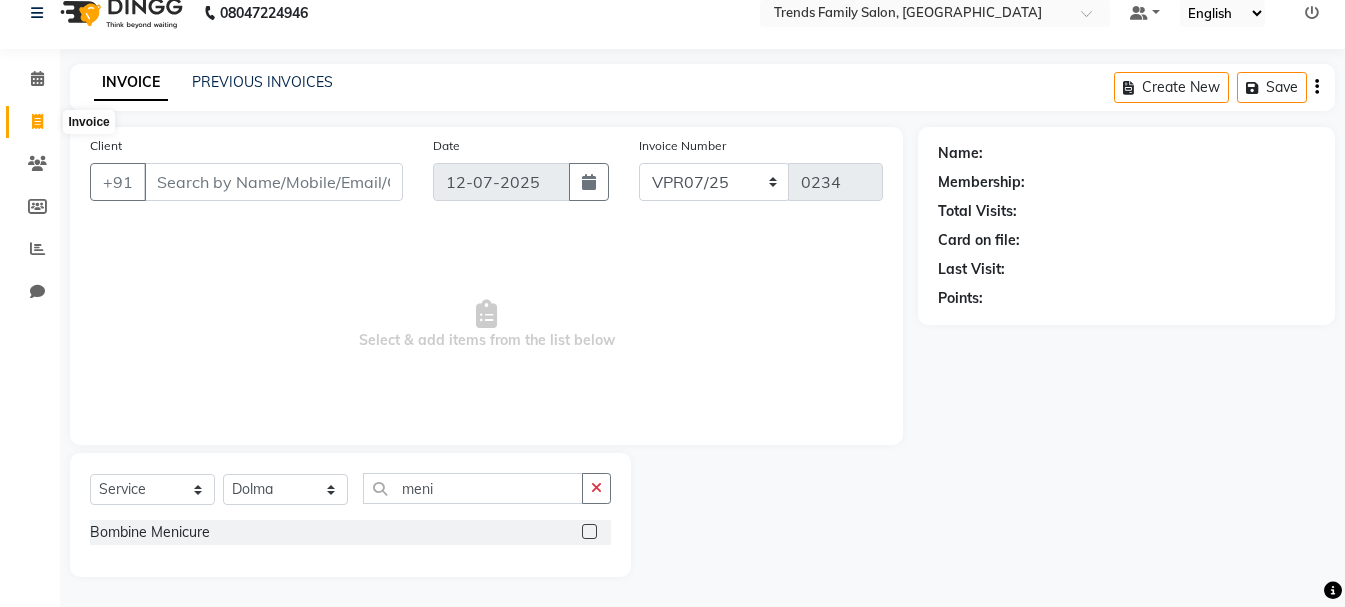 click 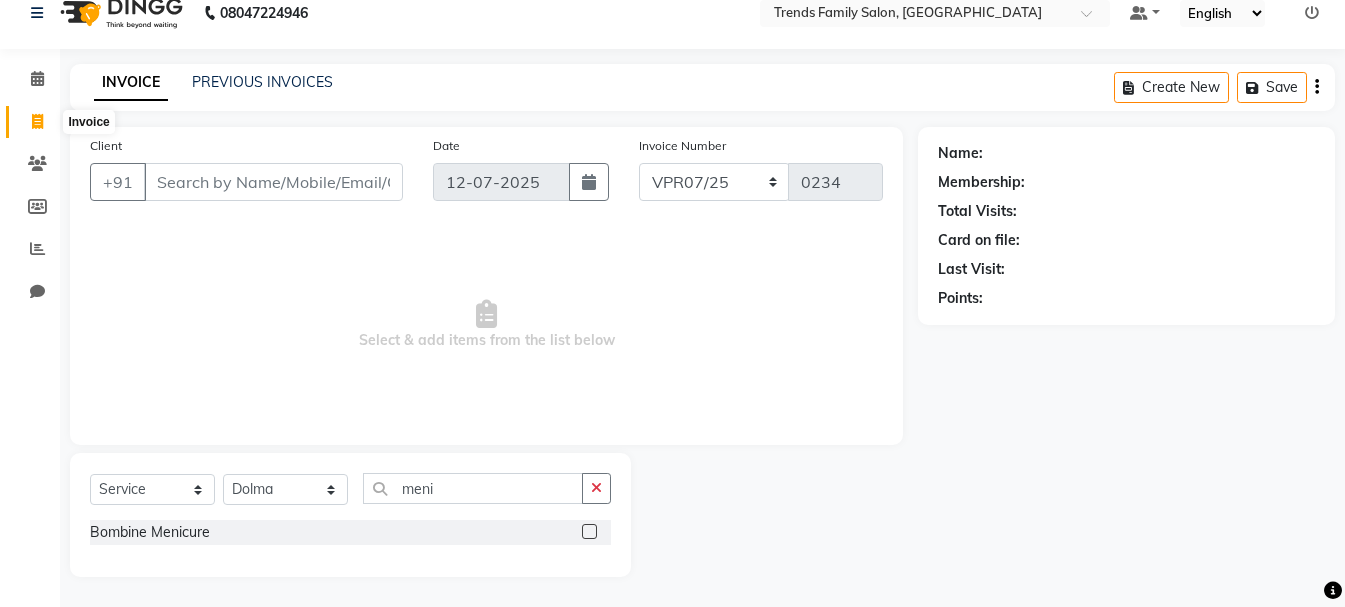 select on "service" 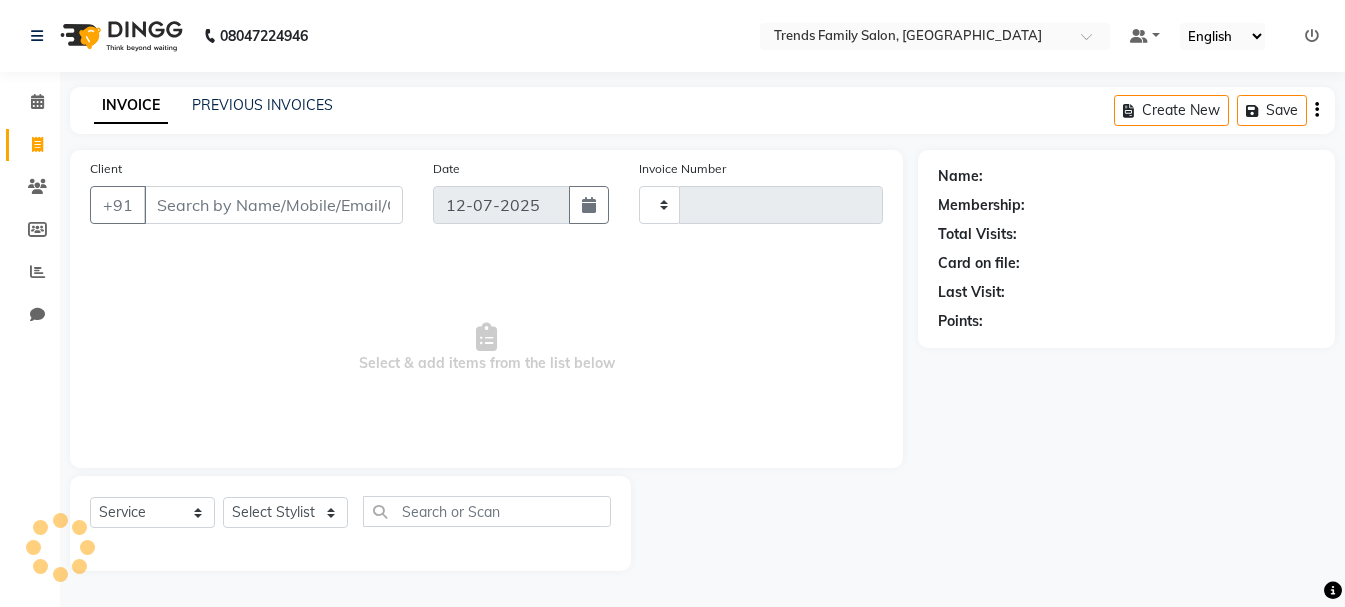 scroll, scrollTop: 0, scrollLeft: 0, axis: both 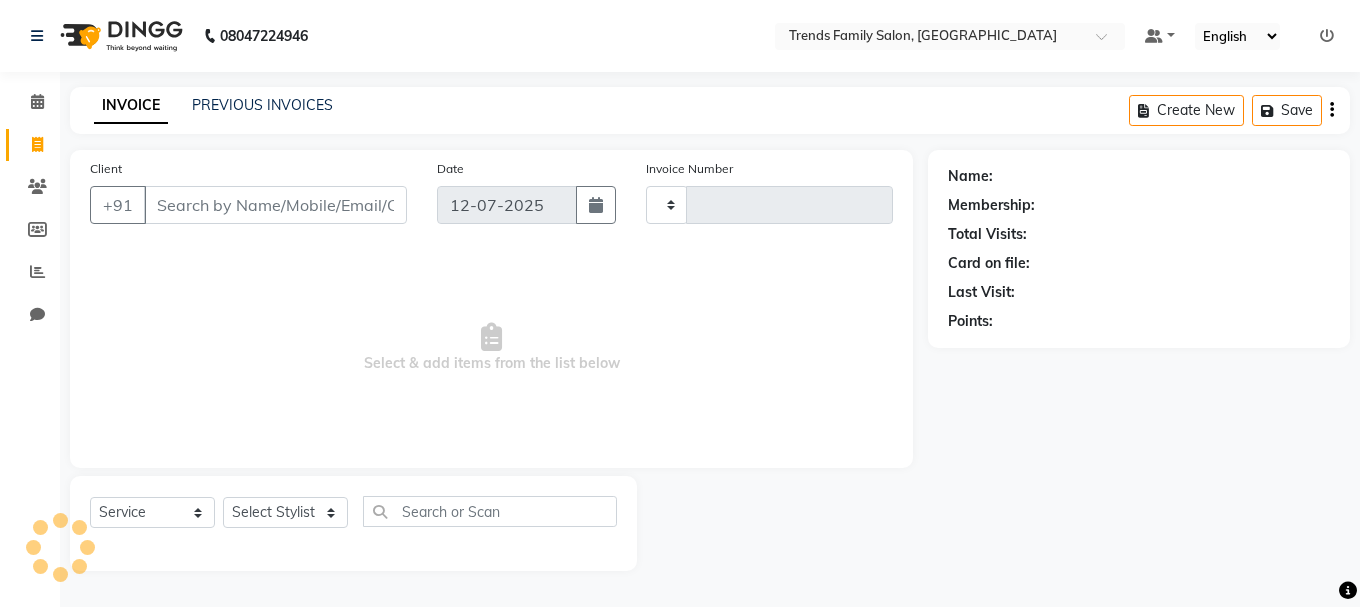 click on "Client" at bounding box center [275, 205] 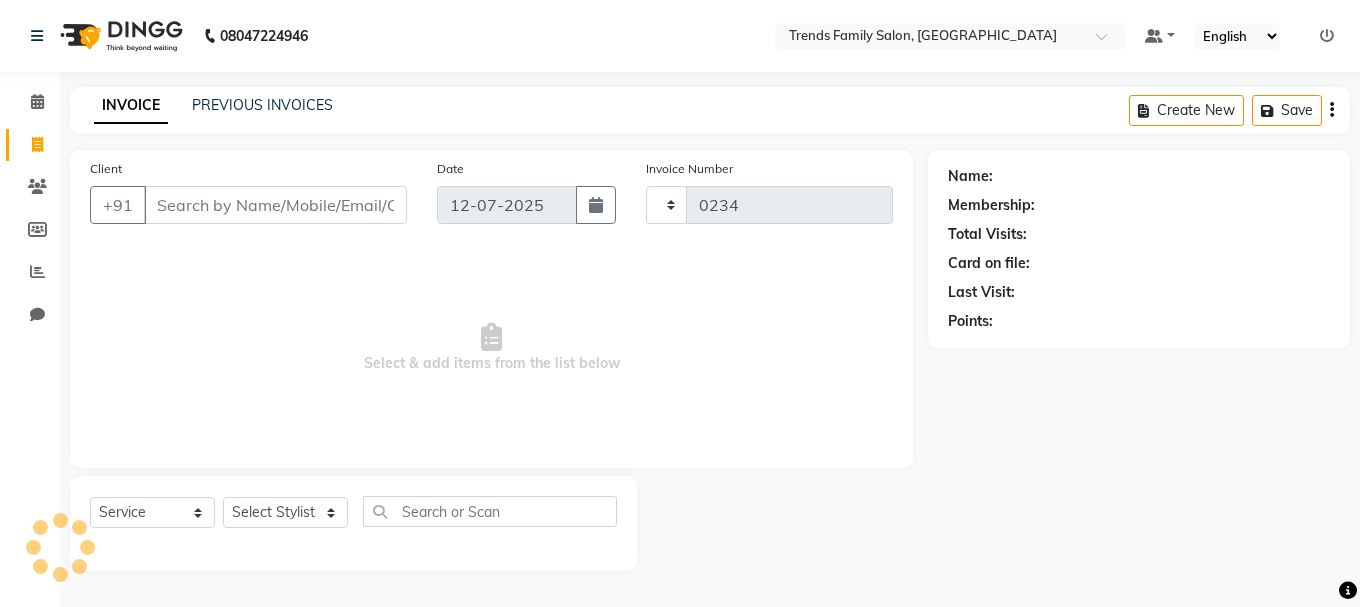 select on "8591" 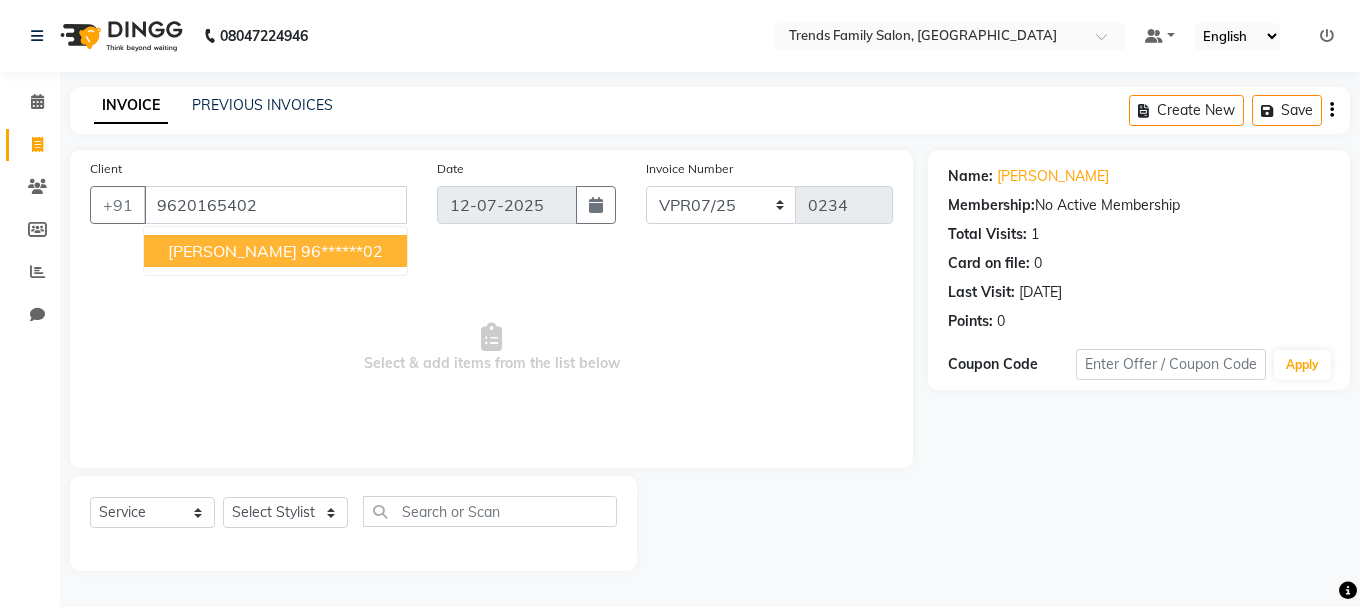 click on "96******02" at bounding box center [342, 251] 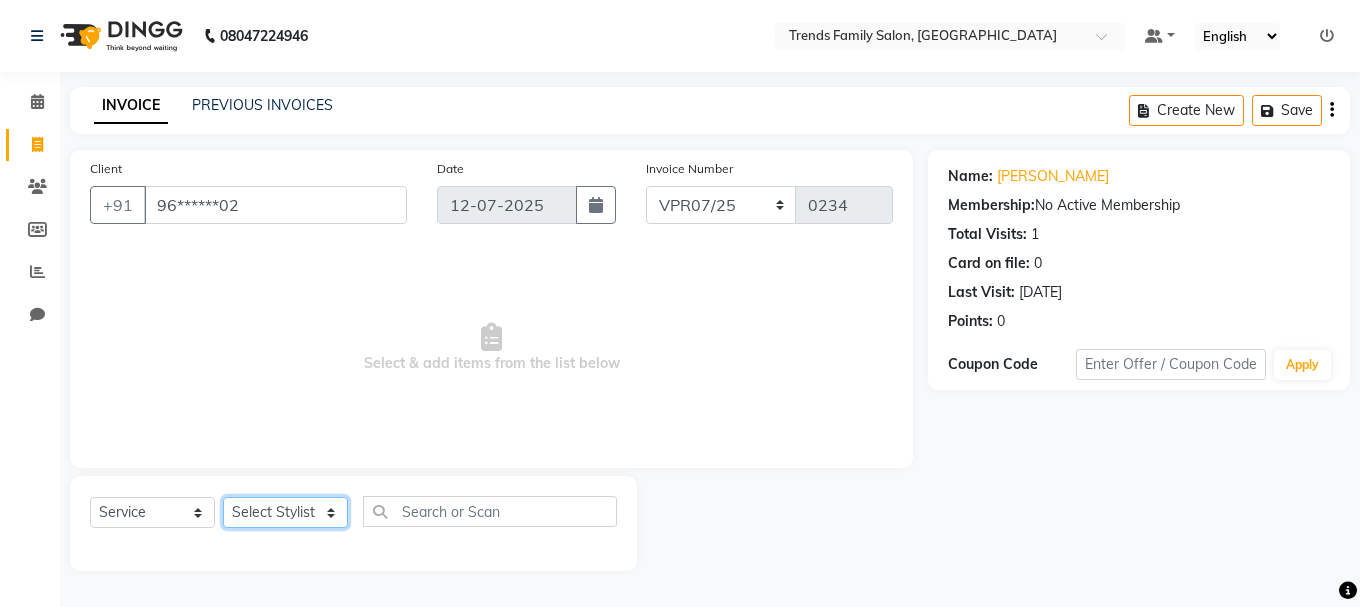 click on "Select Stylist [PERSON_NAME] Alsa Amaritha Ashwini [PERSON_NAME] Bhaktha Bhumi Danish Dolma Doma [PERSON_NAME] [PERSON_NAME] Lakshmi  Maya [PERSON_NAME] [PERSON_NAME] [PERSON_NAME] [PERSON_NAME] [PERSON_NAME] [PERSON_NAME] Sawsthika Shadav [PERSON_NAME] Sony Sherpa  [PERSON_NAME] [PERSON_NAME]" 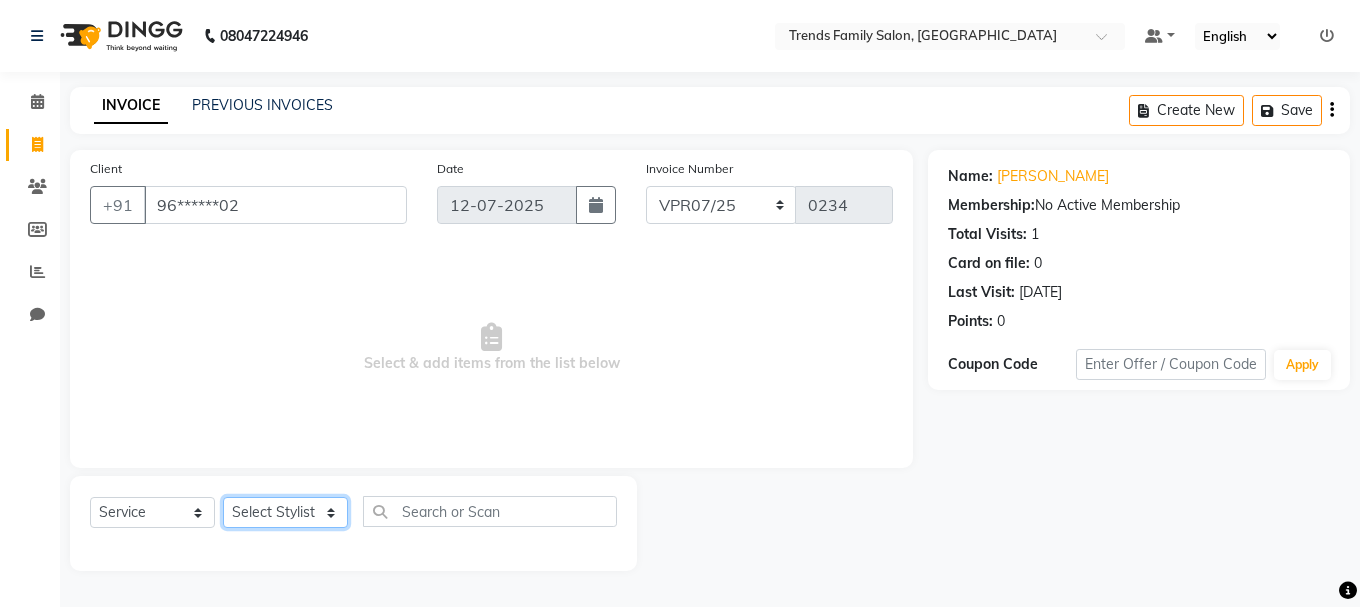 select on "85498" 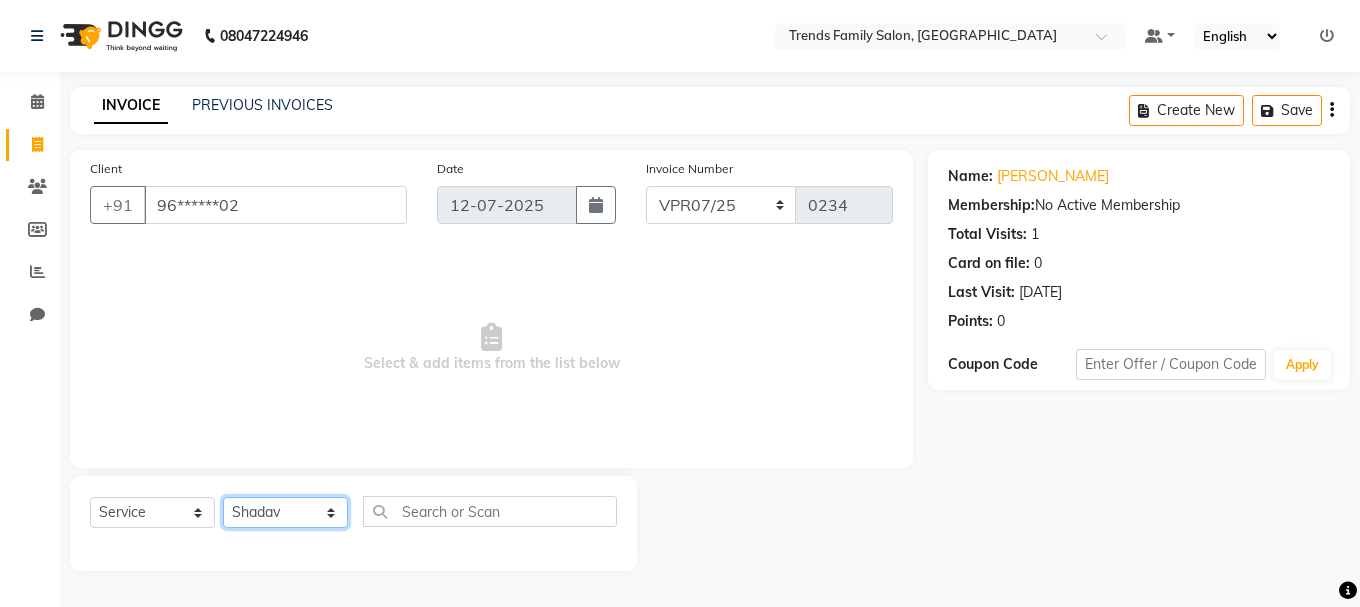 click on "Select Stylist [PERSON_NAME] Alsa Amaritha Ashwini [PERSON_NAME] Bhaktha Bhumi Danish Dolma Doma [PERSON_NAME] [PERSON_NAME] Lakshmi  Maya [PERSON_NAME] [PERSON_NAME] [PERSON_NAME] [PERSON_NAME] [PERSON_NAME] [PERSON_NAME] Sawsthika Shadav [PERSON_NAME] Sony Sherpa  [PERSON_NAME] [PERSON_NAME]" 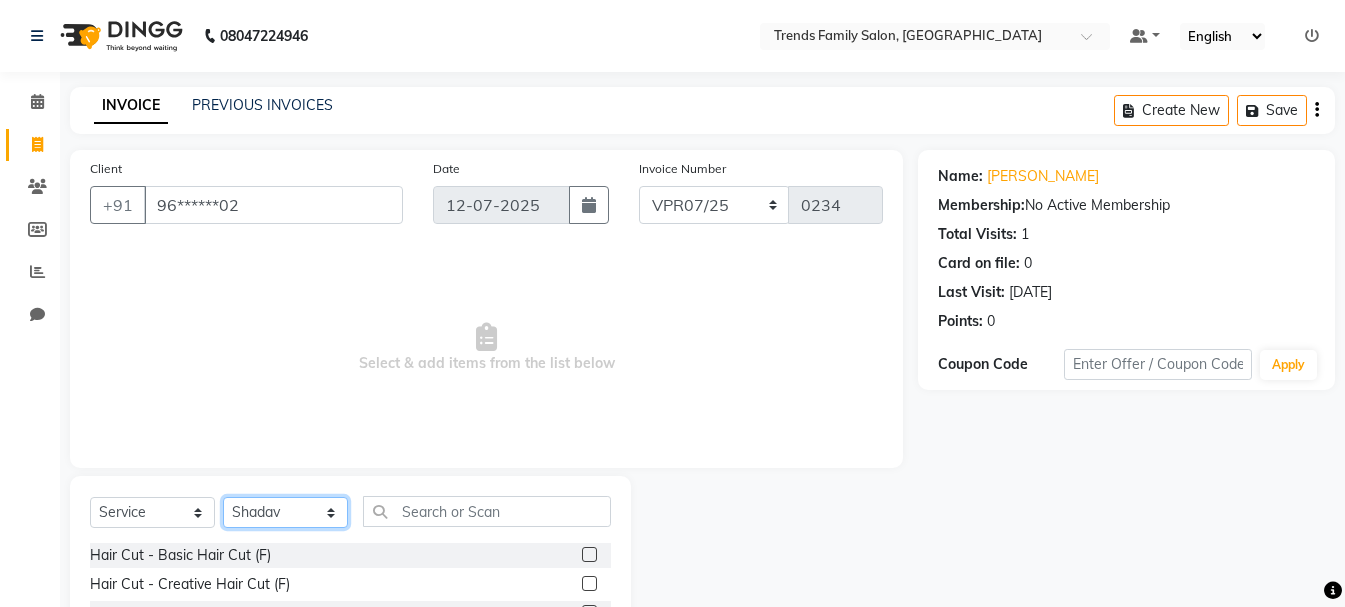 scroll, scrollTop: 194, scrollLeft: 0, axis: vertical 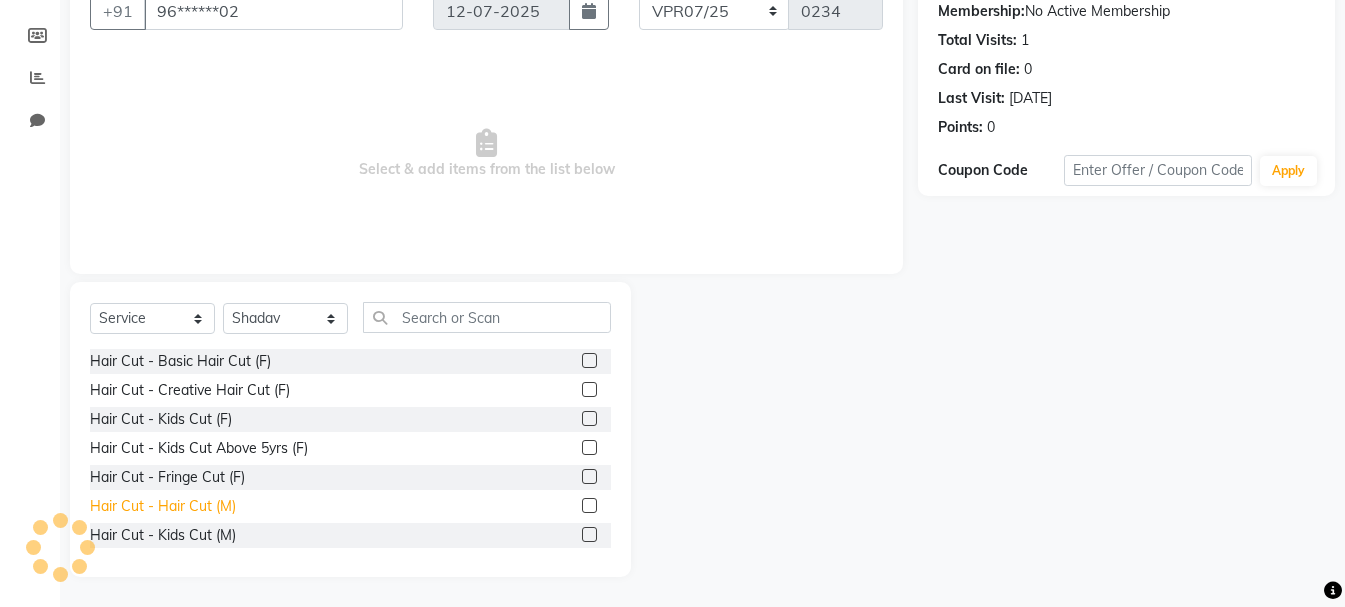 click on "Hair Cut - Hair Cut (M)" 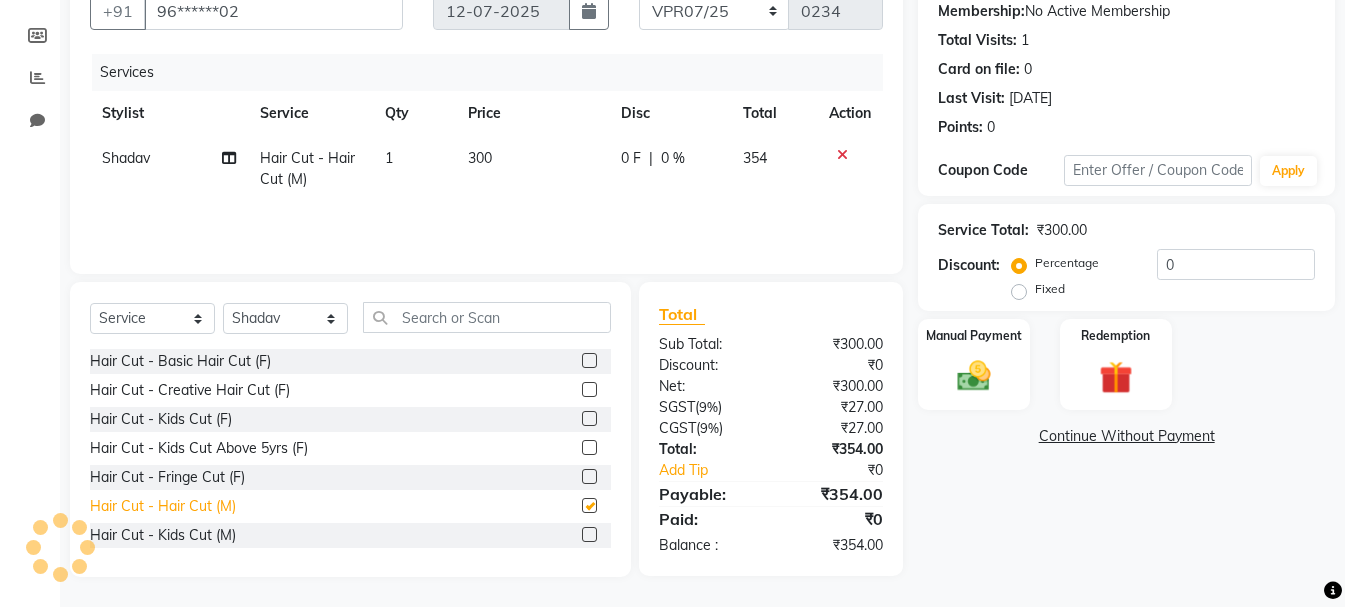 checkbox on "false" 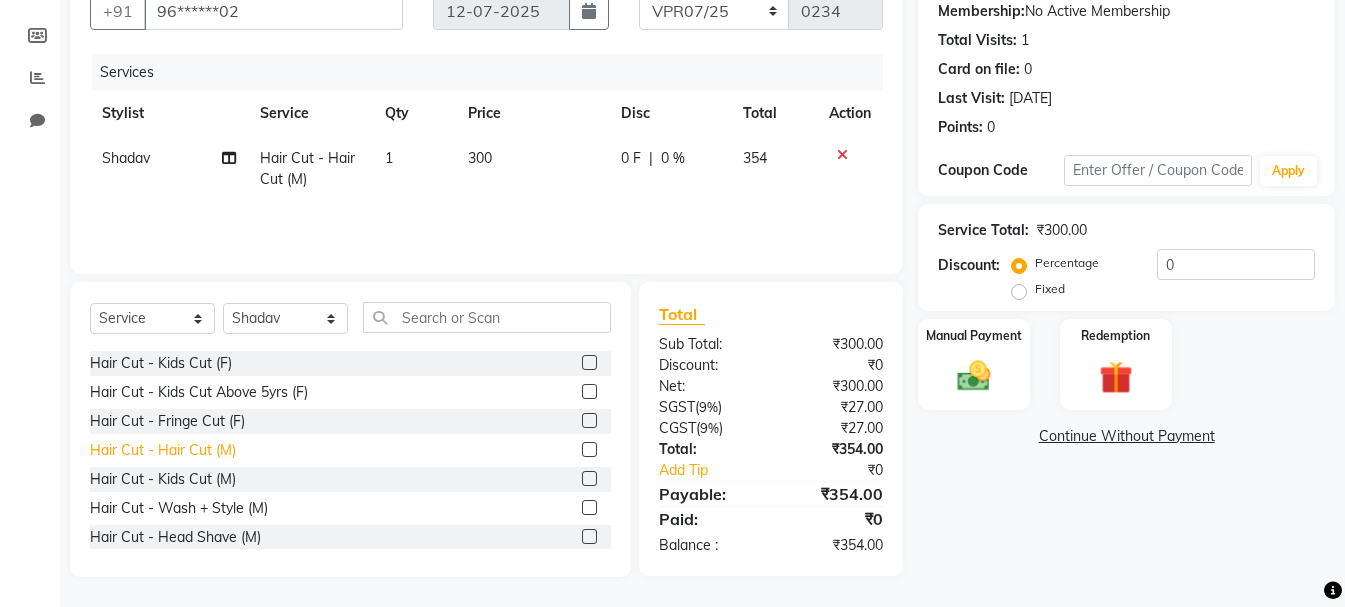 scroll, scrollTop: 100, scrollLeft: 0, axis: vertical 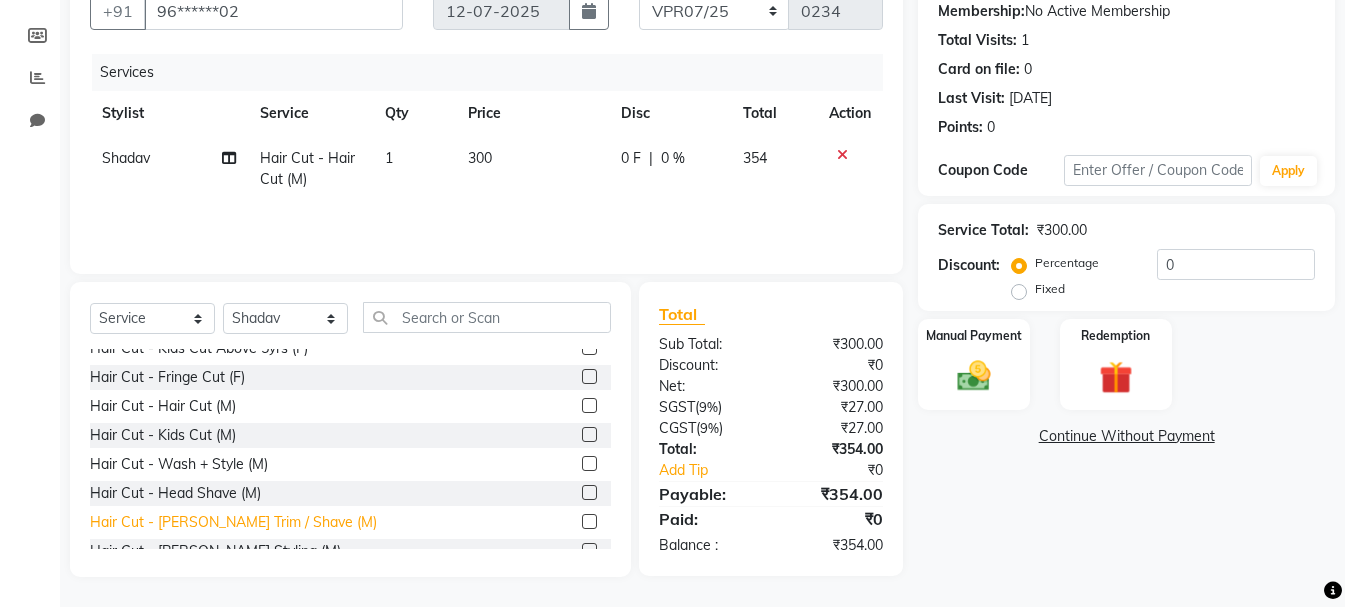 click on "Hair Cut - [PERSON_NAME] Trim / Shave (M)" 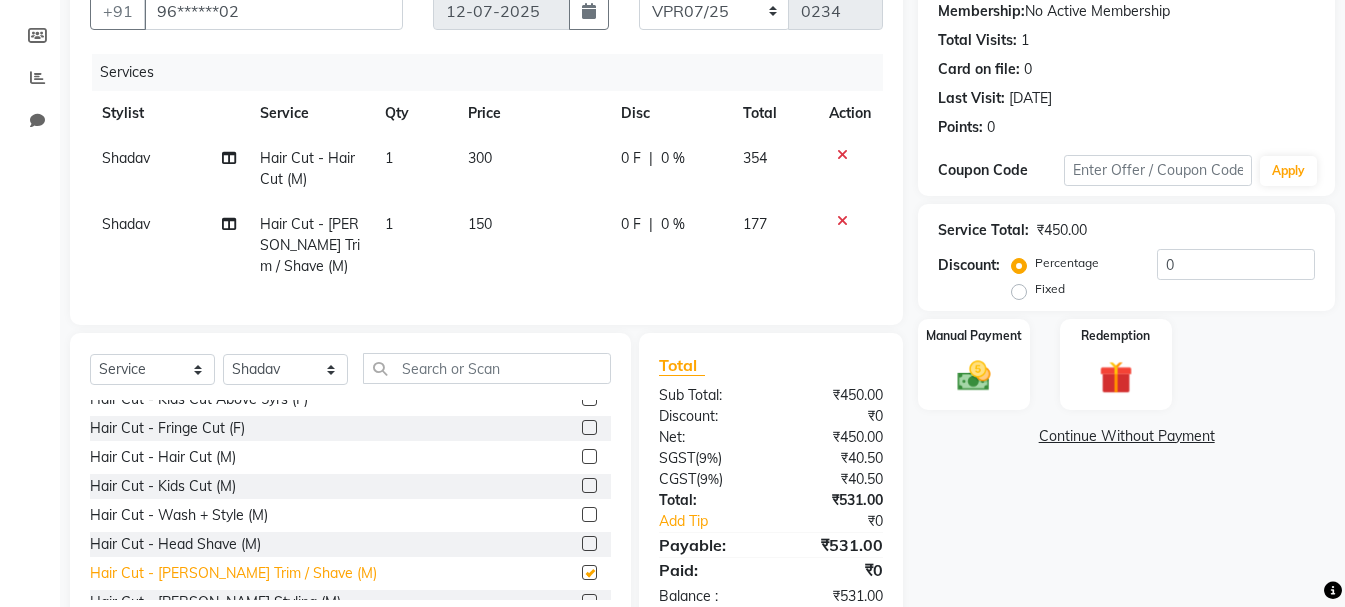checkbox on "false" 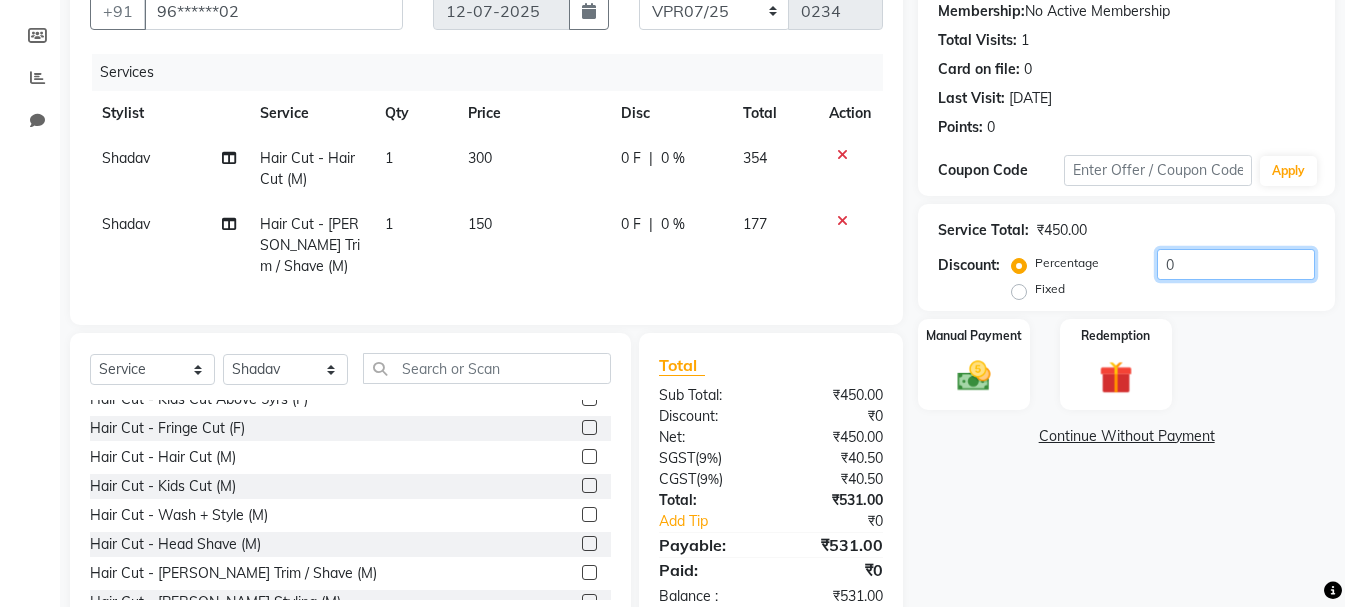 click on "0" 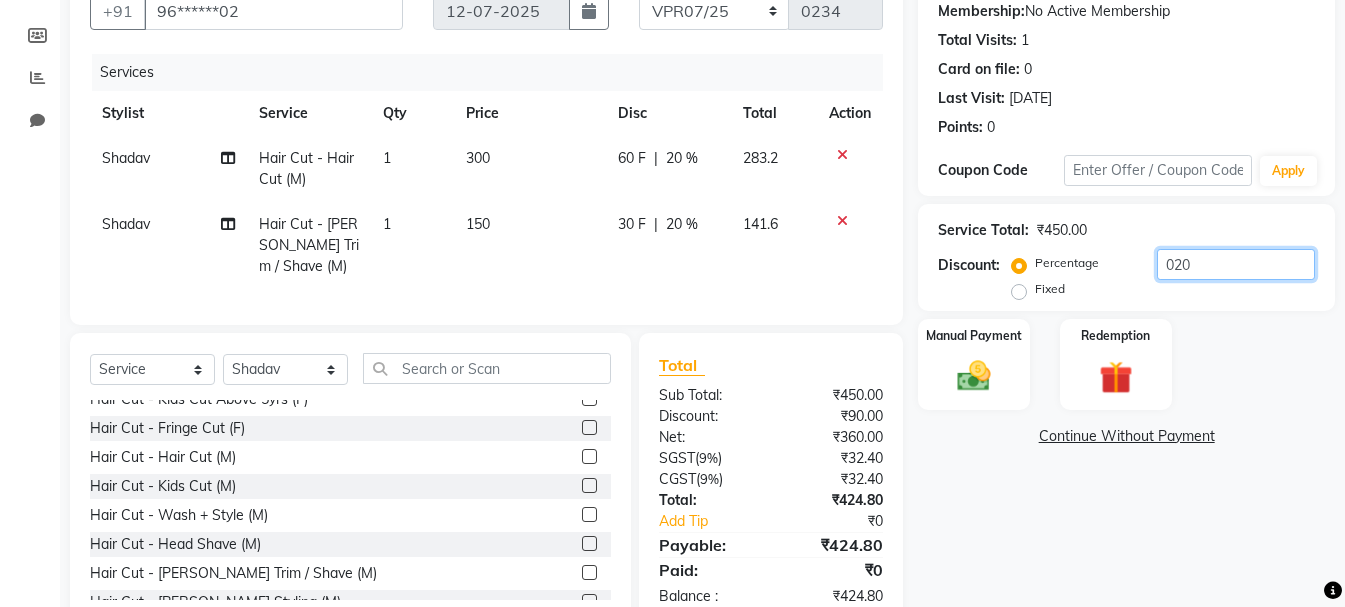 scroll, scrollTop: 0, scrollLeft: 0, axis: both 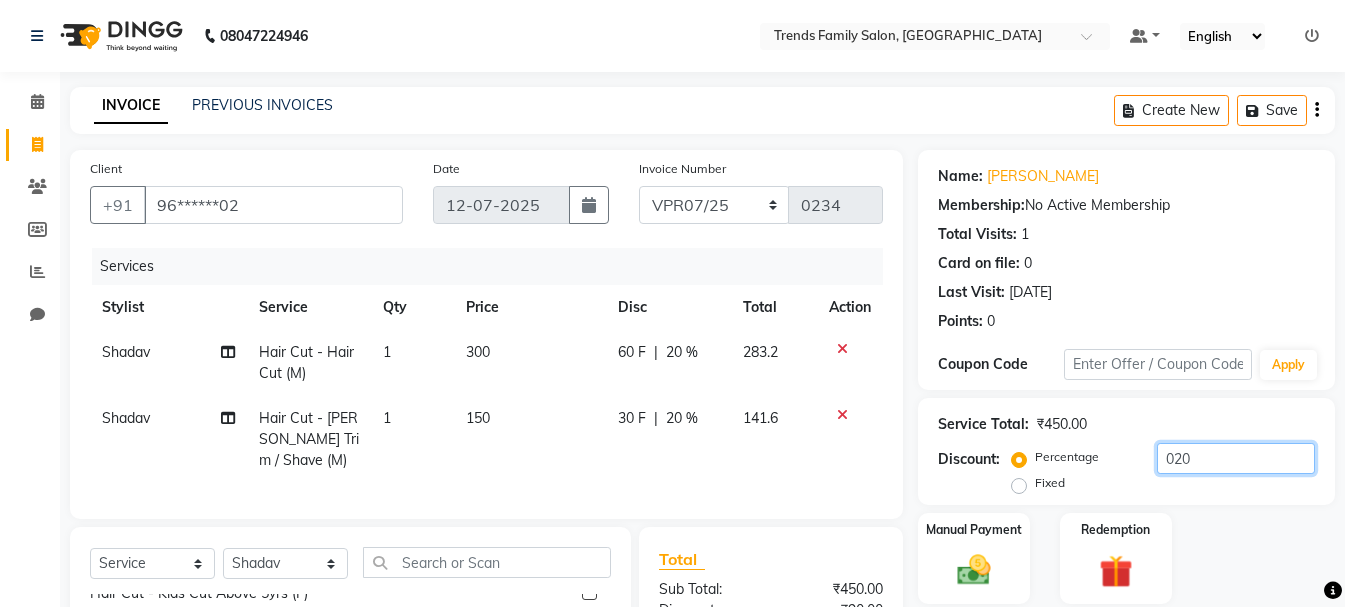 type on "020" 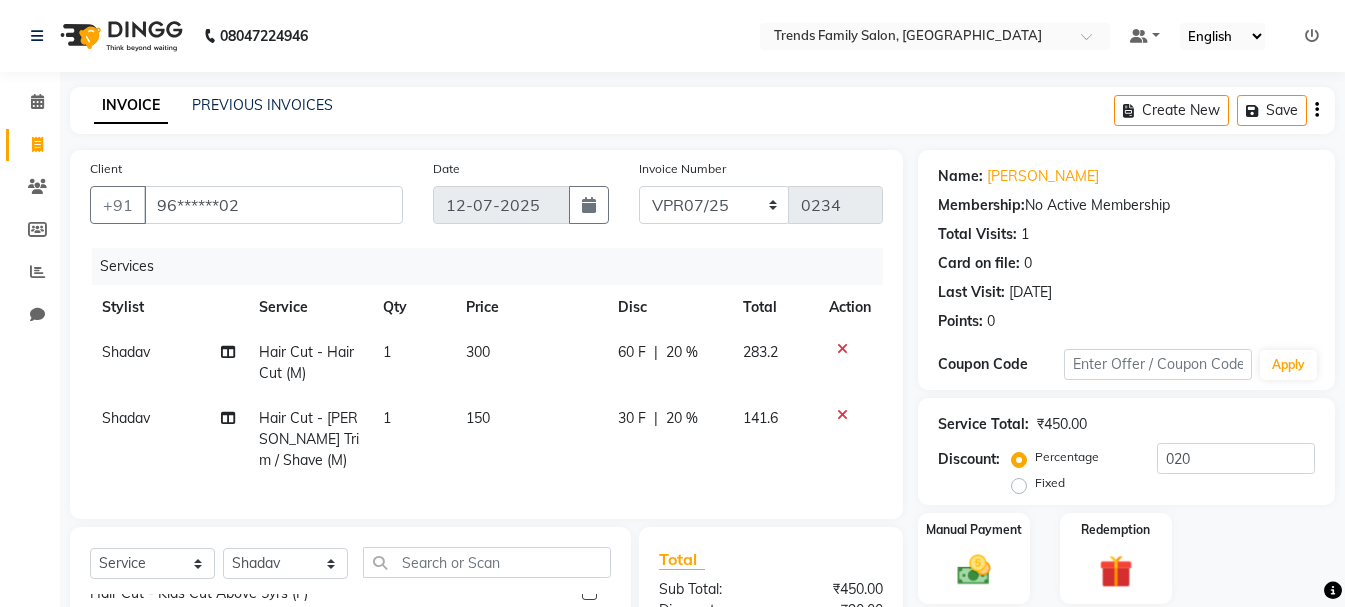 click 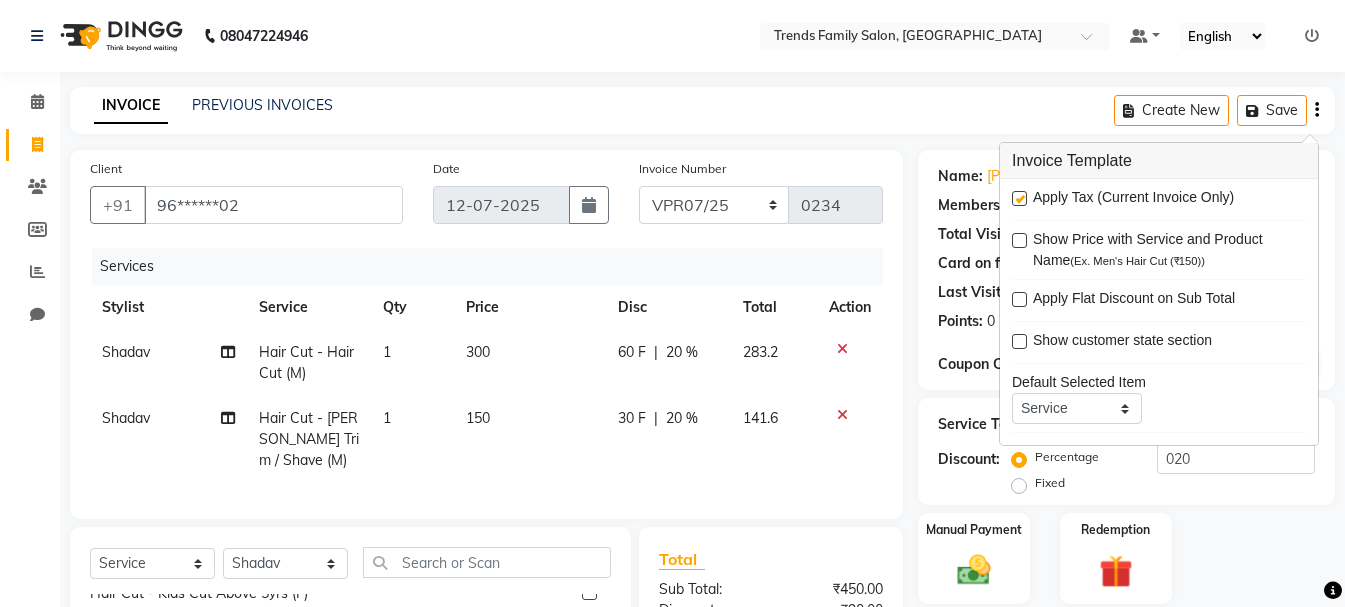 click at bounding box center (1019, 198) 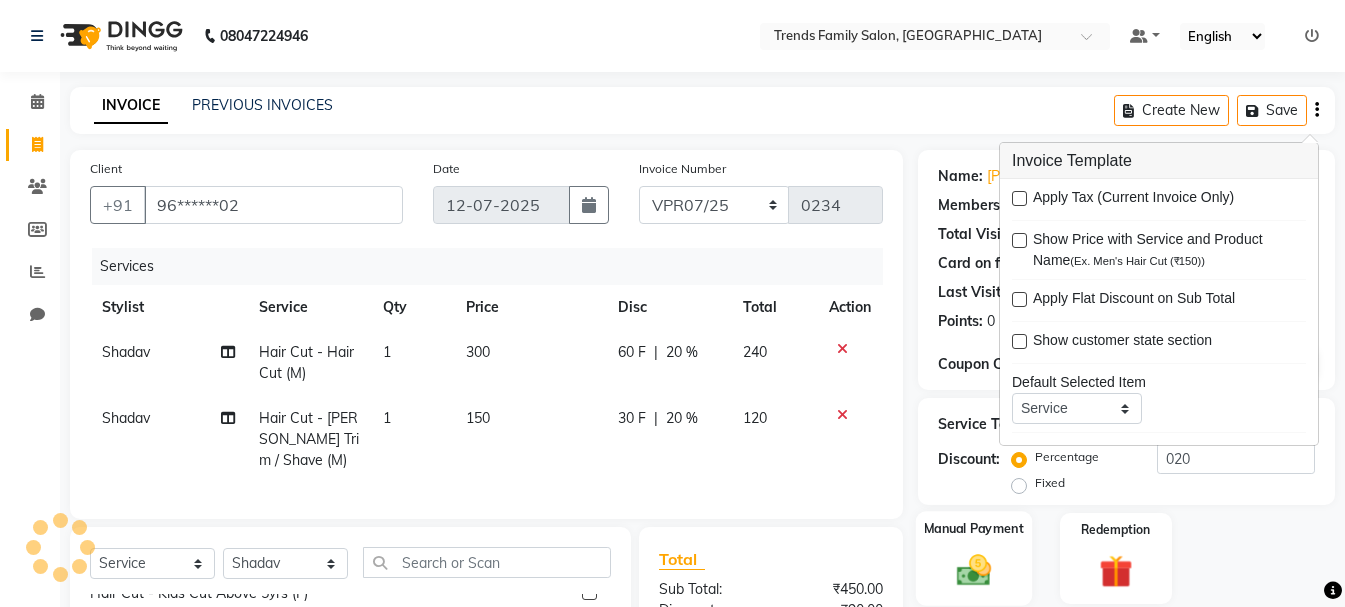 scroll, scrollTop: 260, scrollLeft: 0, axis: vertical 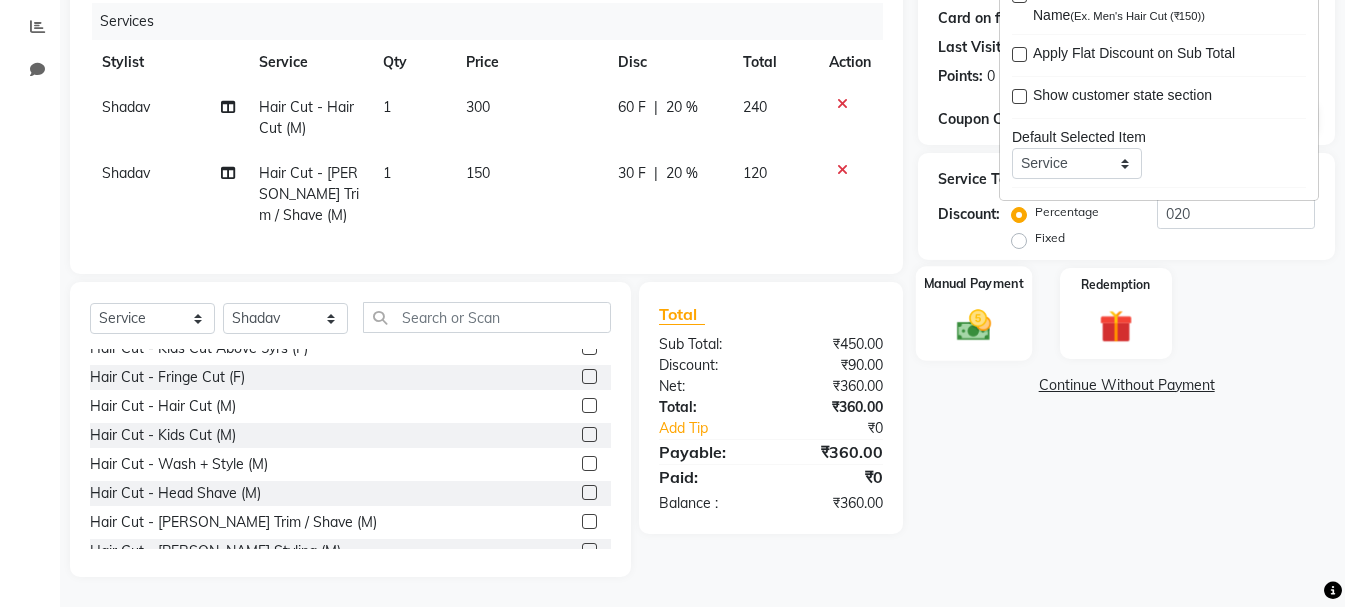 click 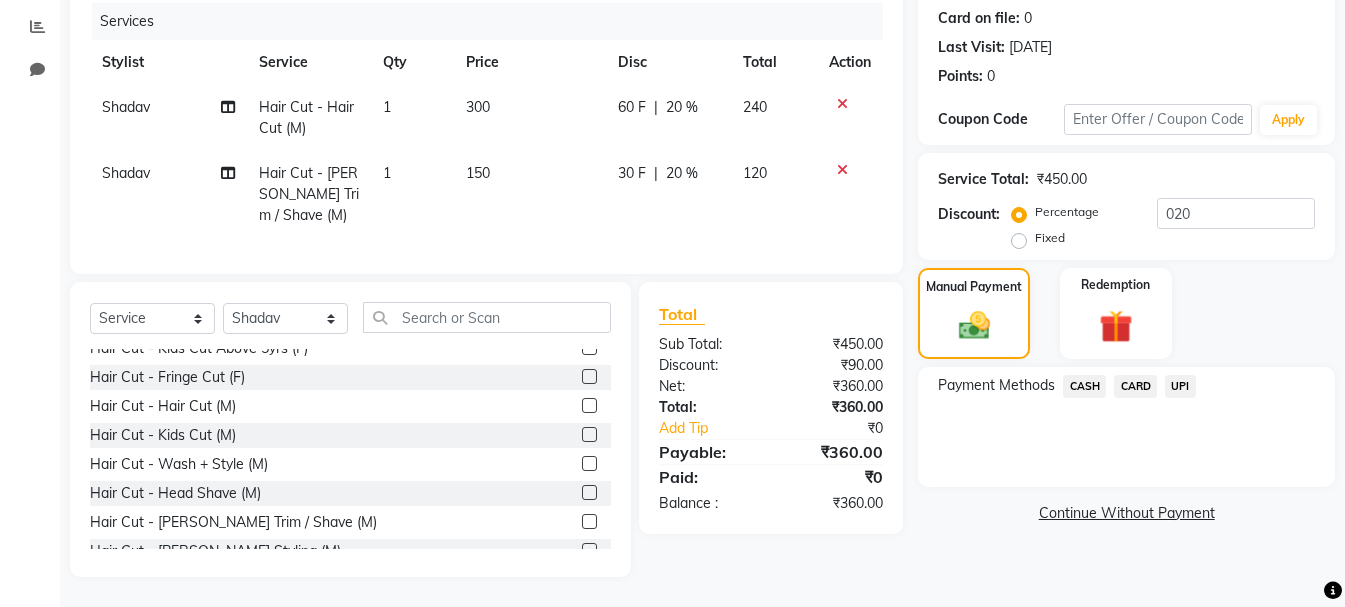 click on "UPI" 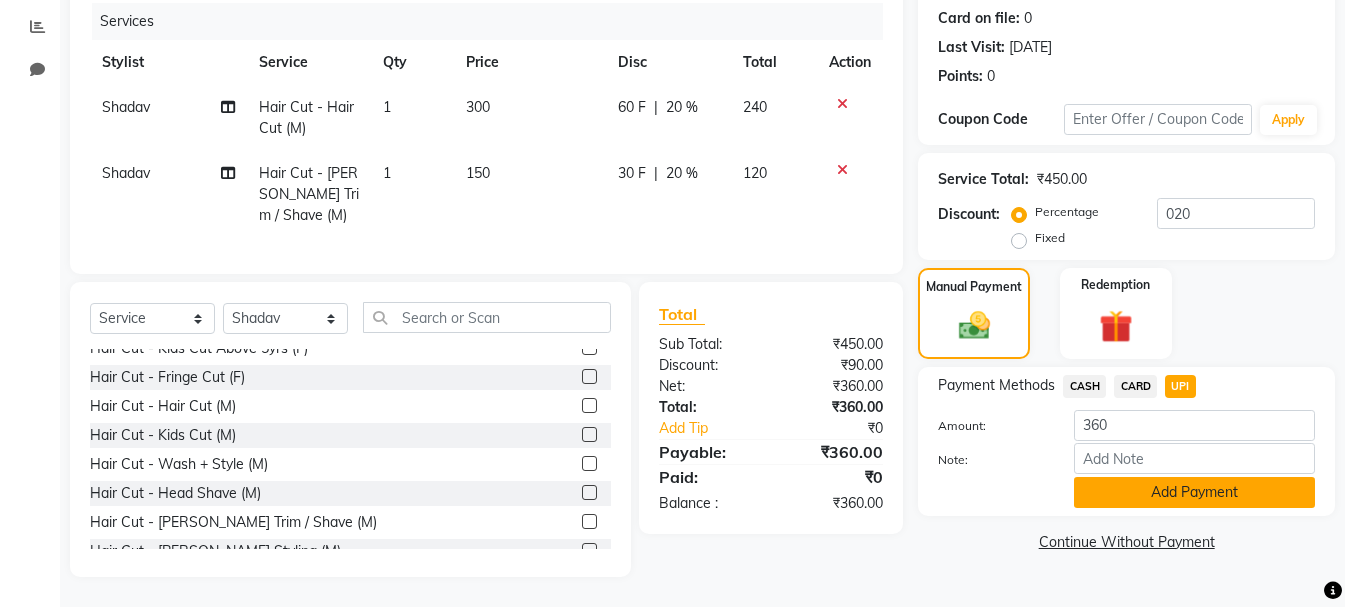 click on "Add Payment" 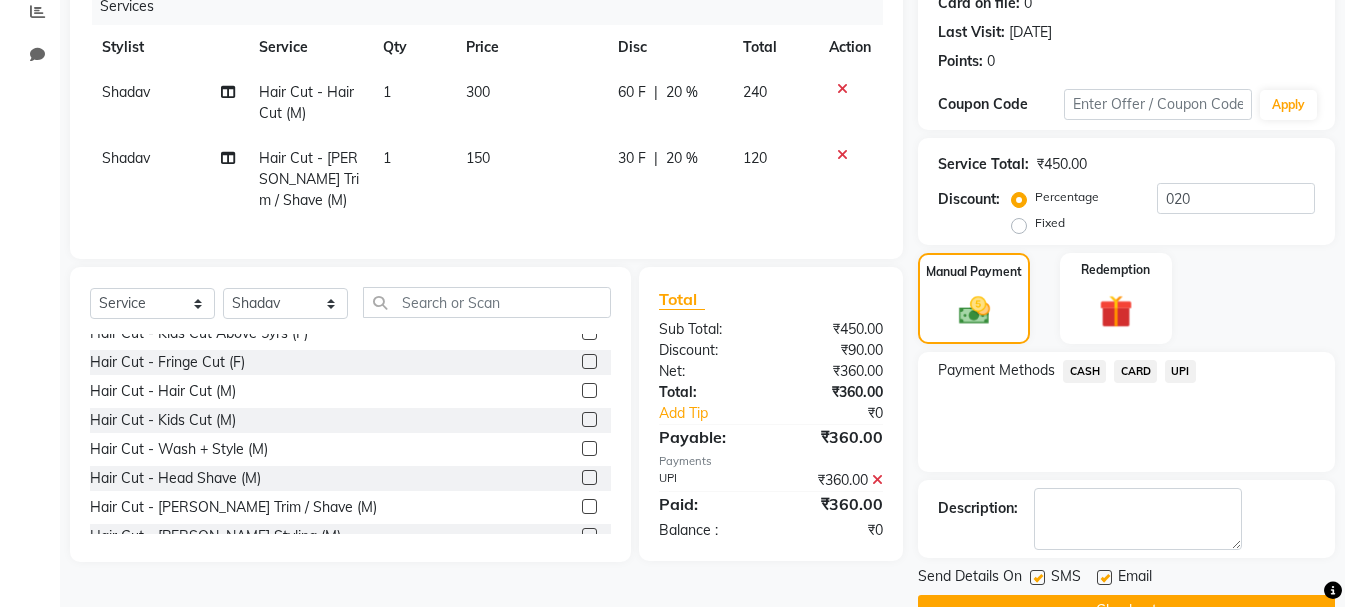 scroll, scrollTop: 309, scrollLeft: 0, axis: vertical 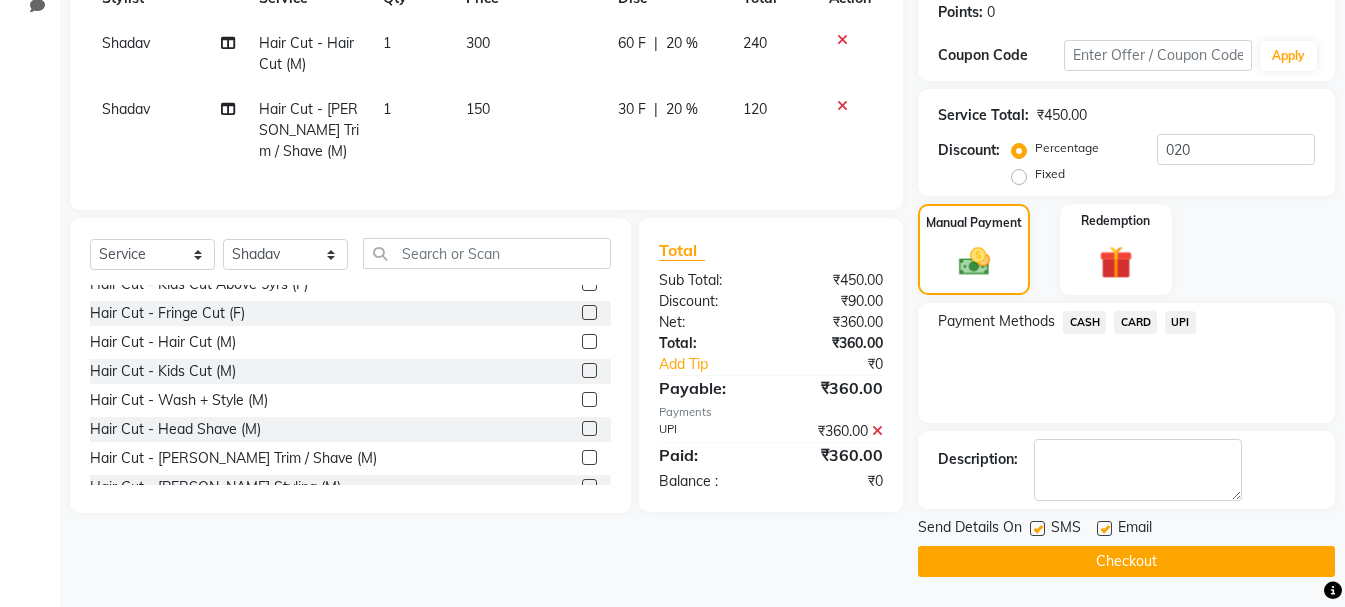 click on "Checkout" 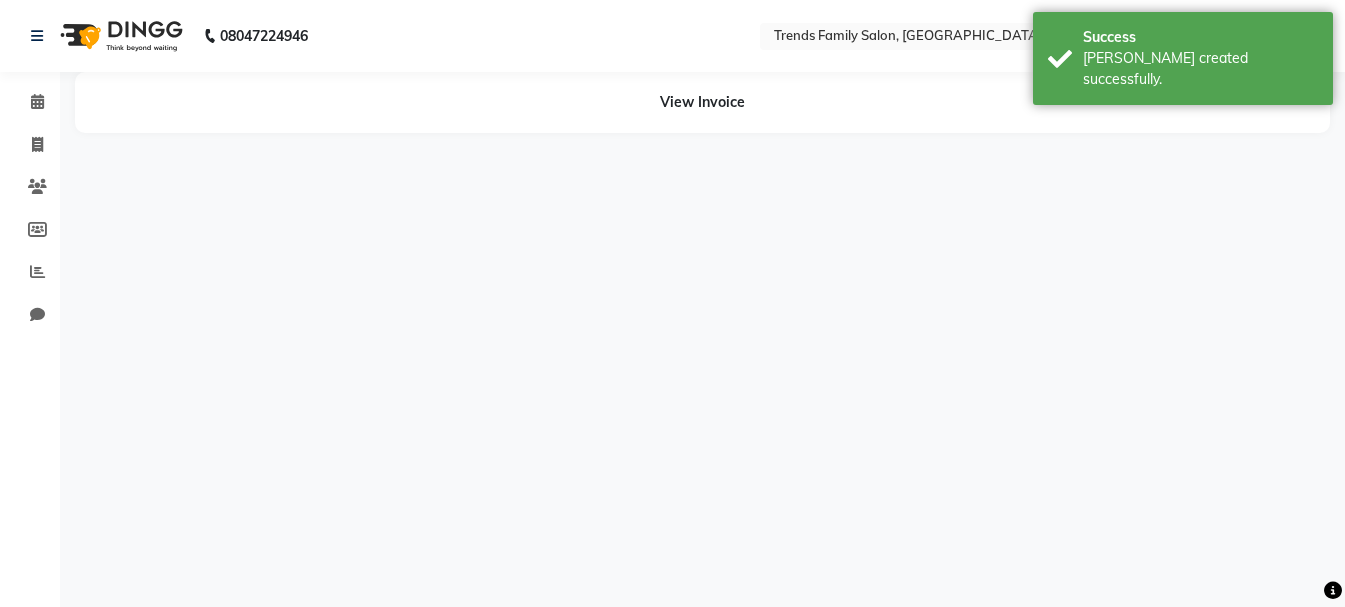 scroll, scrollTop: 0, scrollLeft: 0, axis: both 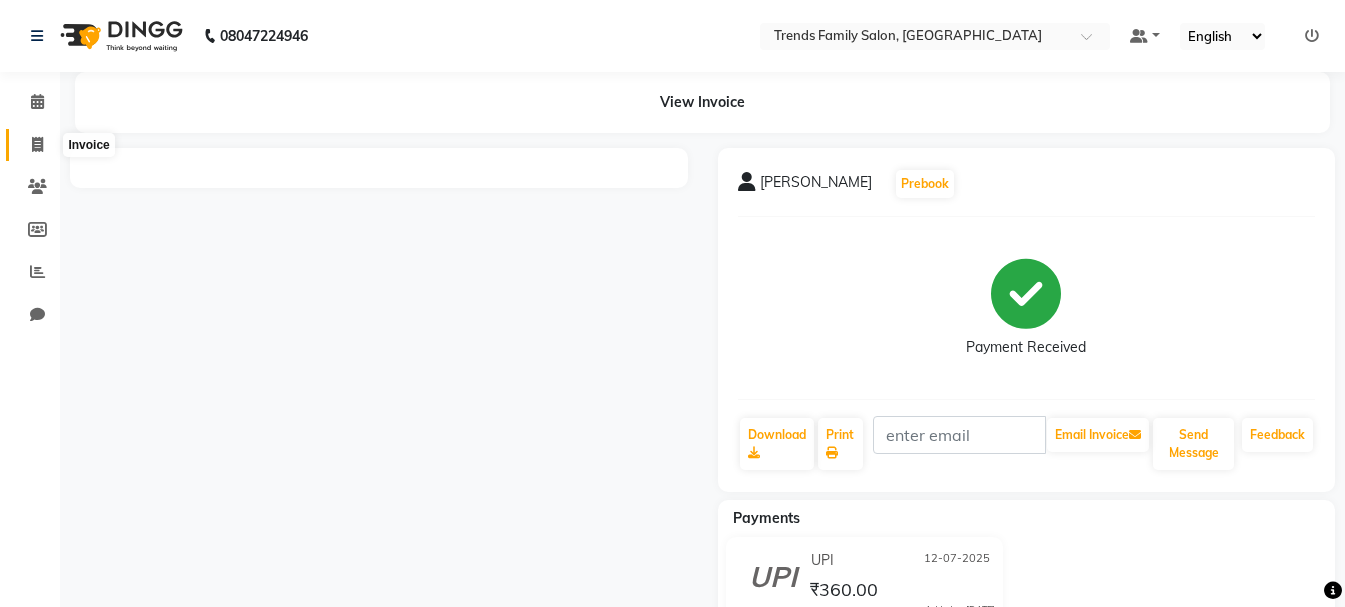 click 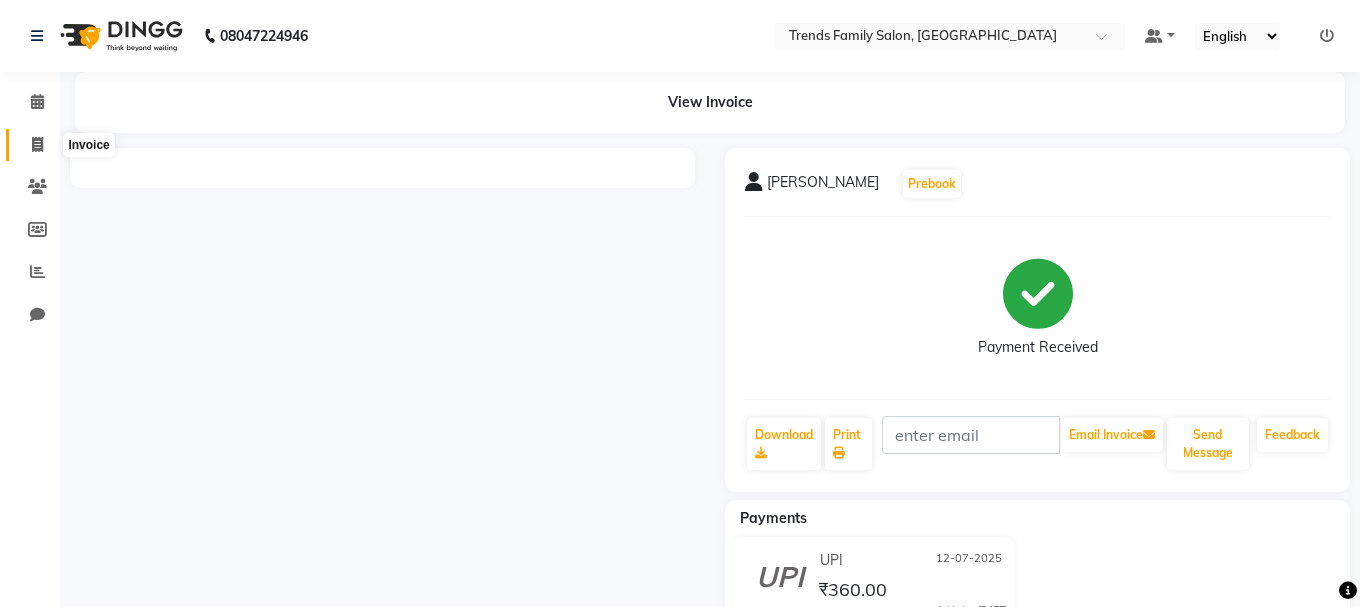 select on "service" 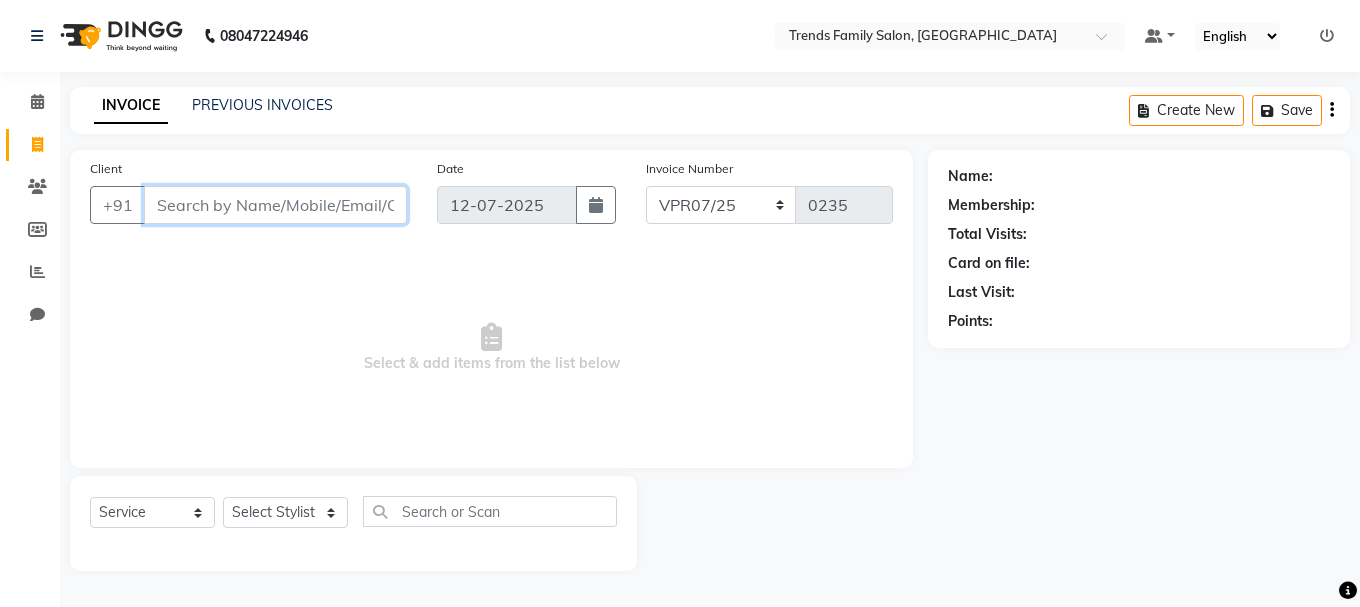 click on "Client" at bounding box center (275, 205) 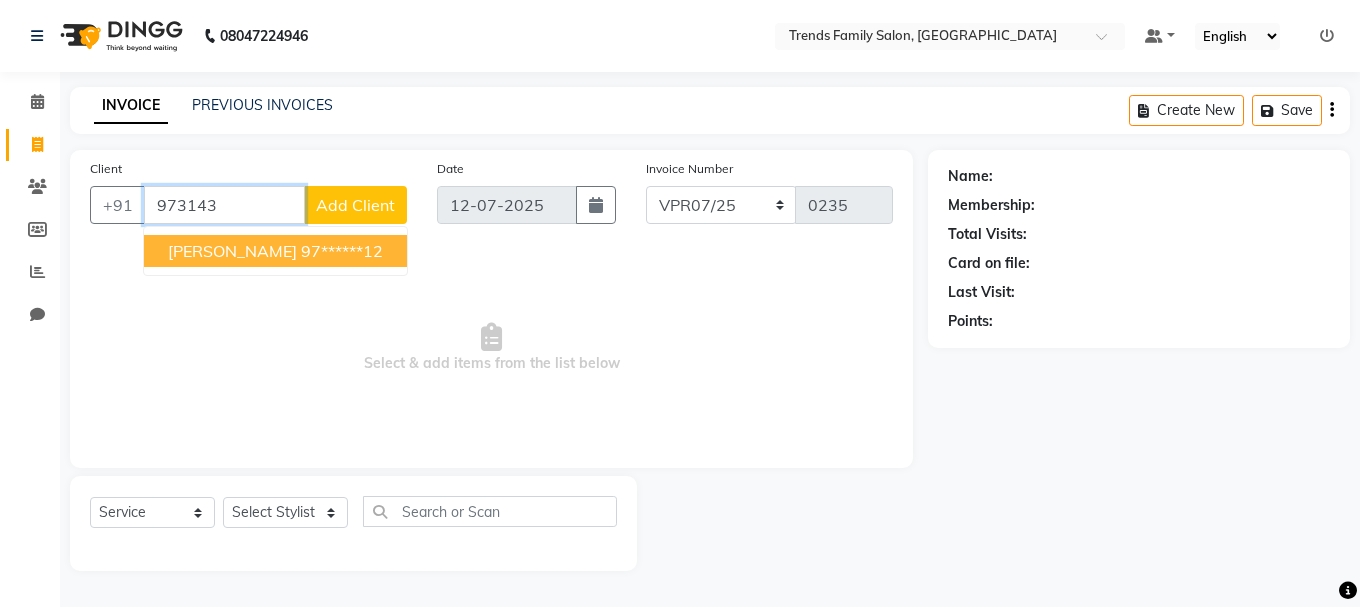 click on "97******12" at bounding box center [342, 251] 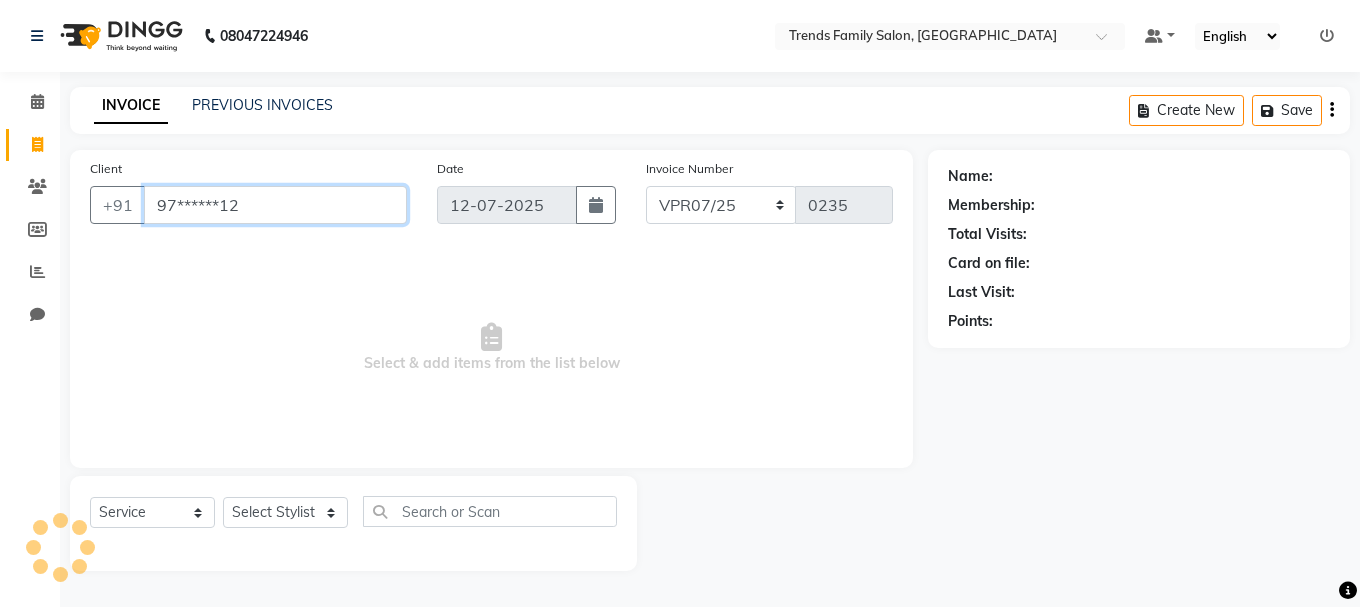 type on "97******12" 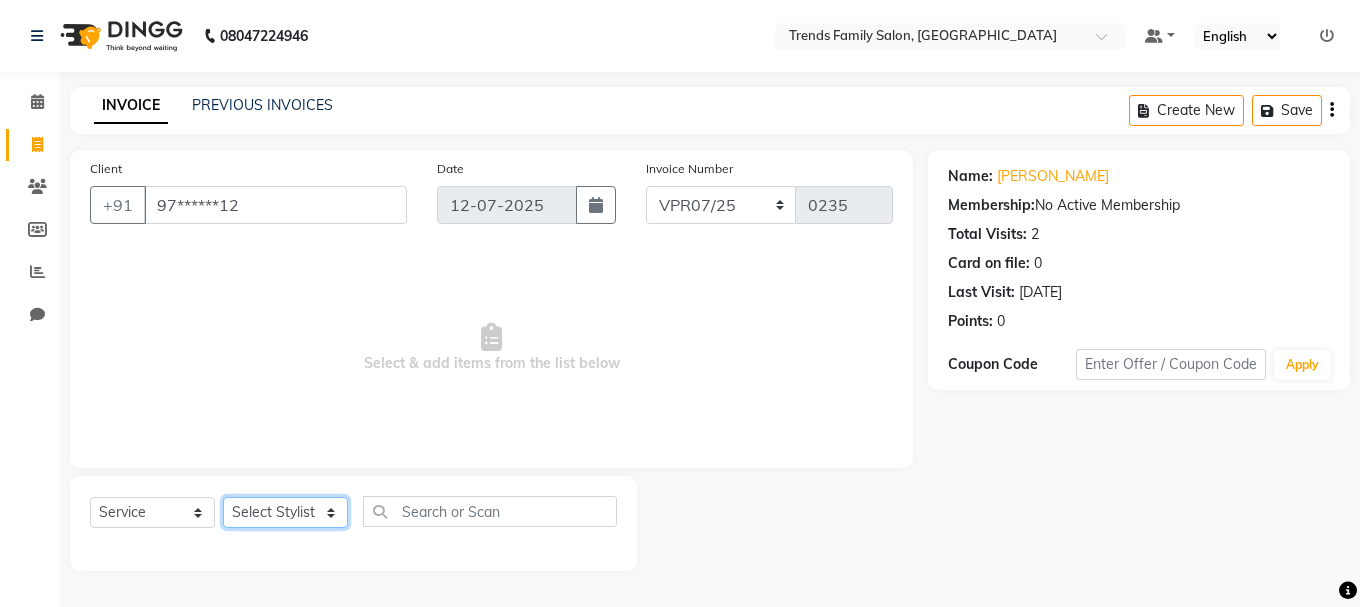 click on "Select Stylist [PERSON_NAME] Alsa Amaritha Ashwini [PERSON_NAME] Bhaktha Bhumi Danish Dolma Doma [PERSON_NAME] [PERSON_NAME] Lakshmi  Maya [PERSON_NAME] [PERSON_NAME] [PERSON_NAME] [PERSON_NAME] [PERSON_NAME] [PERSON_NAME] Sawsthika Shadav [PERSON_NAME] Sony Sherpa  [PERSON_NAME] [PERSON_NAME]" 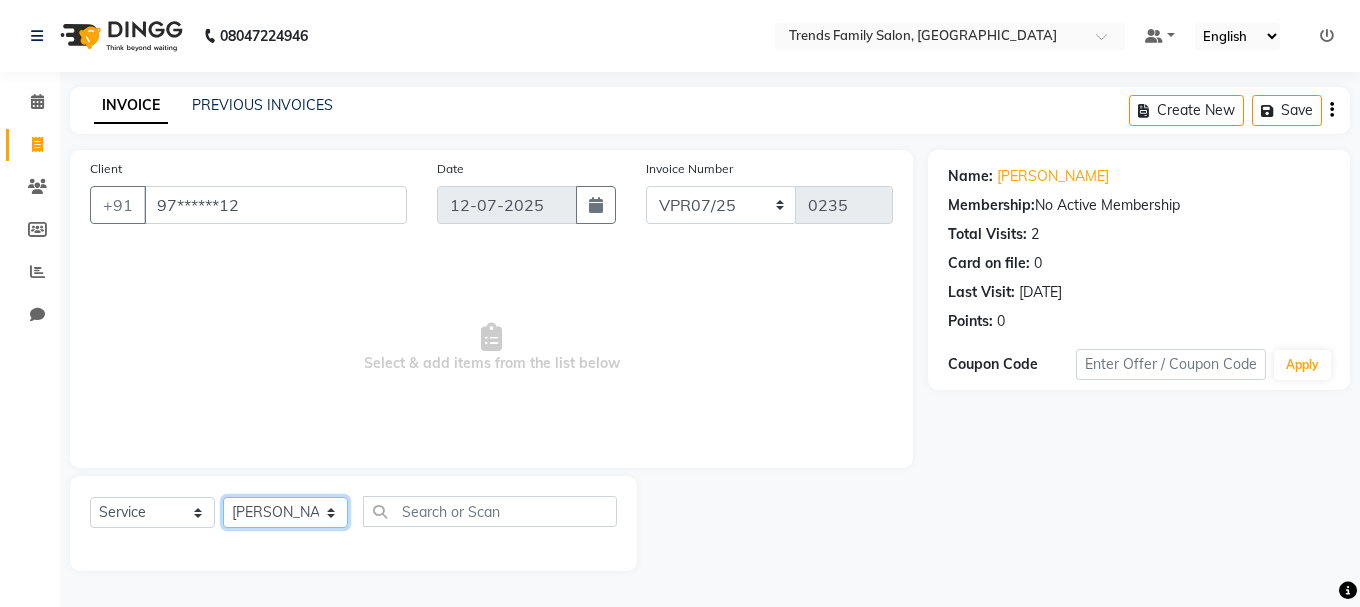 click on "Select Stylist [PERSON_NAME] Alsa Amaritha Ashwini [PERSON_NAME] Bhaktha Bhumi Danish Dolma Doma [PERSON_NAME] [PERSON_NAME] Lakshmi  Maya [PERSON_NAME] [PERSON_NAME] [PERSON_NAME] [PERSON_NAME] [PERSON_NAME] [PERSON_NAME] Sawsthika Shadav [PERSON_NAME] Sony Sherpa  [PERSON_NAME] [PERSON_NAME]" 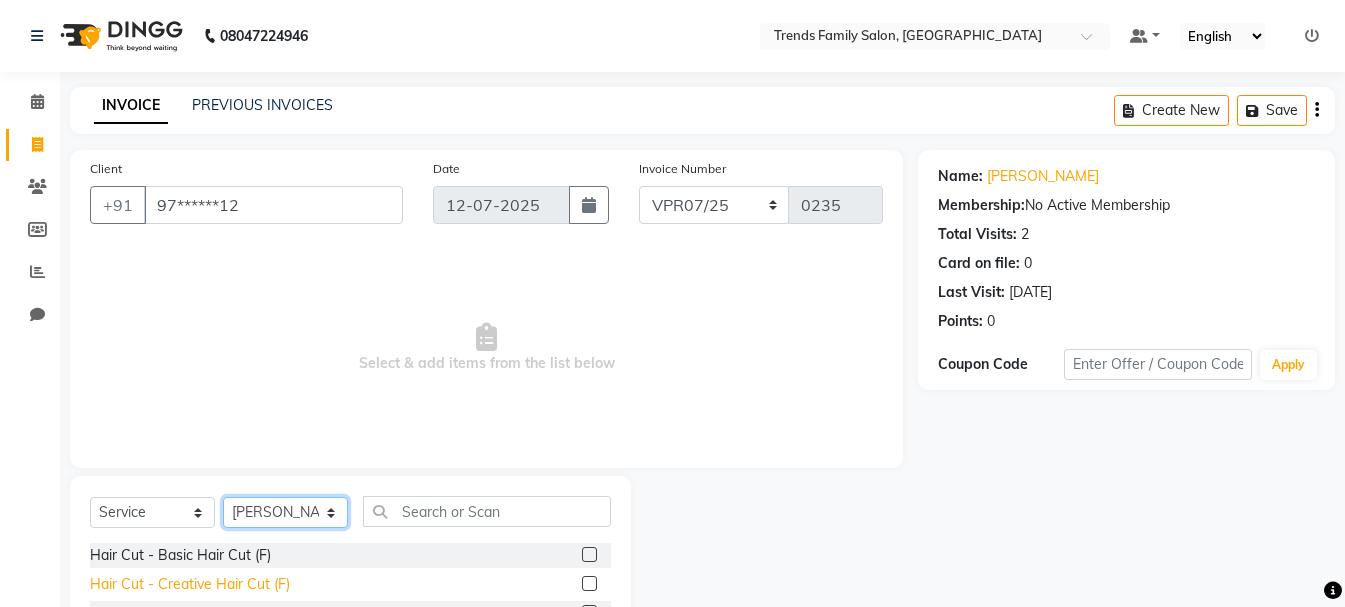 scroll, scrollTop: 194, scrollLeft: 0, axis: vertical 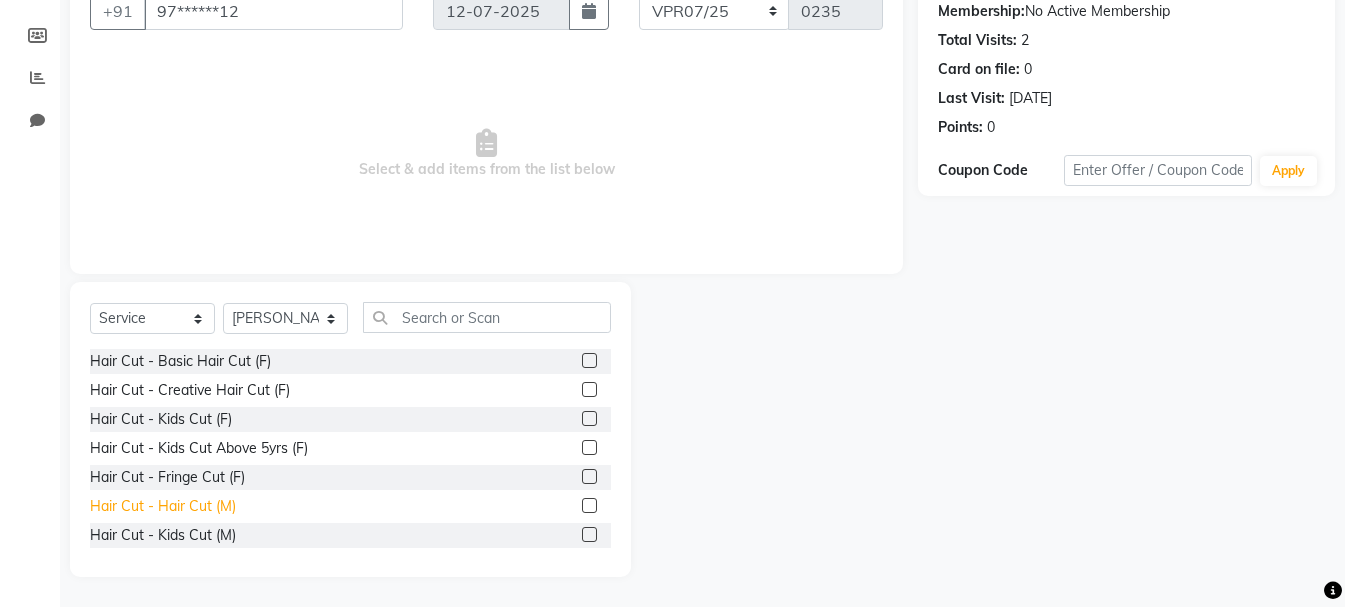 click on "Hair Cut - Hair Cut (M)" 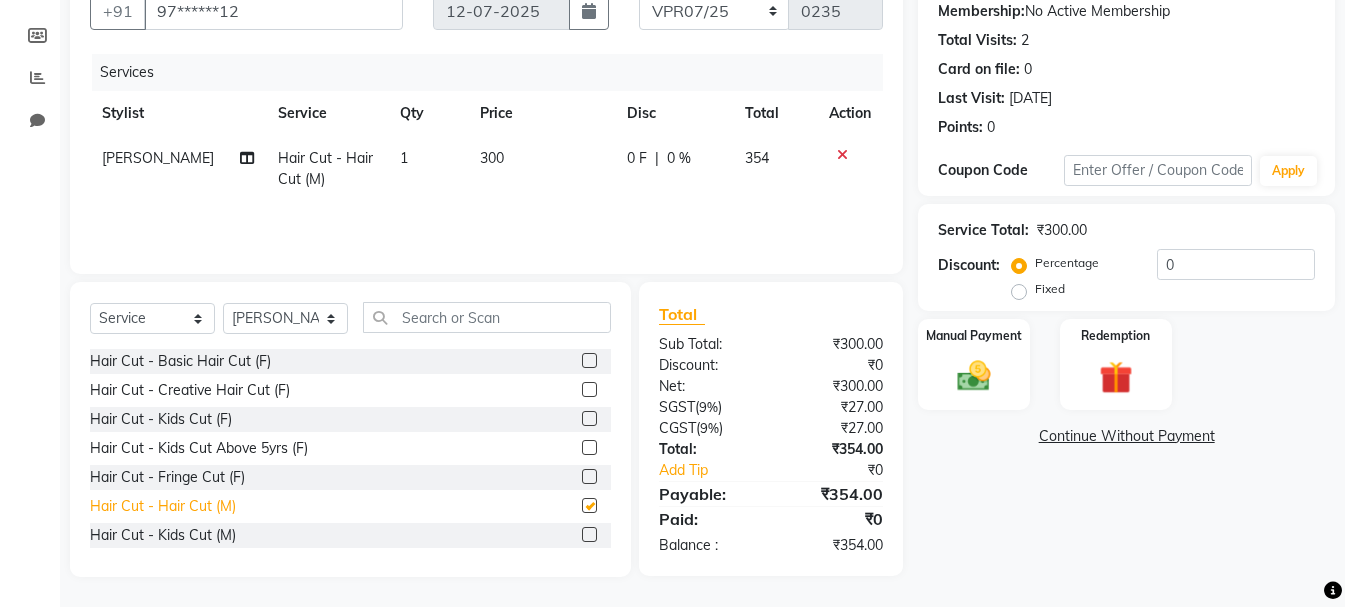 checkbox on "false" 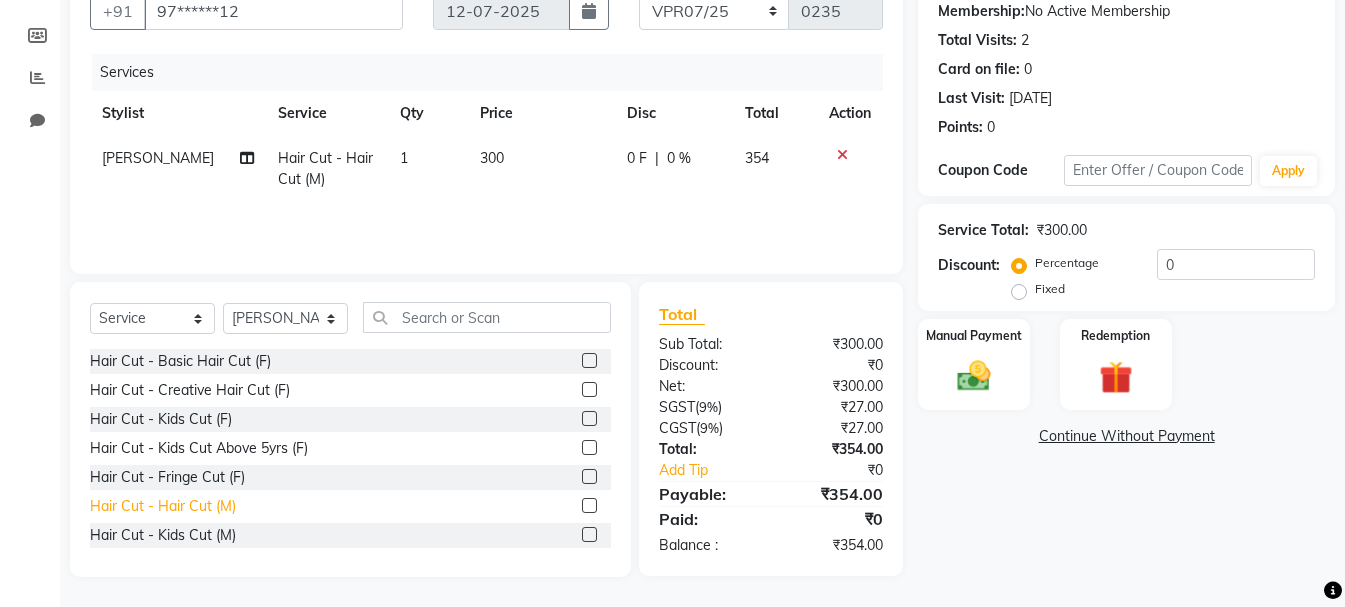scroll, scrollTop: 100, scrollLeft: 0, axis: vertical 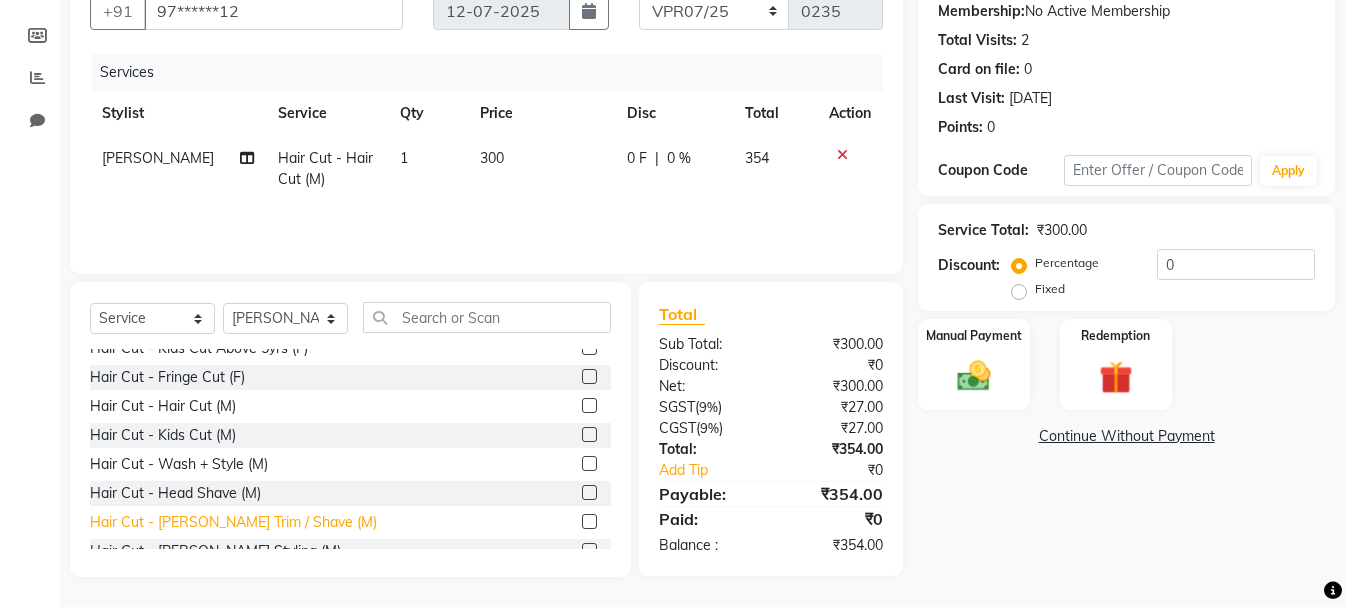 click on "Hair Cut - [PERSON_NAME] Trim / Shave (M)" 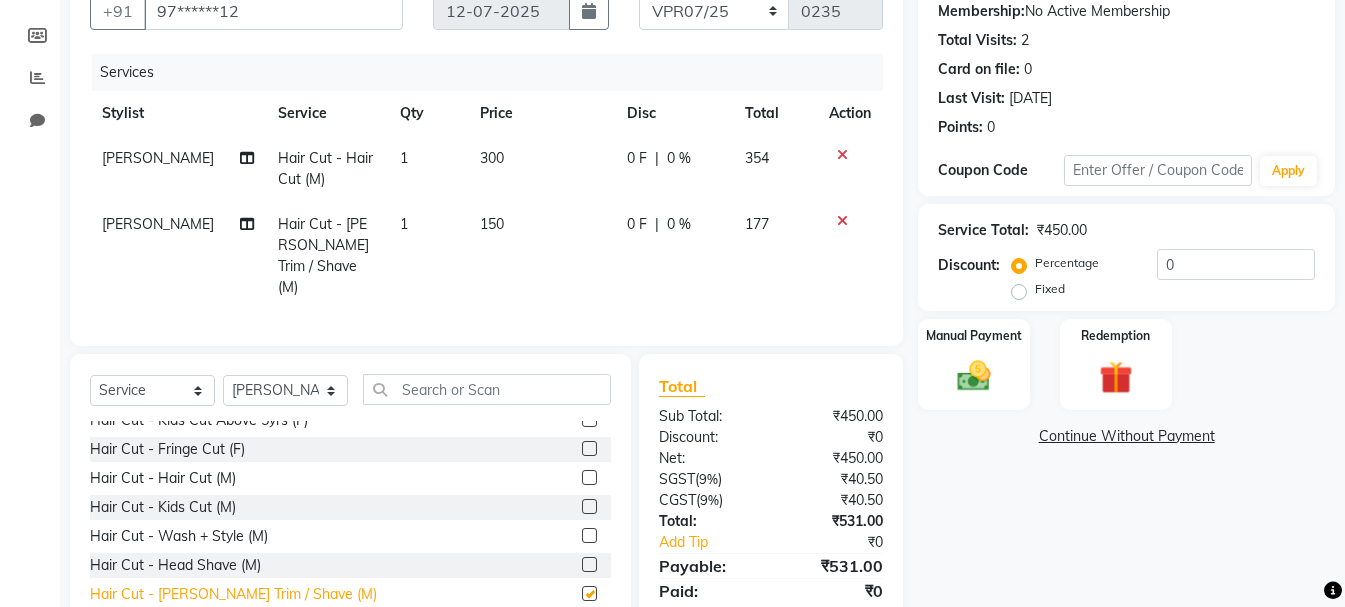 checkbox on "false" 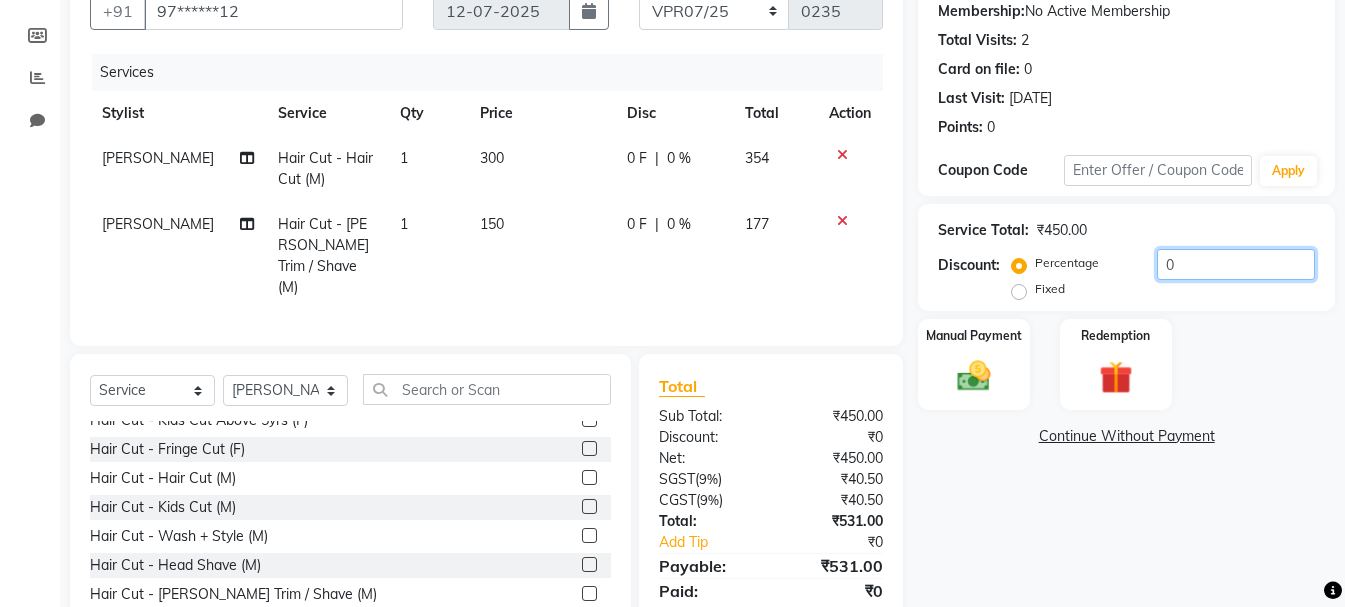 click on "0" 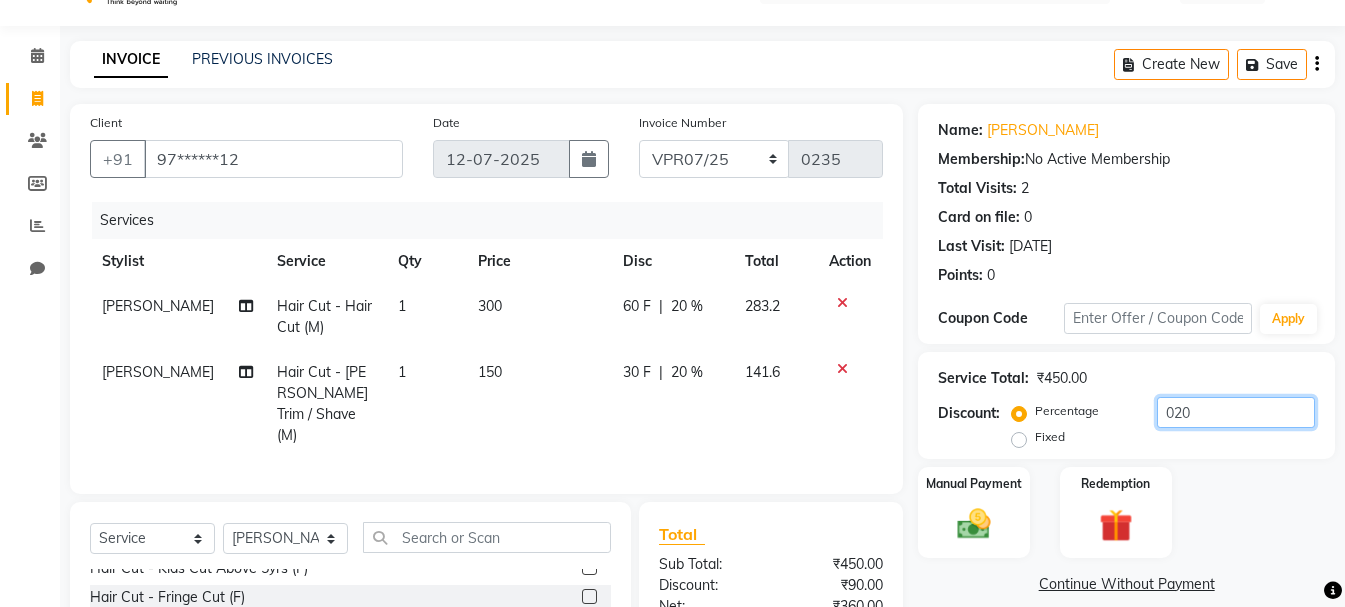 scroll, scrollTop: 0, scrollLeft: 0, axis: both 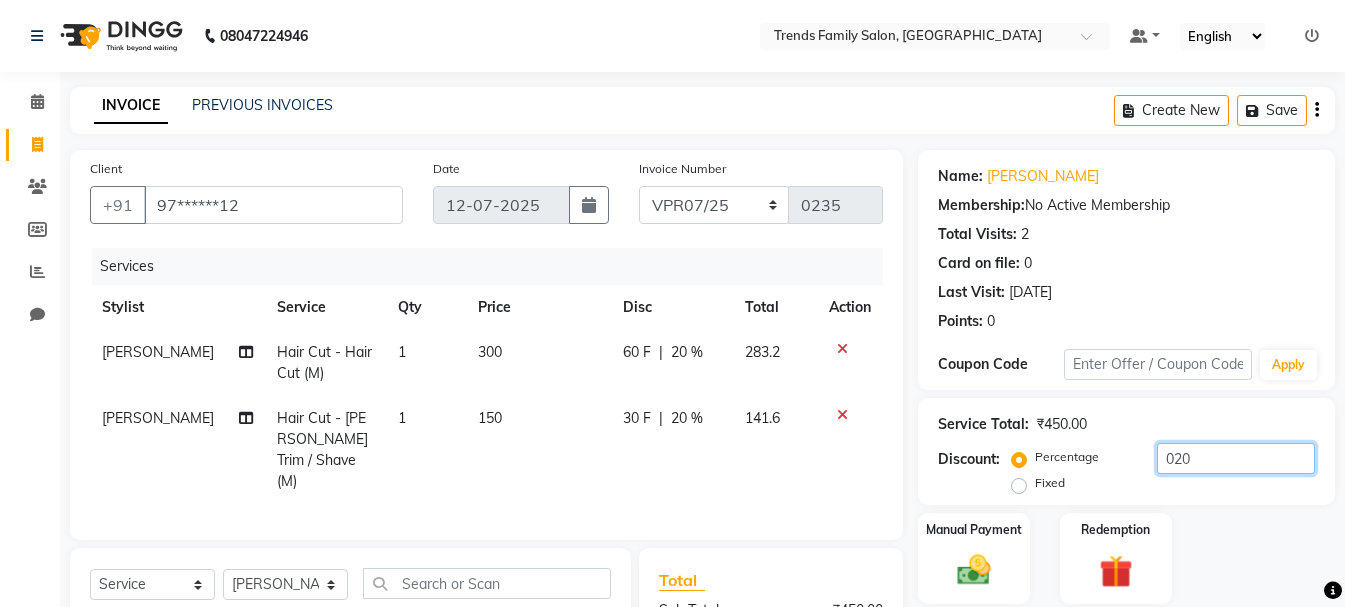 type on "020" 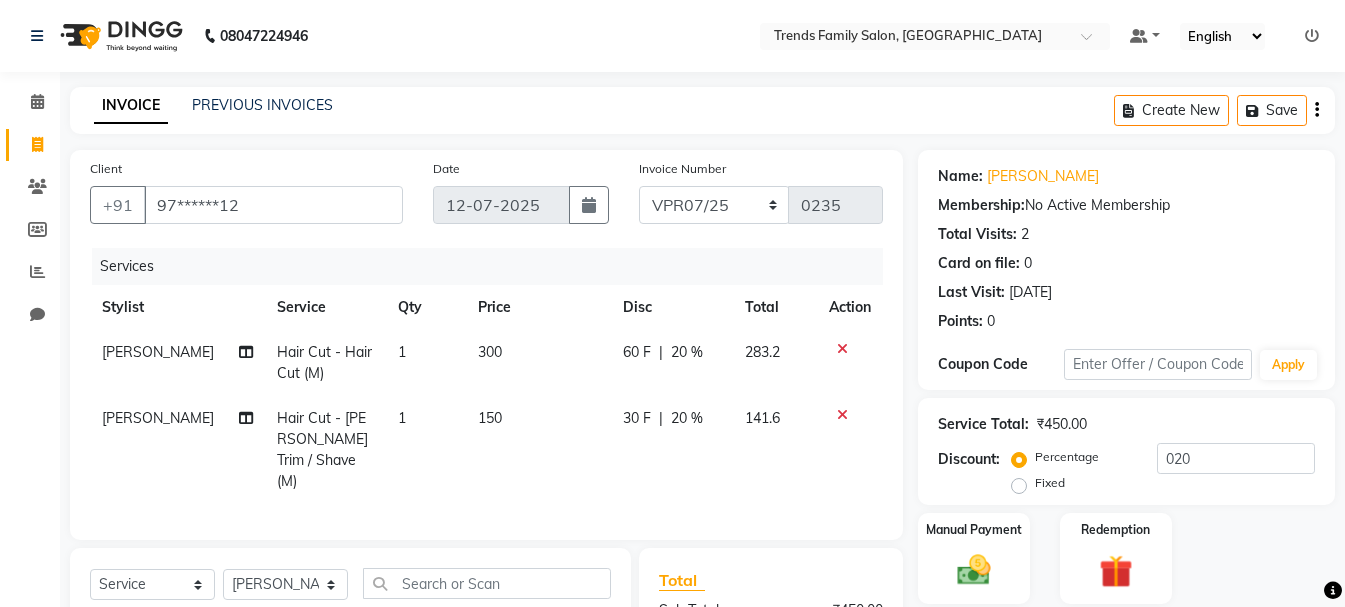 click 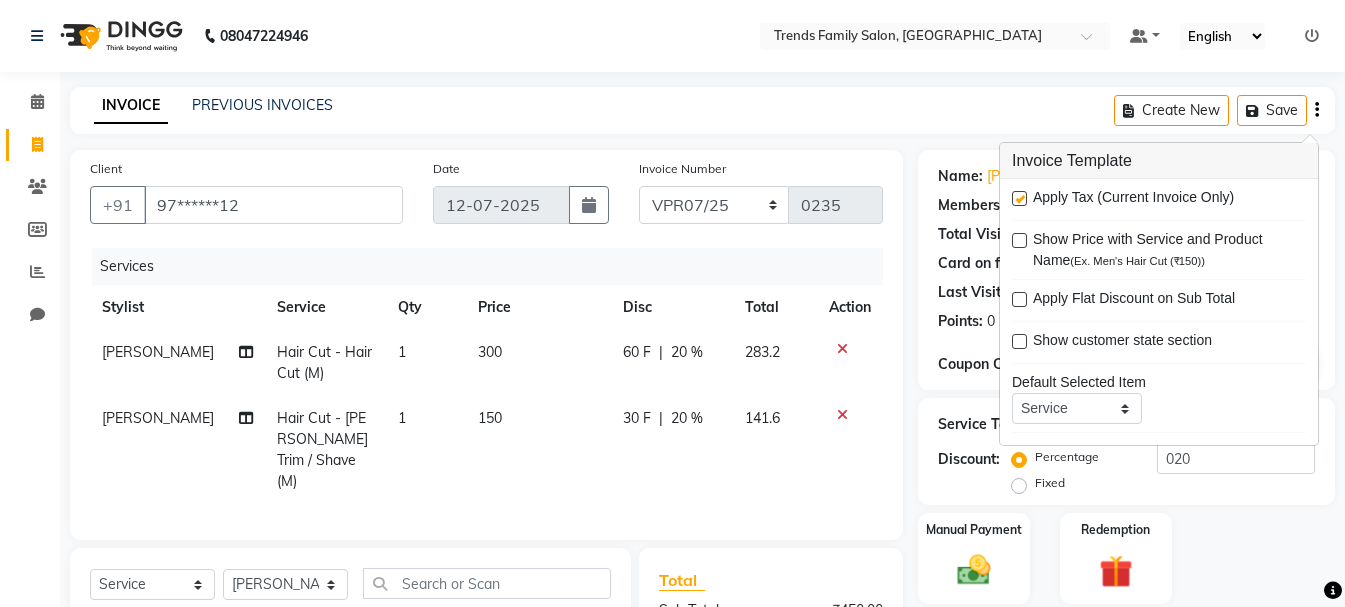 click at bounding box center [1019, 198] 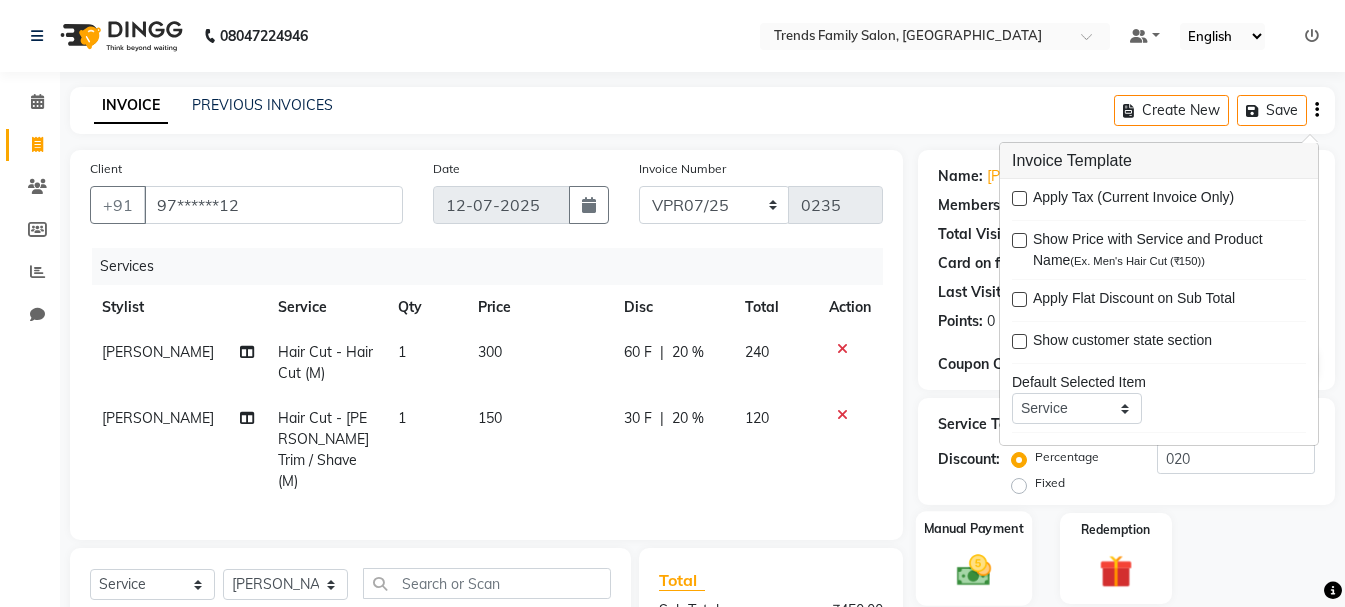 scroll, scrollTop: 260, scrollLeft: 0, axis: vertical 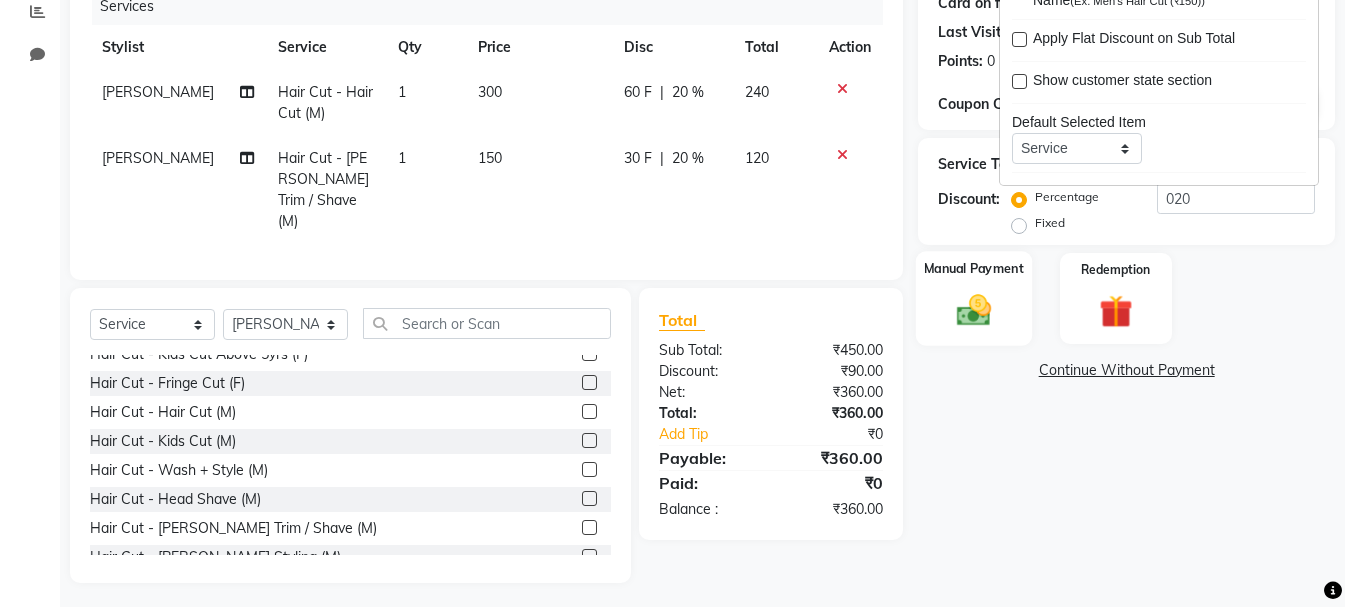 click 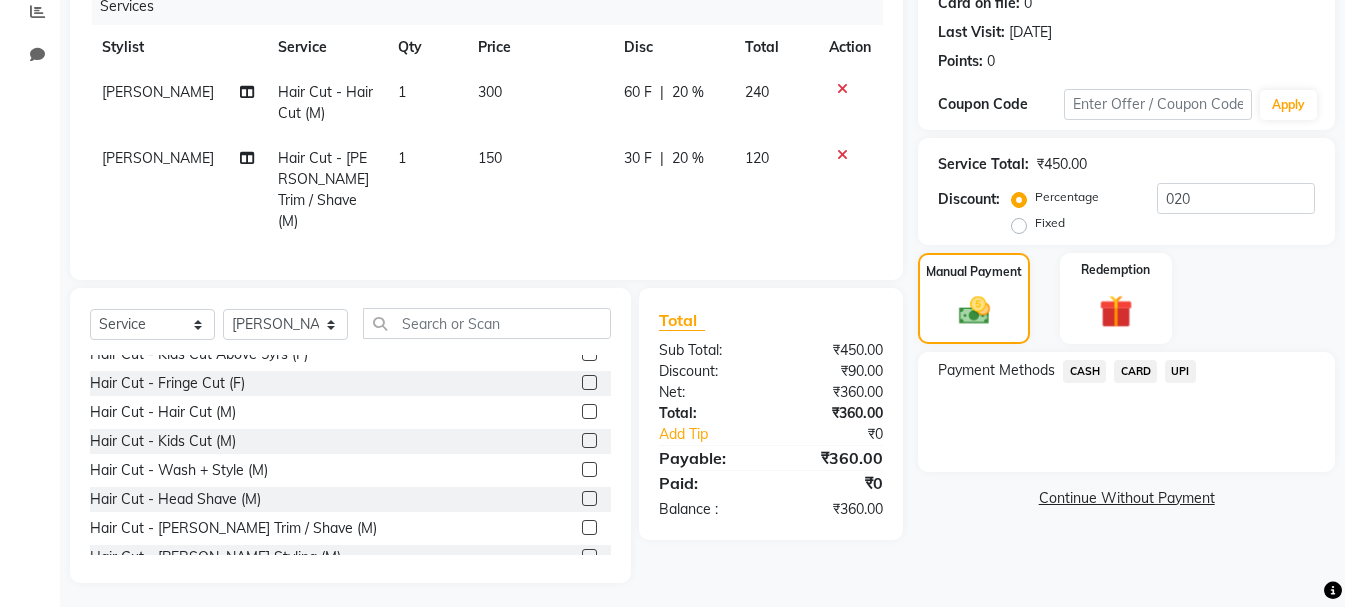 click on "UPI" 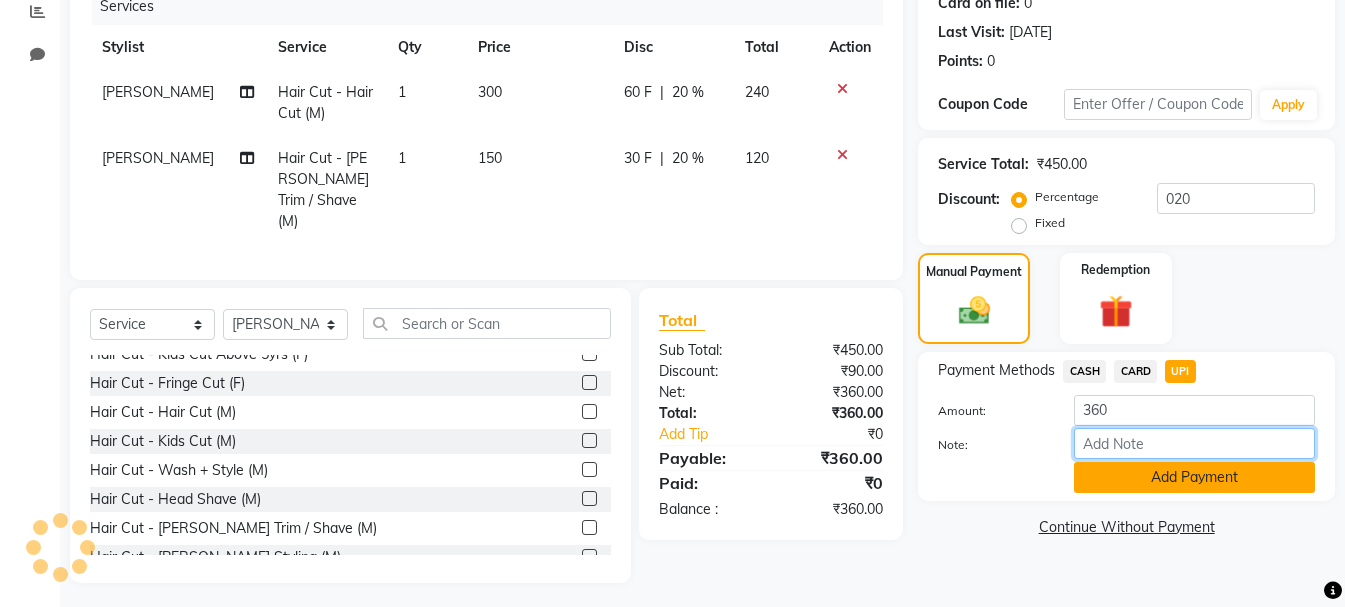 click on "Note:" at bounding box center (1194, 443) 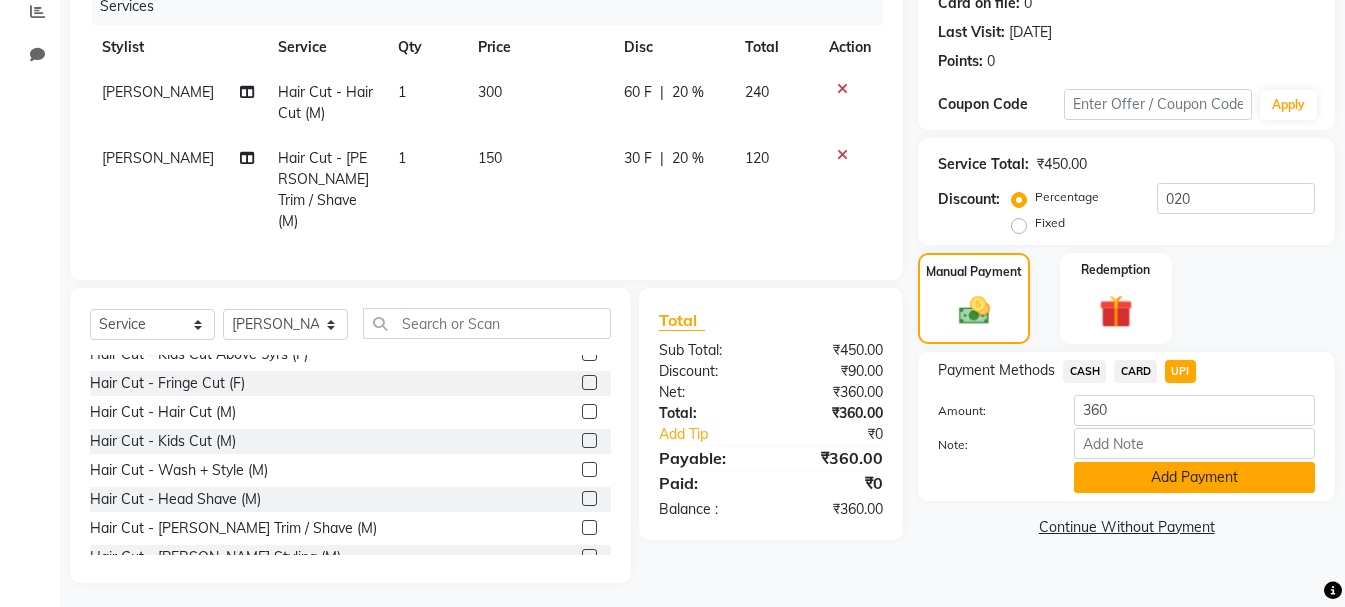 click on "Add Payment" 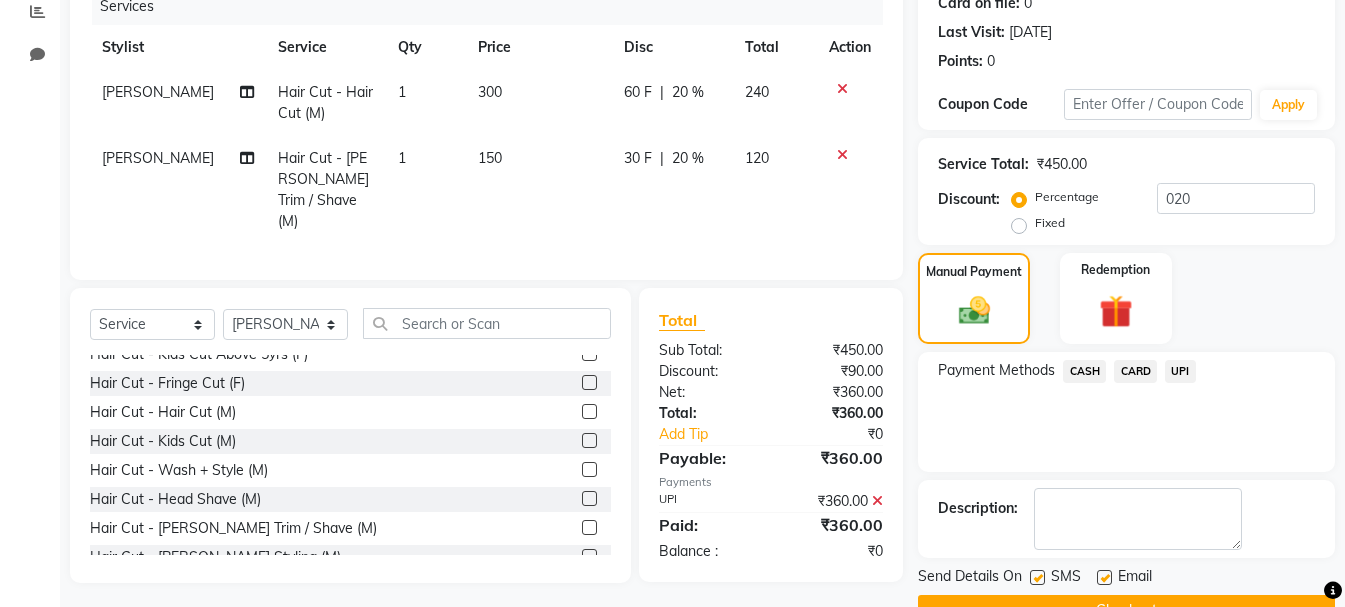 scroll, scrollTop: 309, scrollLeft: 0, axis: vertical 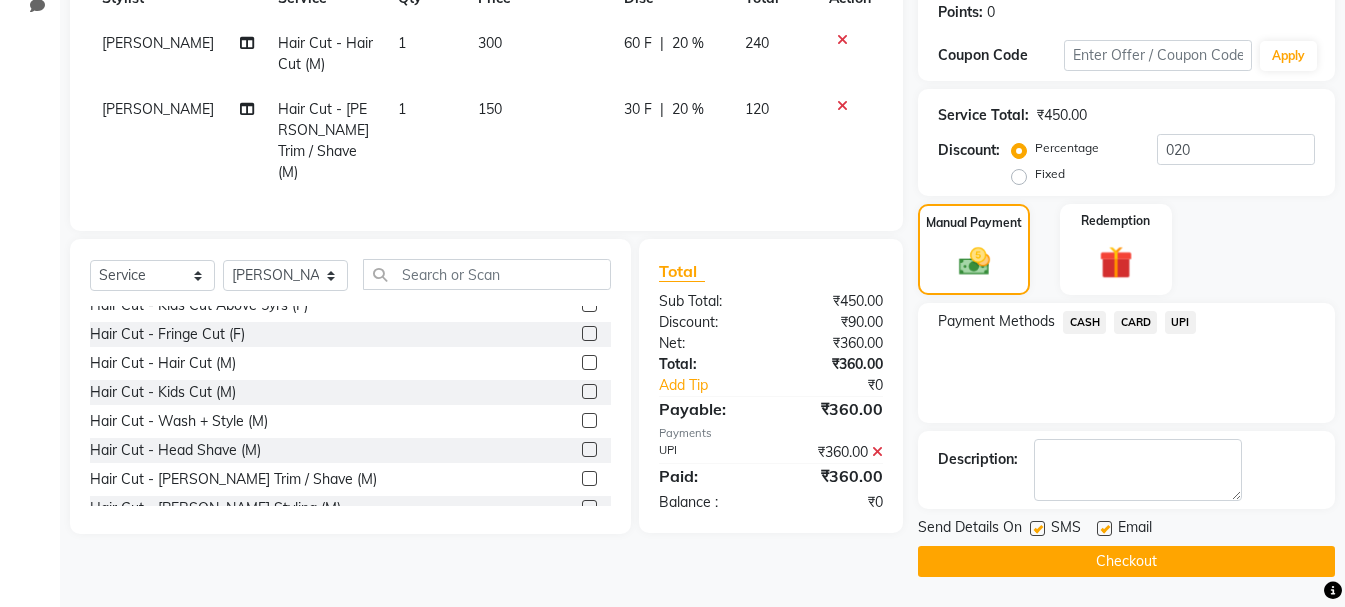 click on "Checkout" 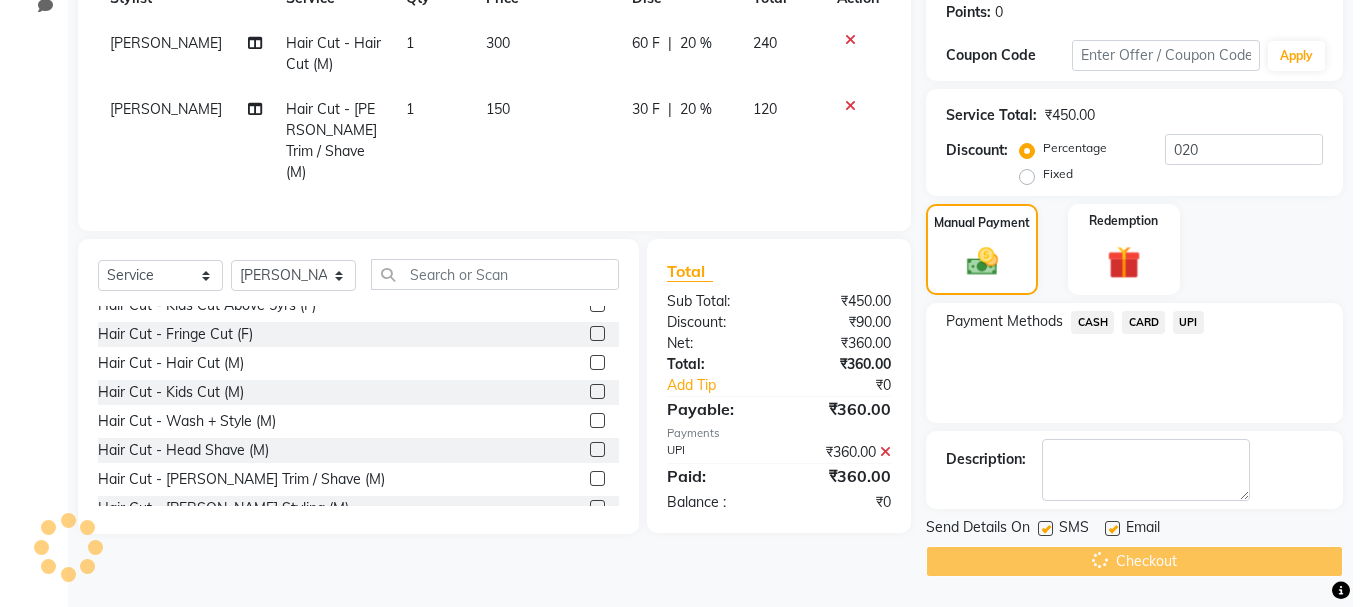 scroll, scrollTop: 0, scrollLeft: 0, axis: both 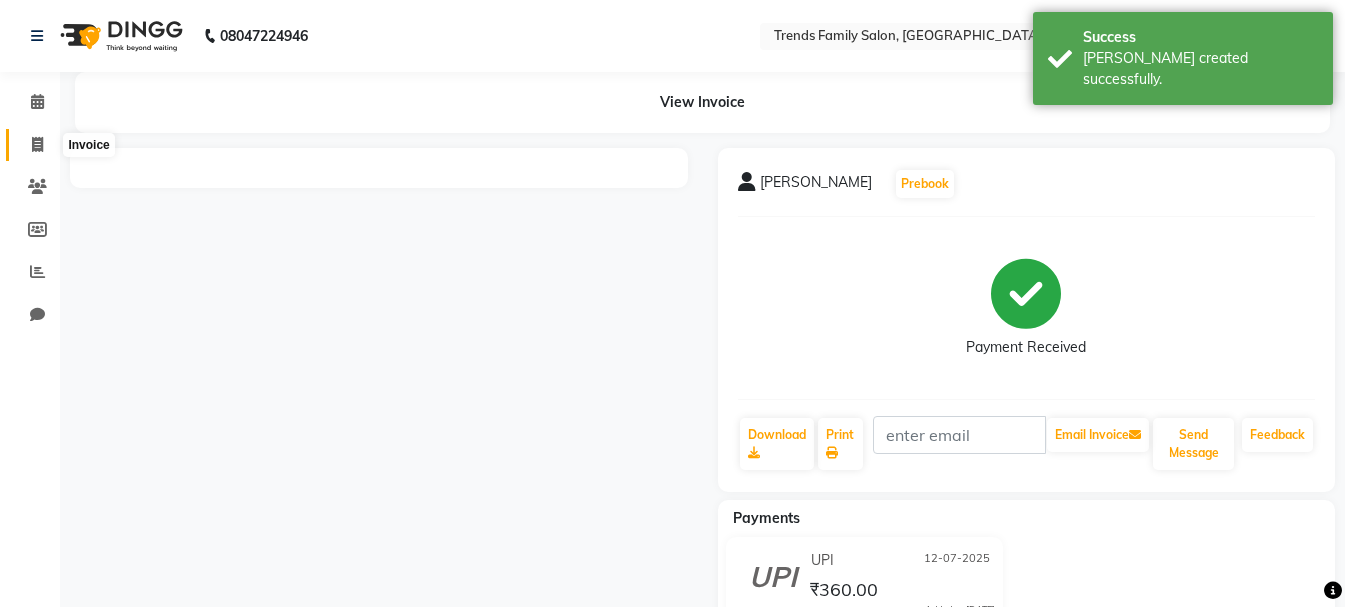 click 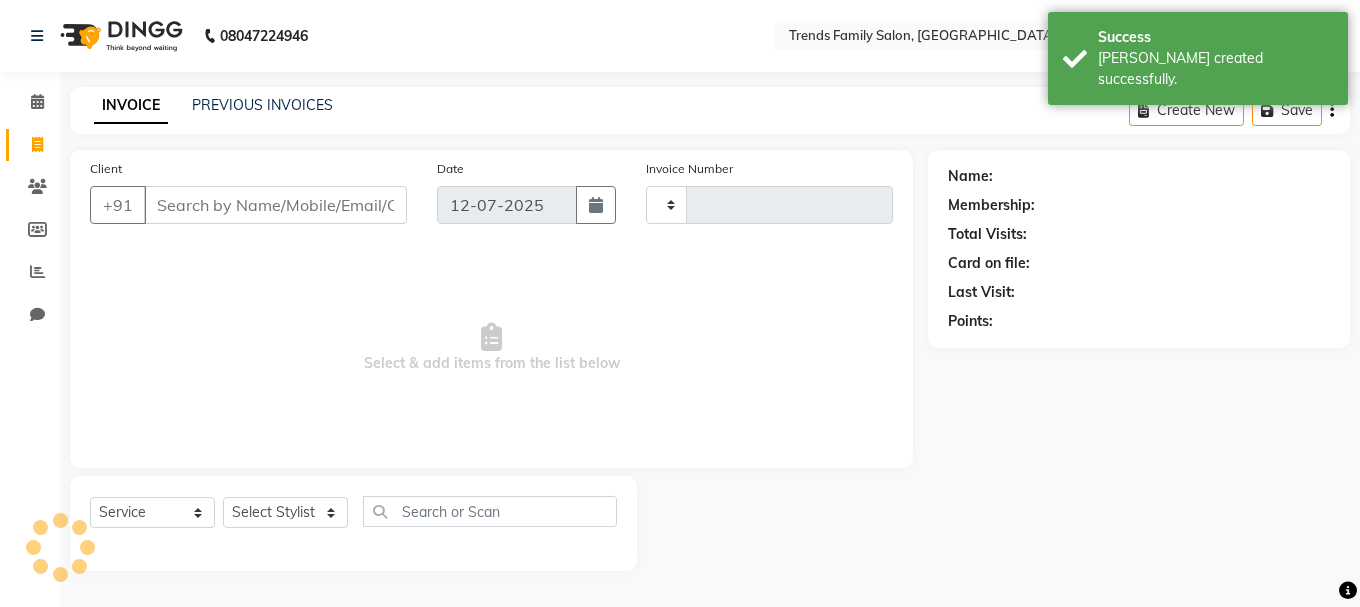 type on "0236" 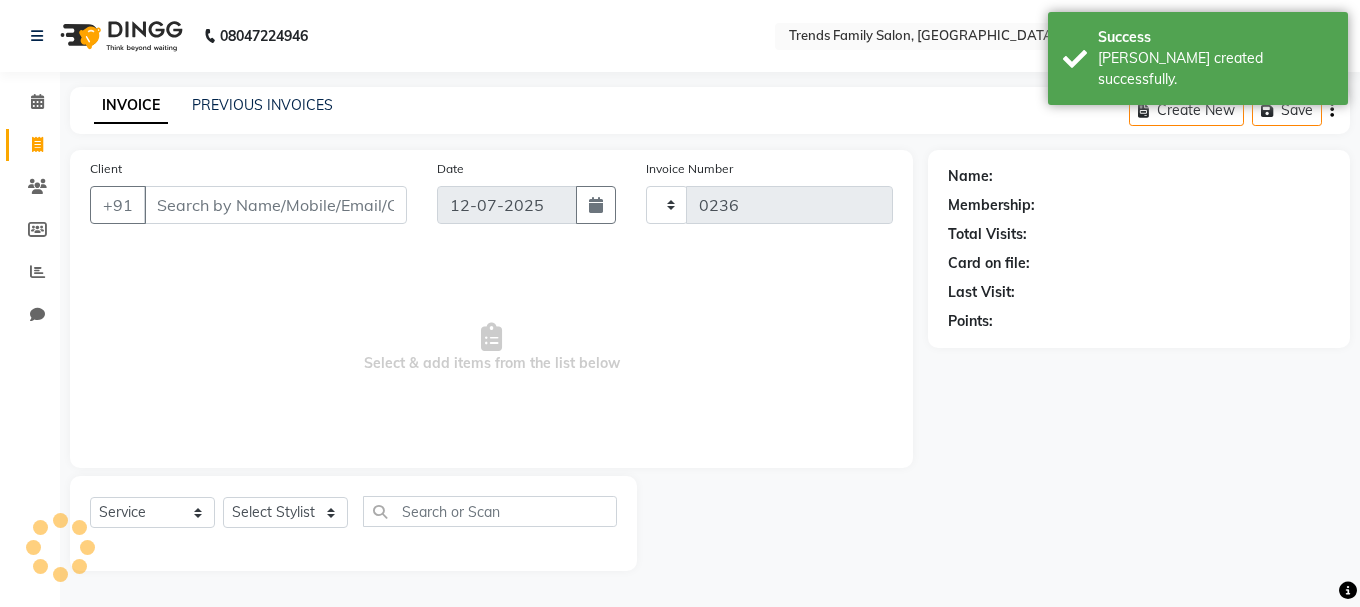 select on "8591" 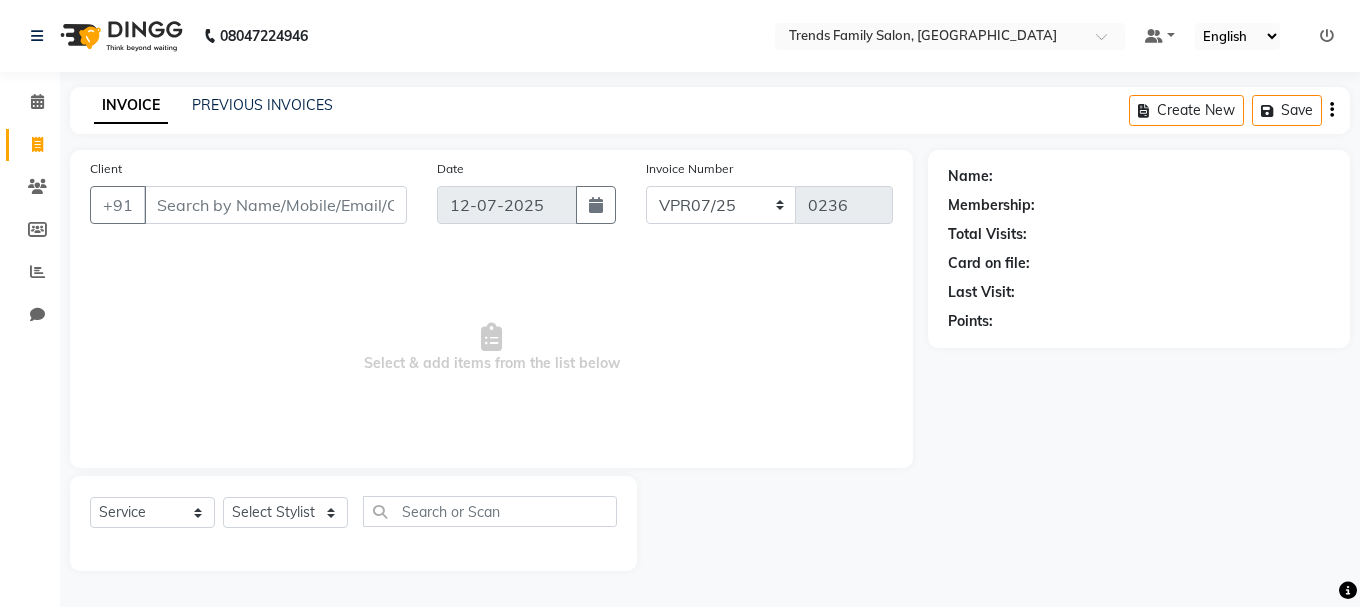 drag, startPoint x: 1359, startPoint y: 4, endPoint x: 994, endPoint y: 21, distance: 365.3957 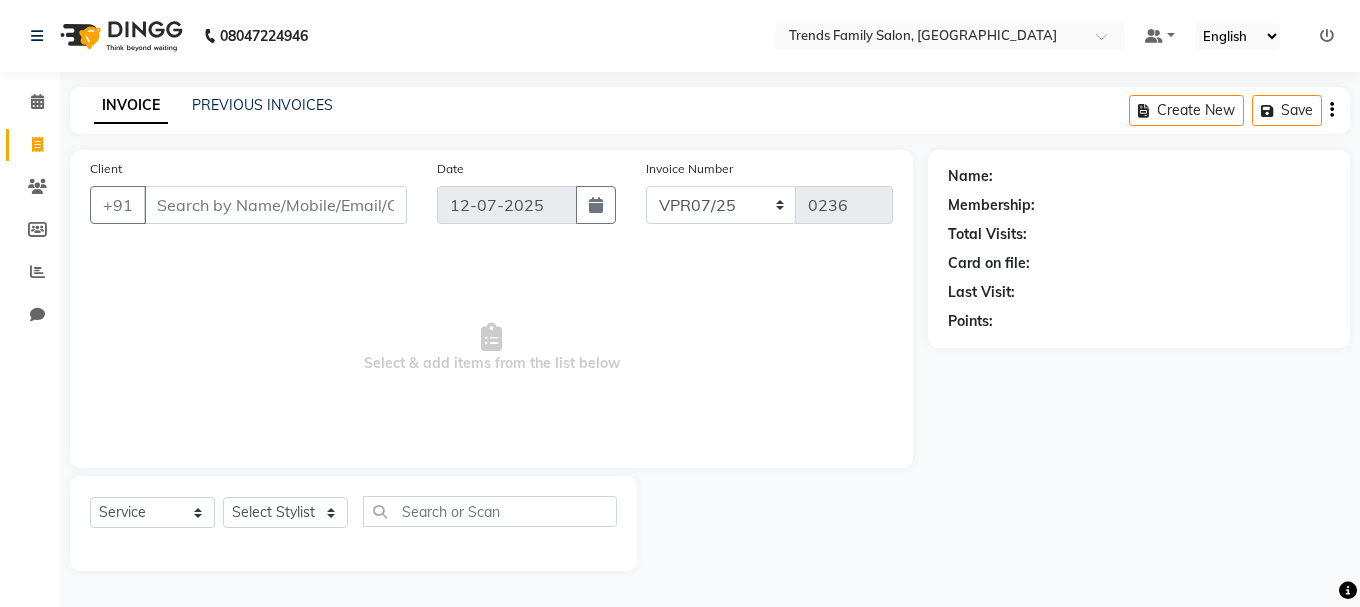 click on "Default Panel My Panel English ENGLISH Español العربية मराठी हिंदी ગુજરાતી தமிழ் 中文 Notifications nothing to show" at bounding box center (950, 36) 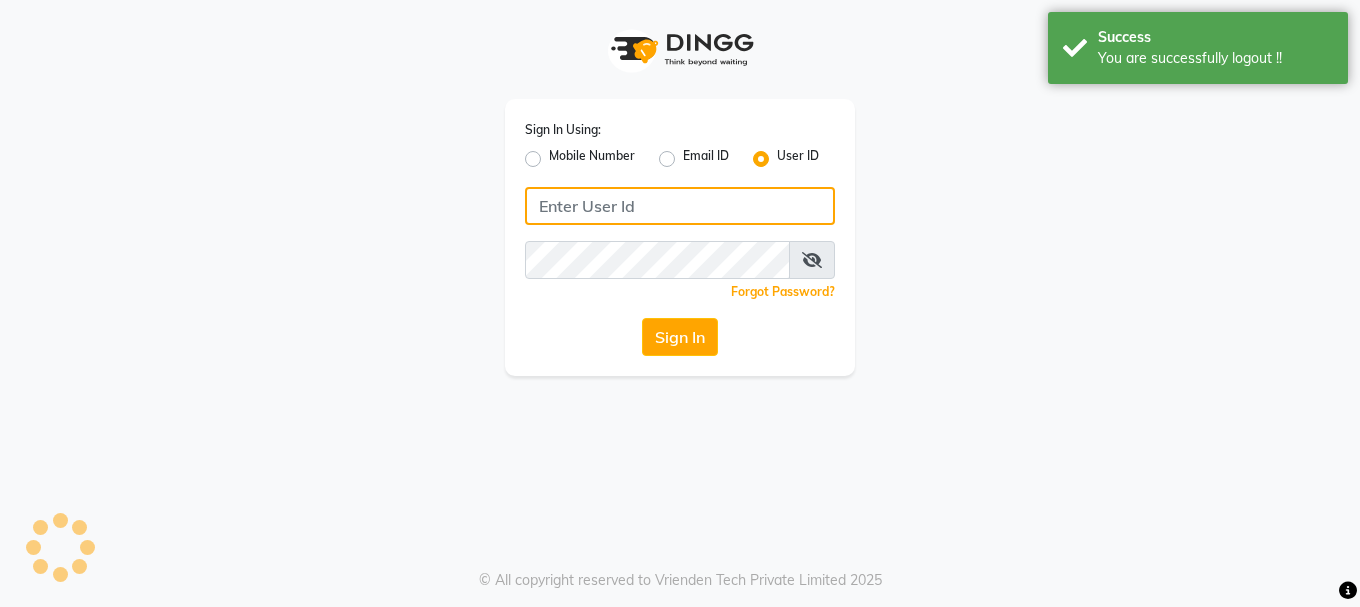 type on "9606297345" 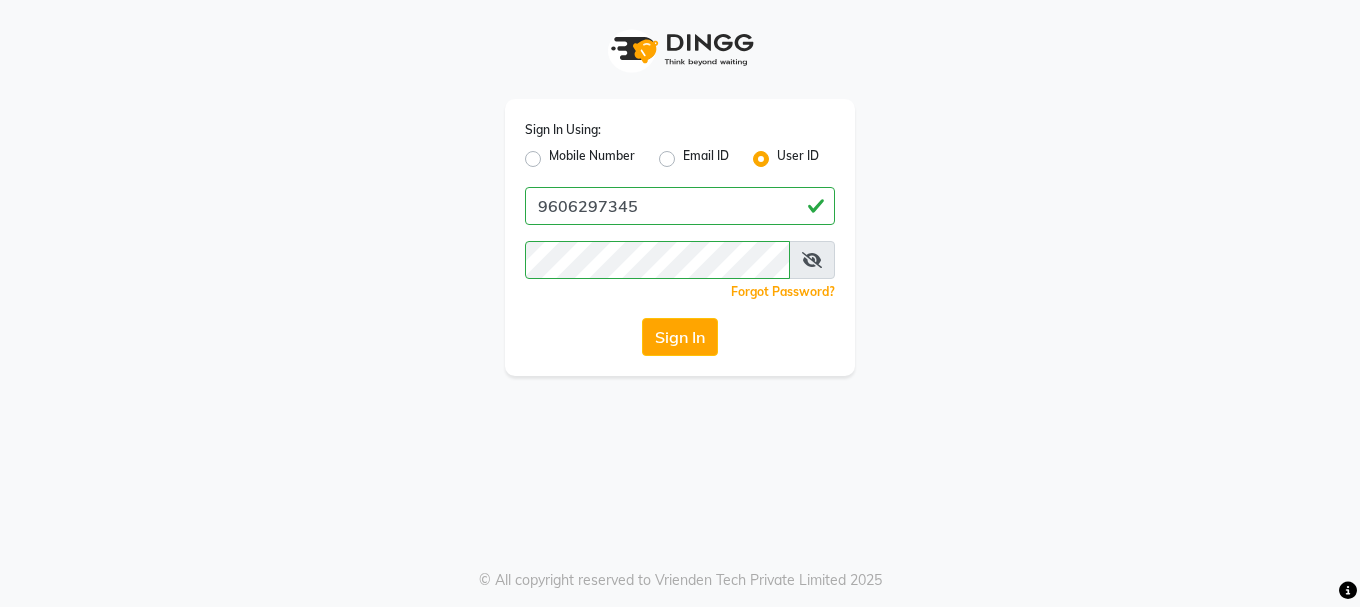 click on "Mobile Number" 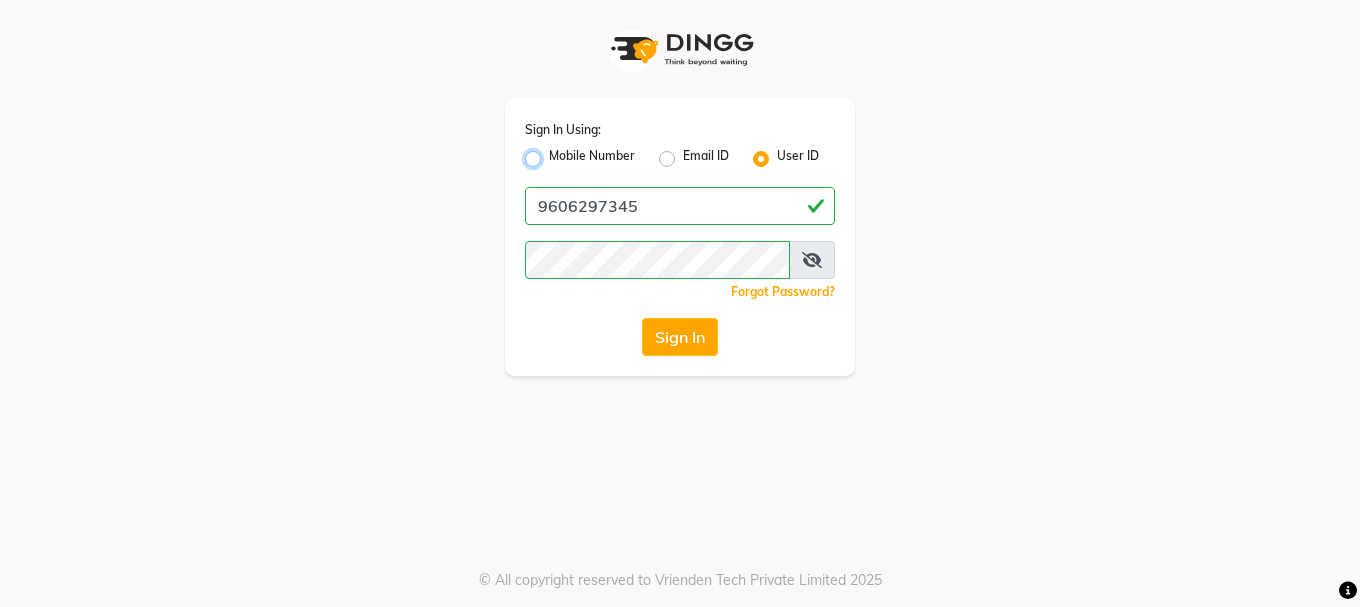 click on "Mobile Number" at bounding box center [555, 153] 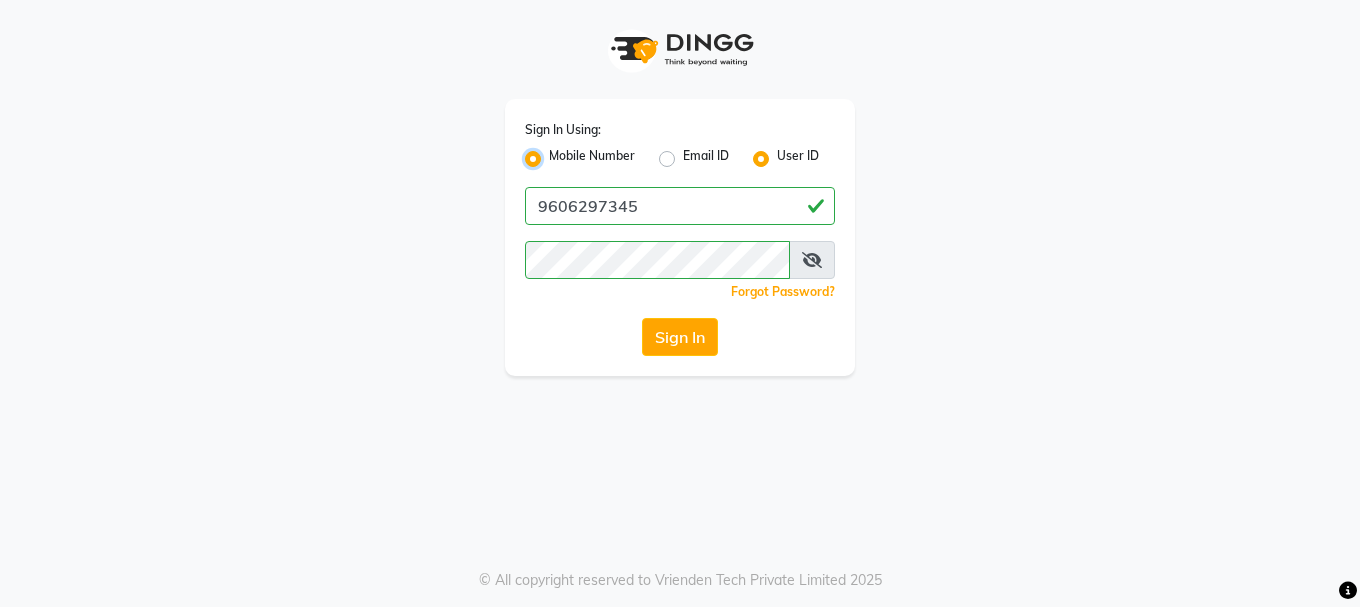 radio on "false" 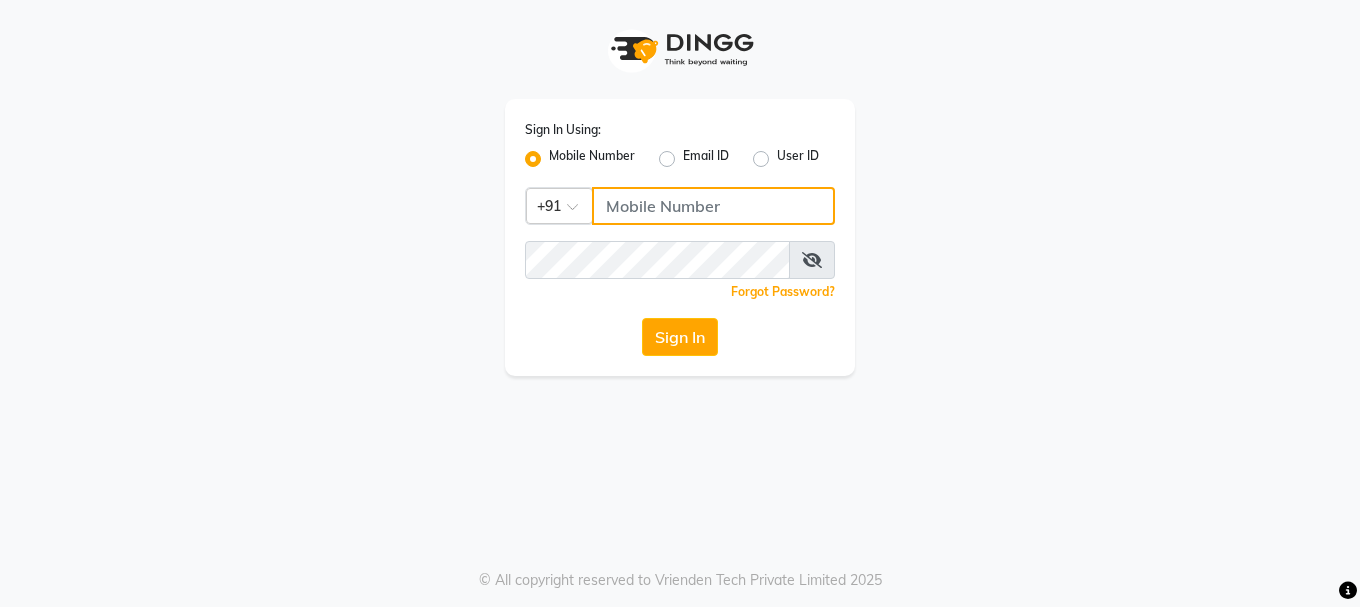 click 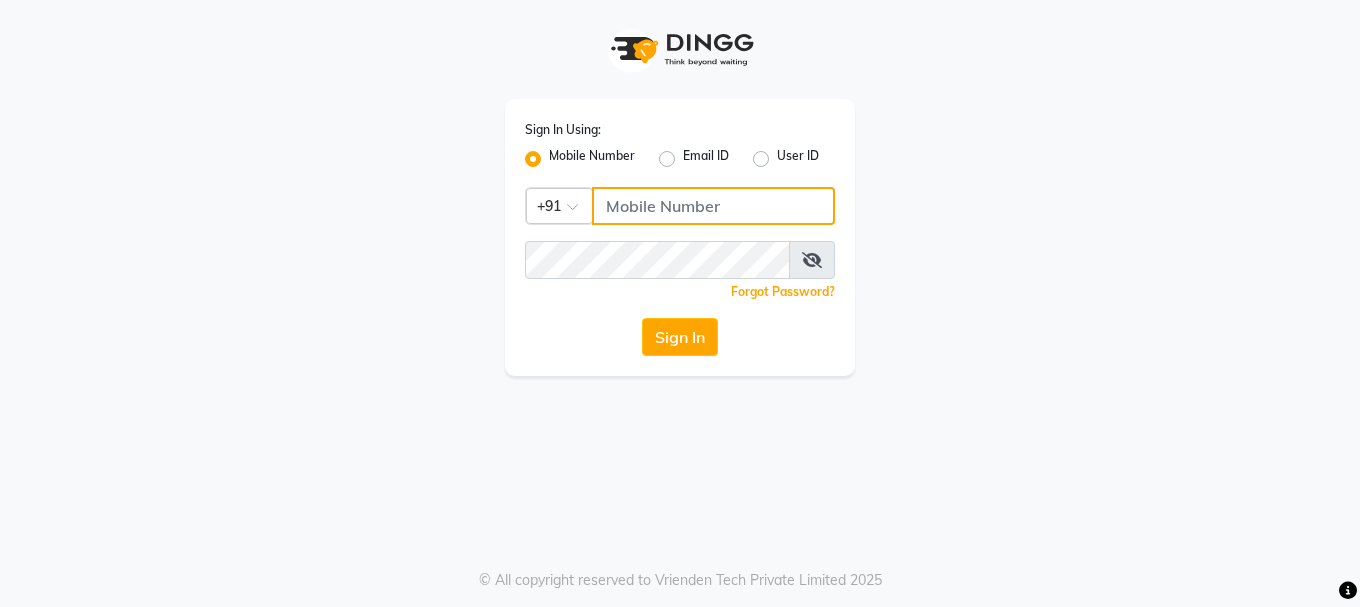 type on "7676197492" 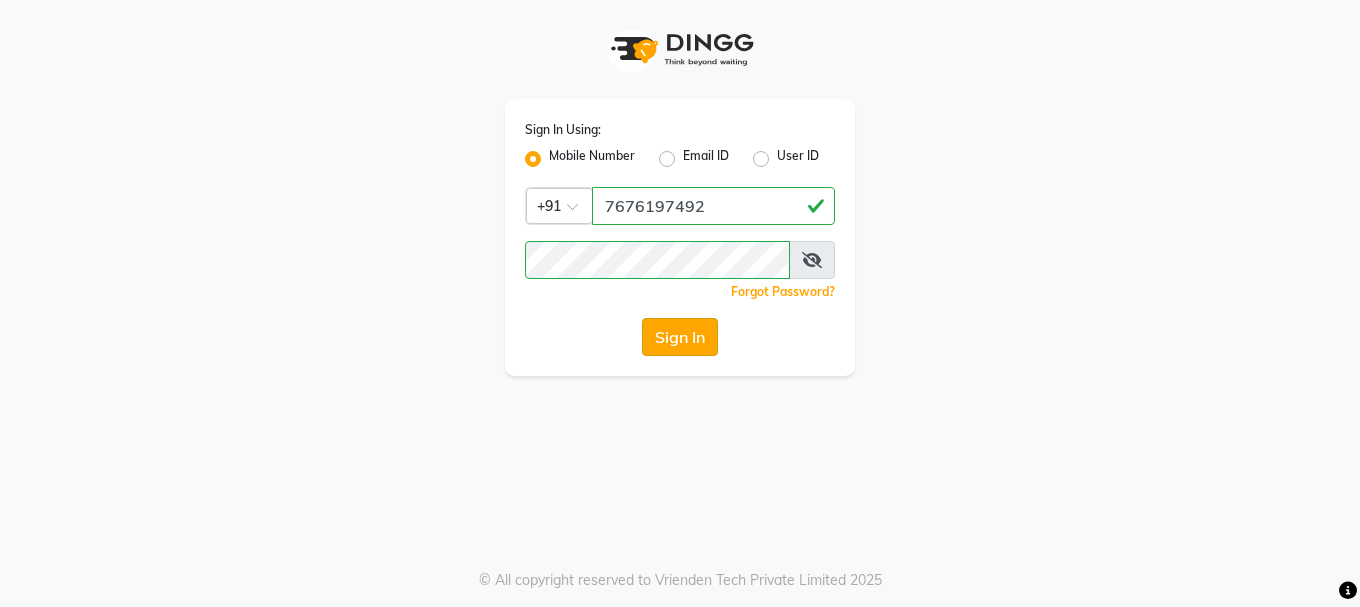 click on "Sign In" 